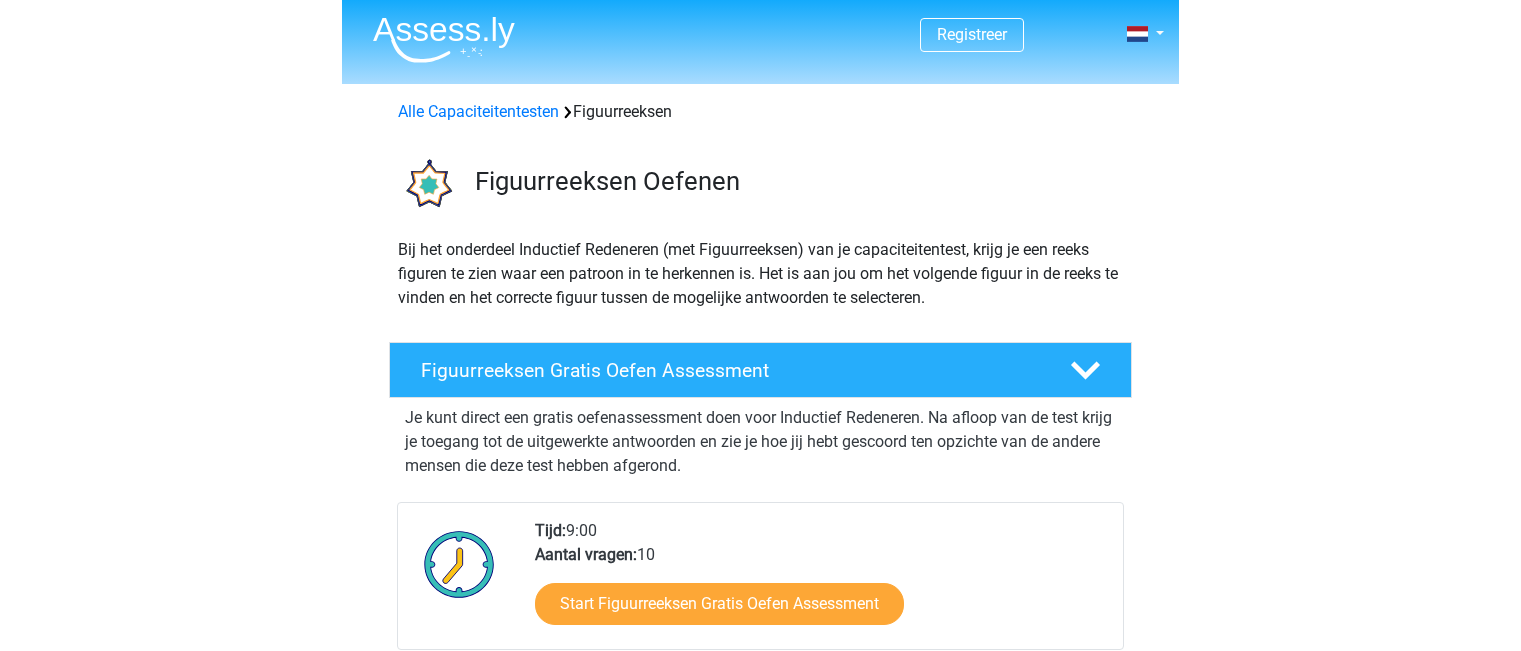 scroll, scrollTop: 0, scrollLeft: 0, axis: both 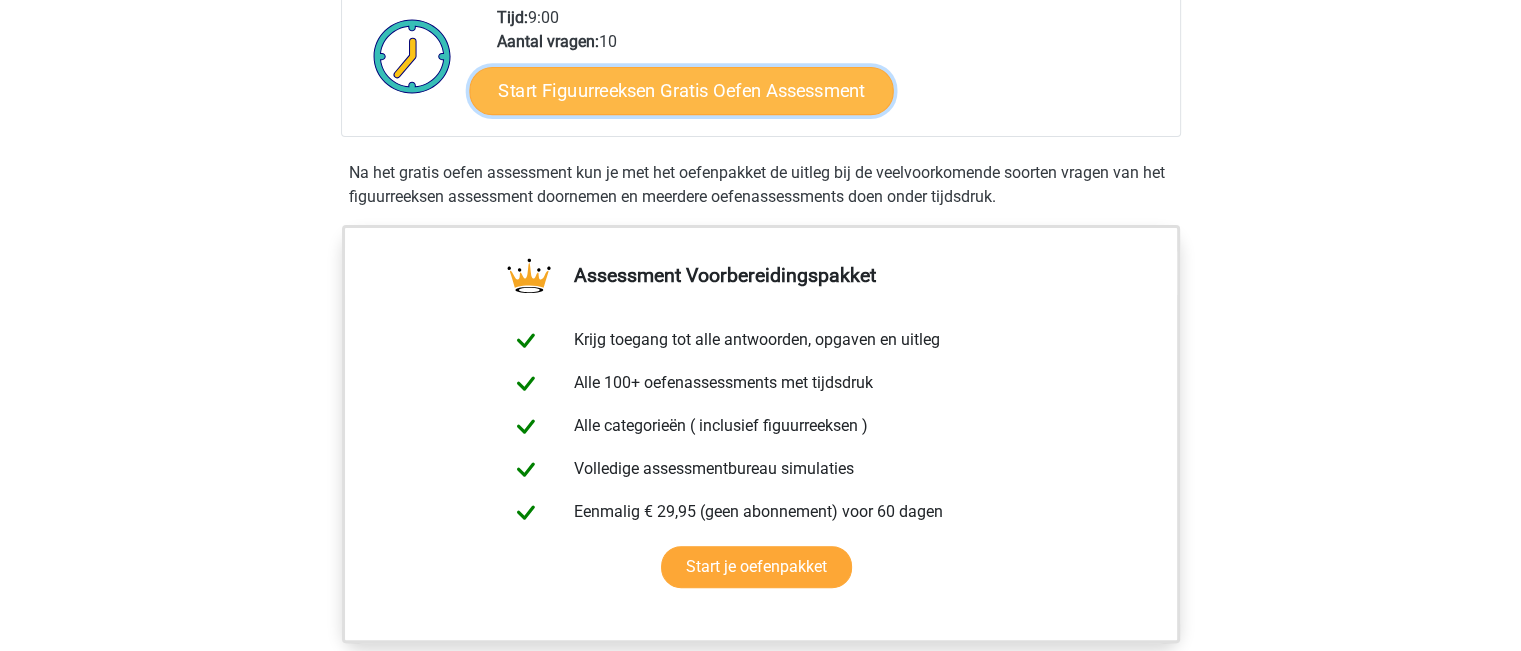 click on "Start Figuurreeksen
Gratis Oefen Assessment" at bounding box center (681, 90) 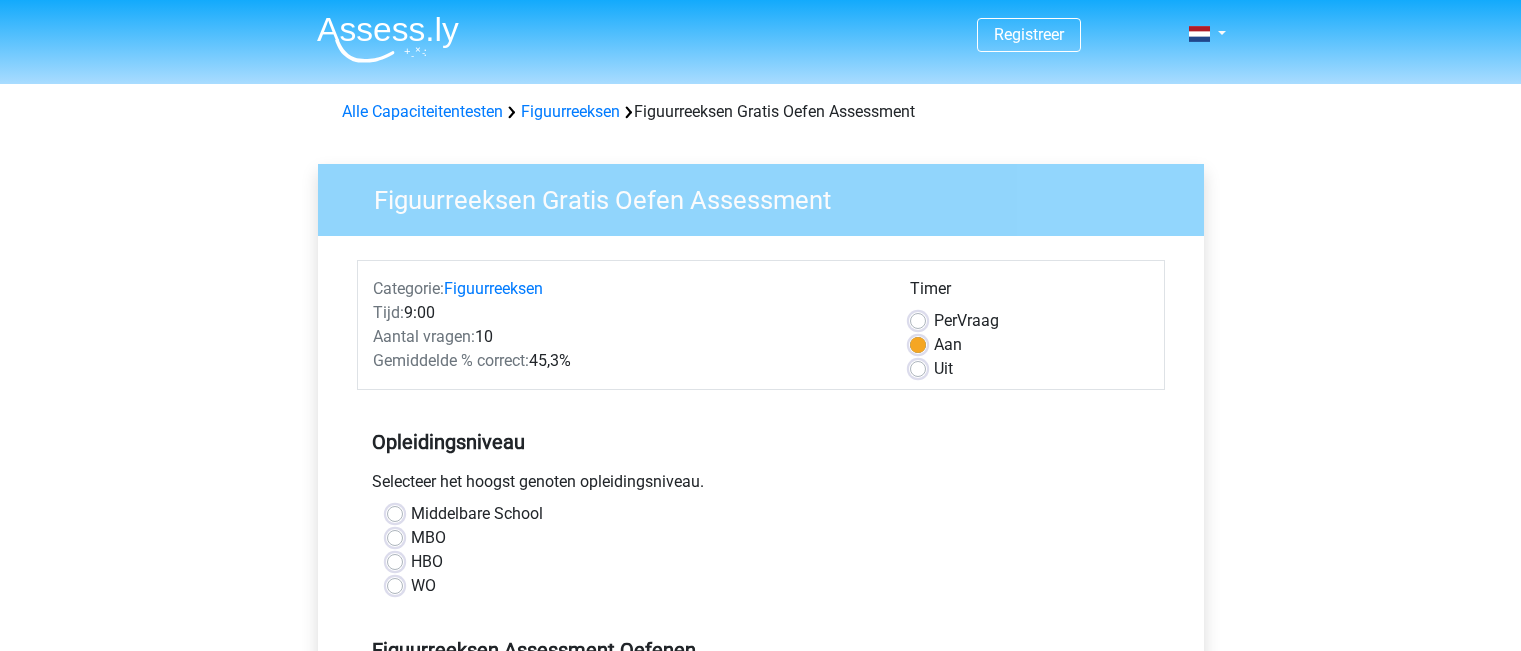scroll, scrollTop: 0, scrollLeft: 0, axis: both 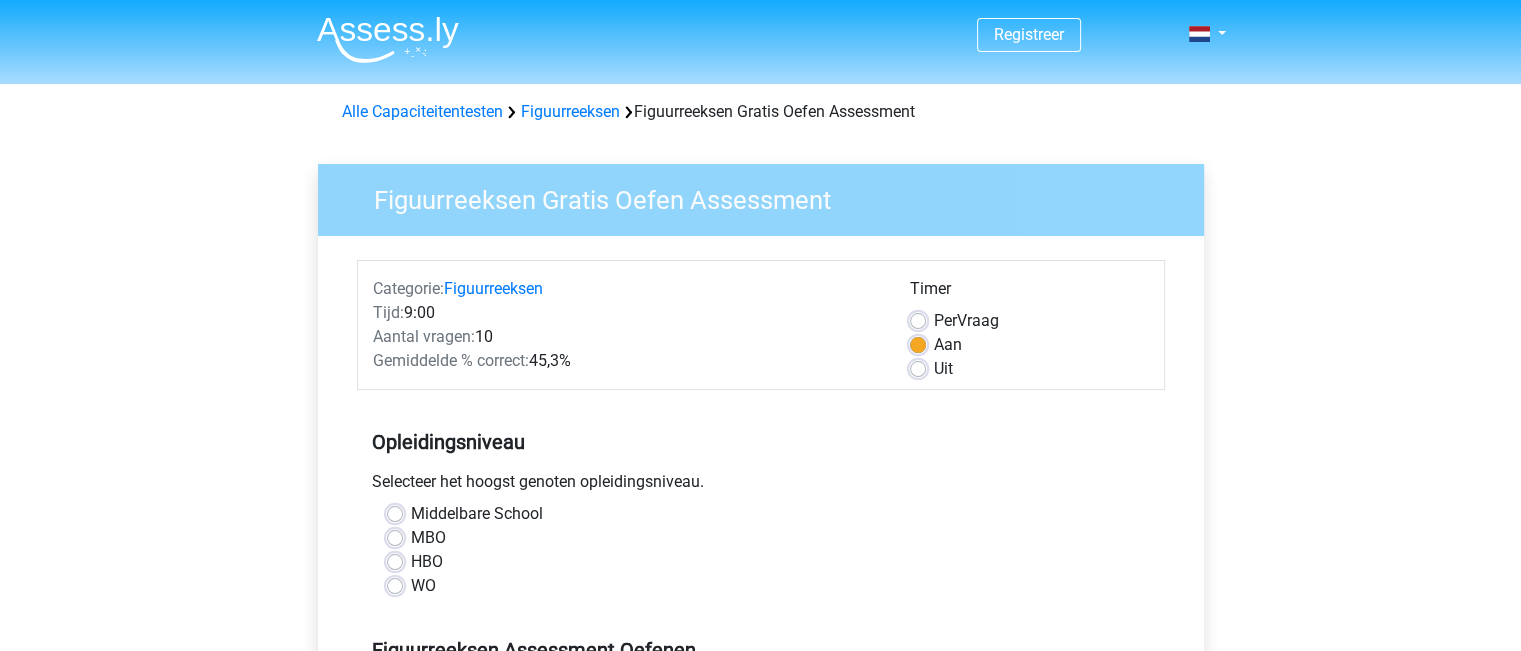 click on "Middelbare School" at bounding box center (477, 514) 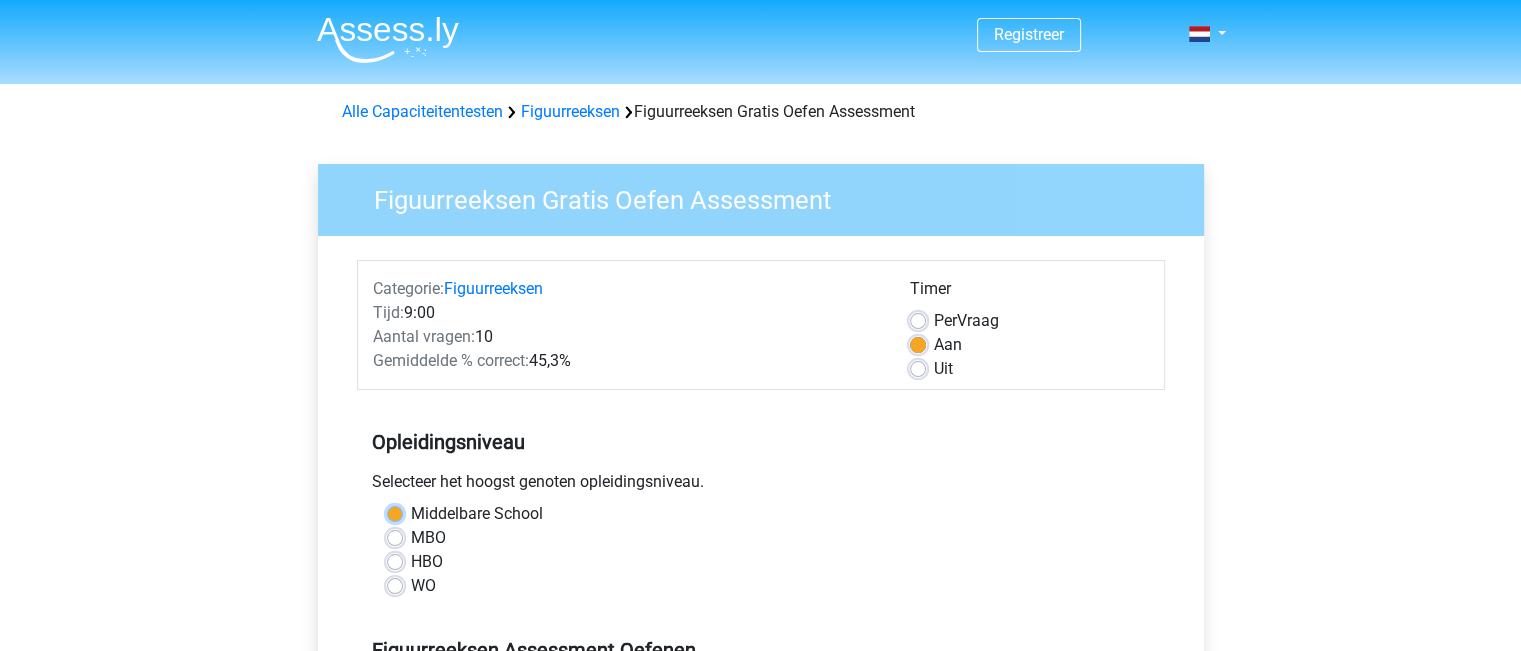 radio on "true" 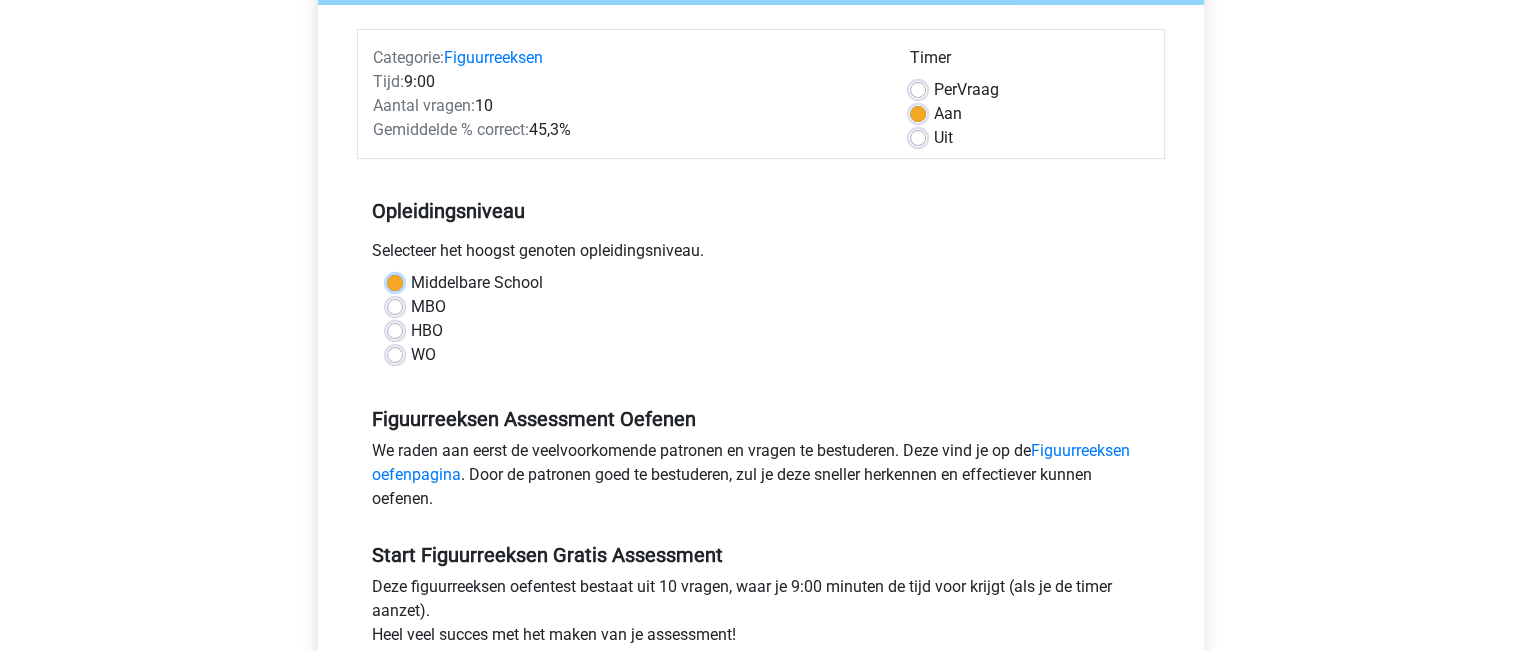 scroll, scrollTop: 368, scrollLeft: 0, axis: vertical 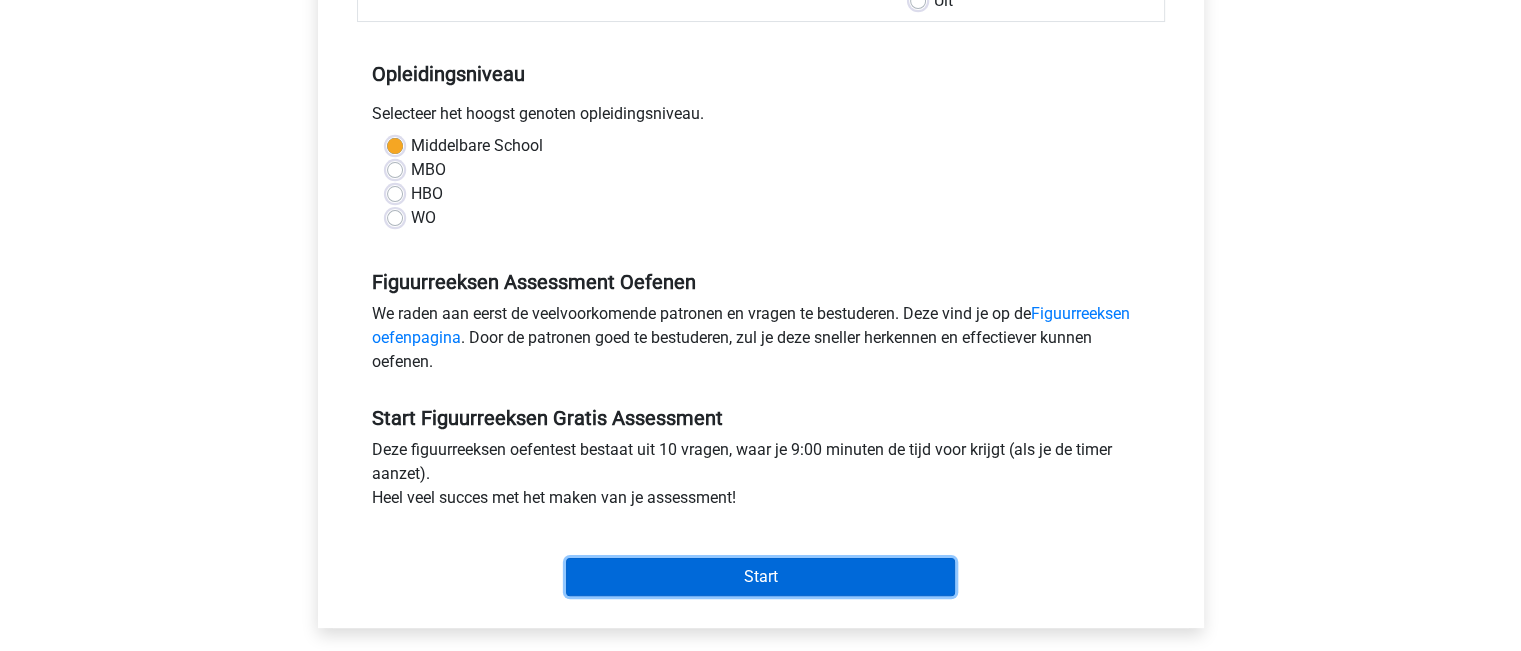 click on "Start" at bounding box center (760, 577) 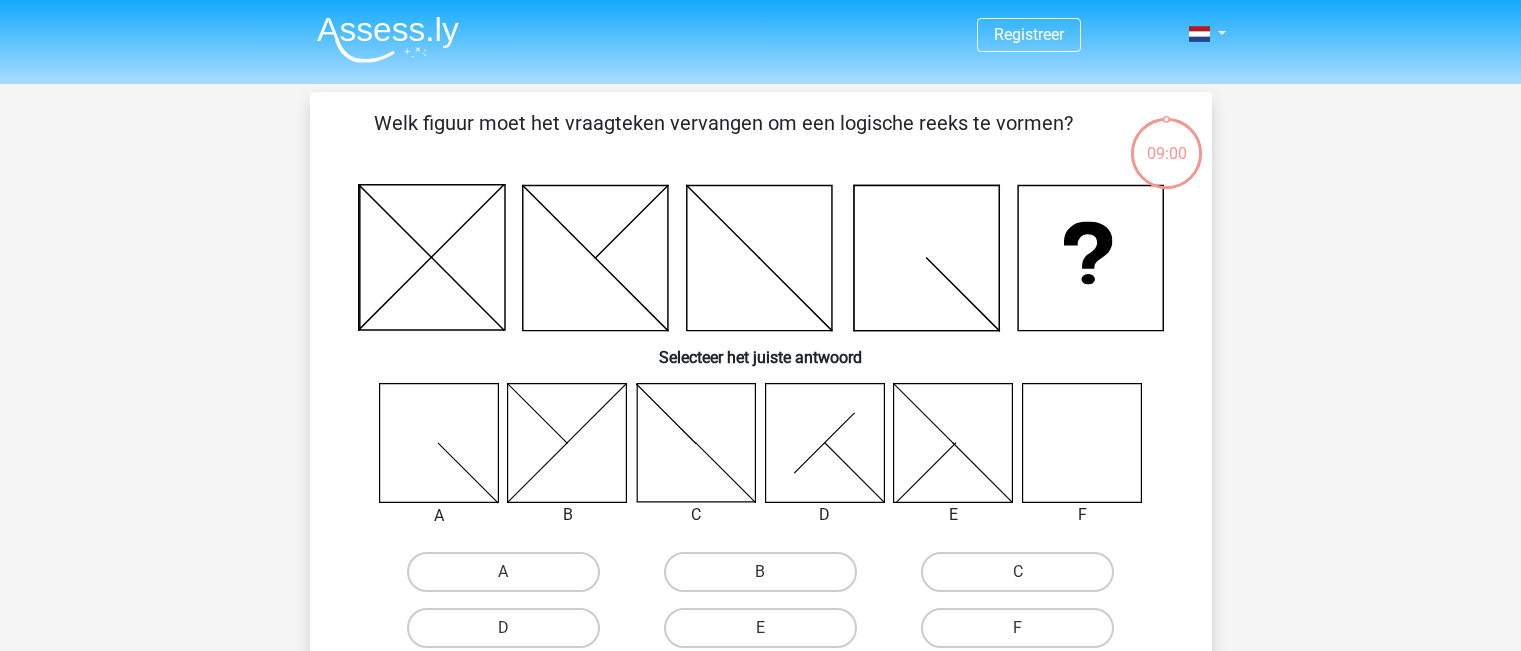 scroll, scrollTop: 0, scrollLeft: 0, axis: both 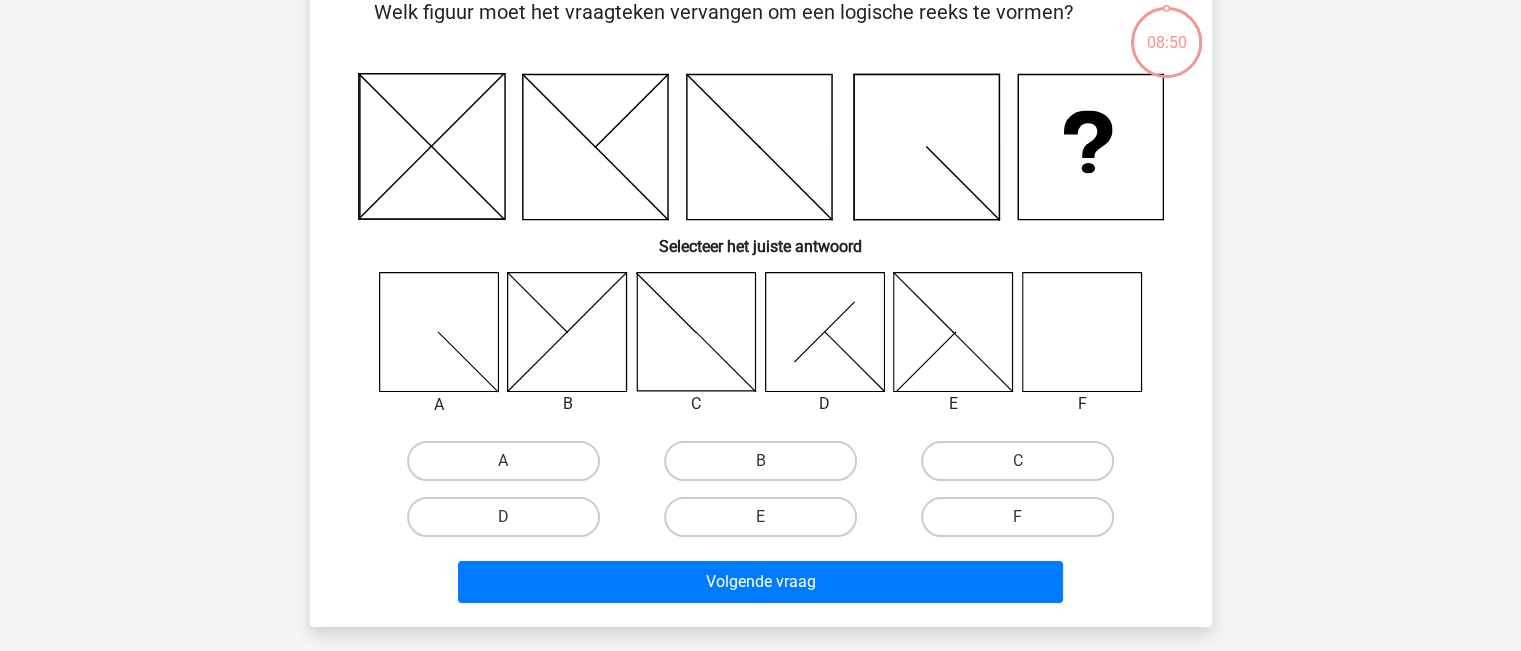 click 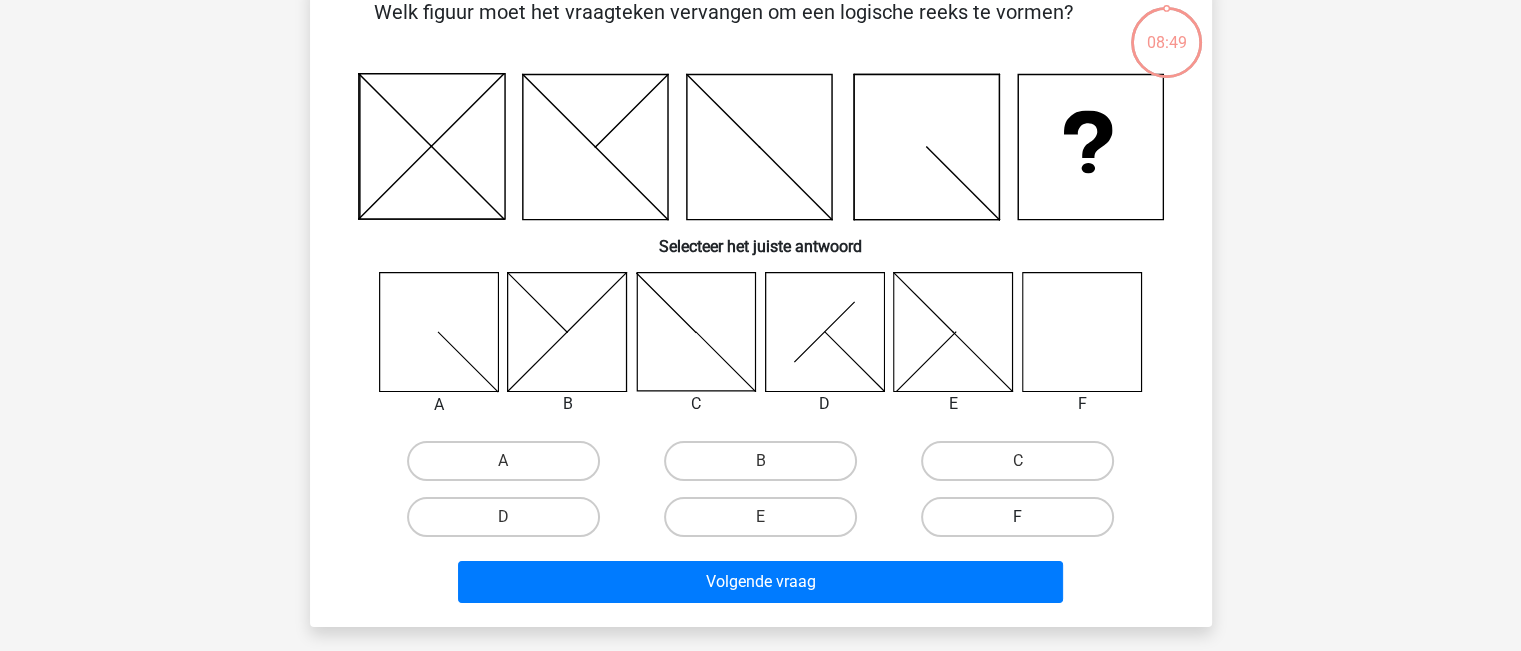 click on "F" at bounding box center (1017, 517) 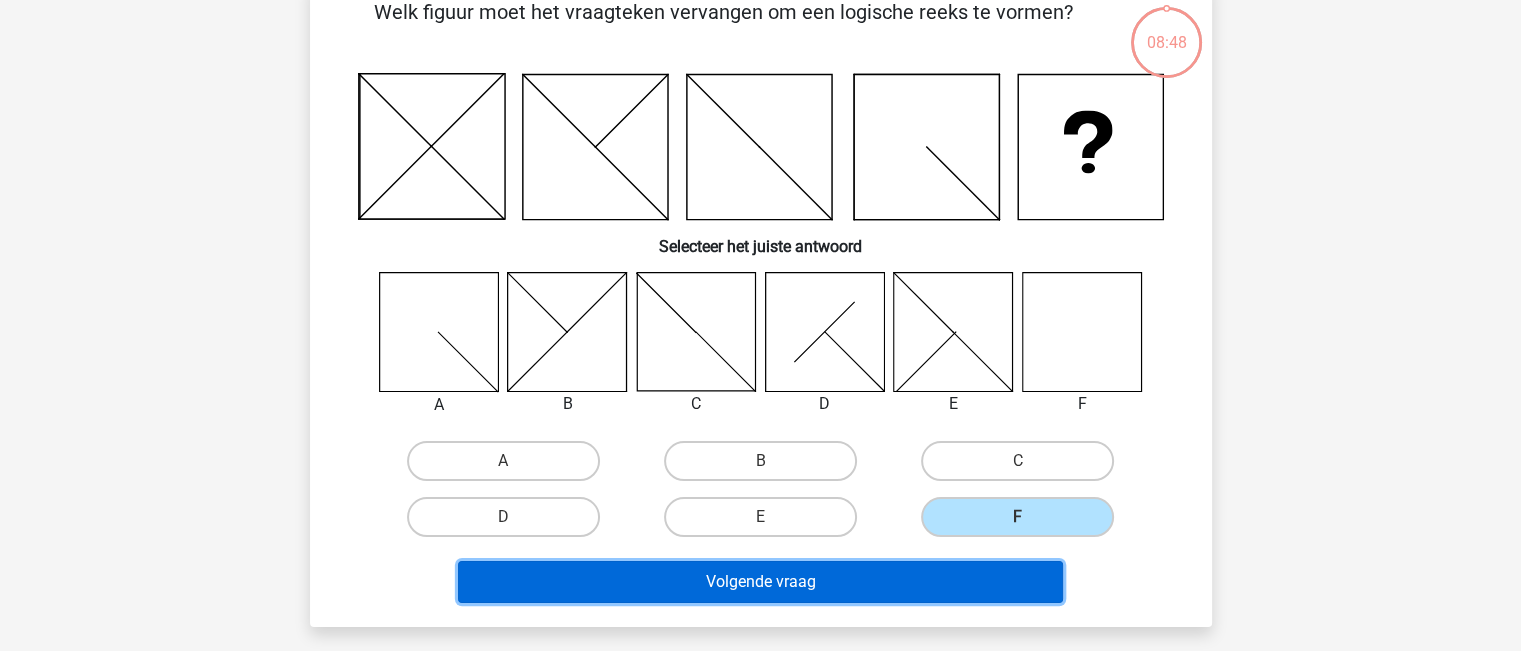 click on "Volgende vraag" at bounding box center (760, 582) 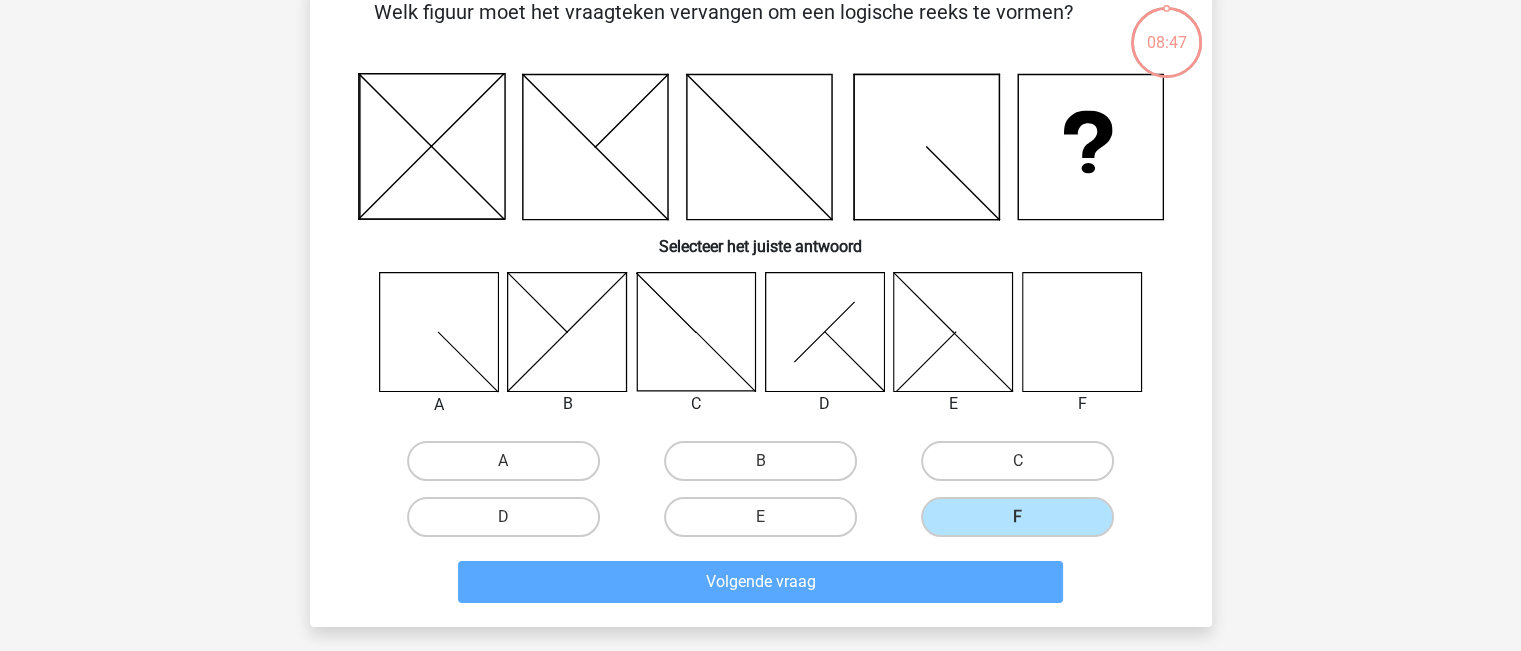 scroll, scrollTop: 92, scrollLeft: 0, axis: vertical 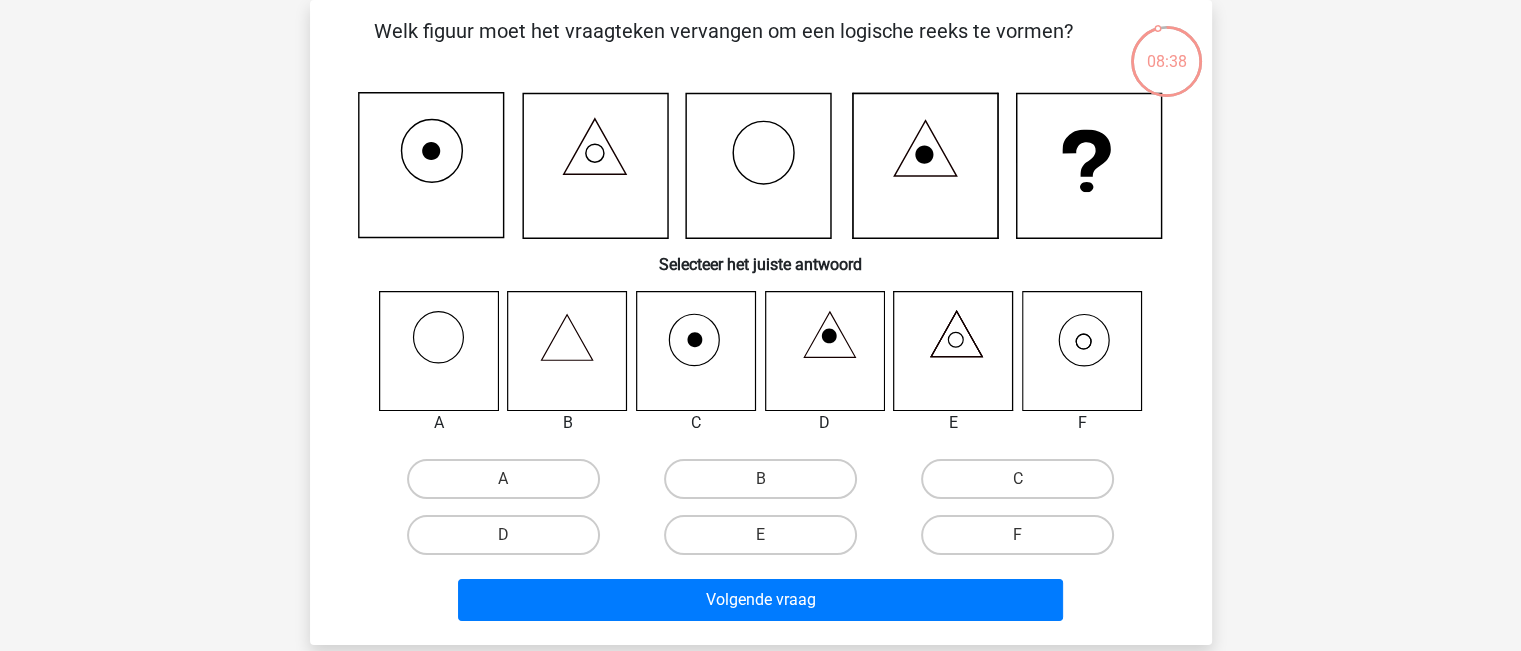 click 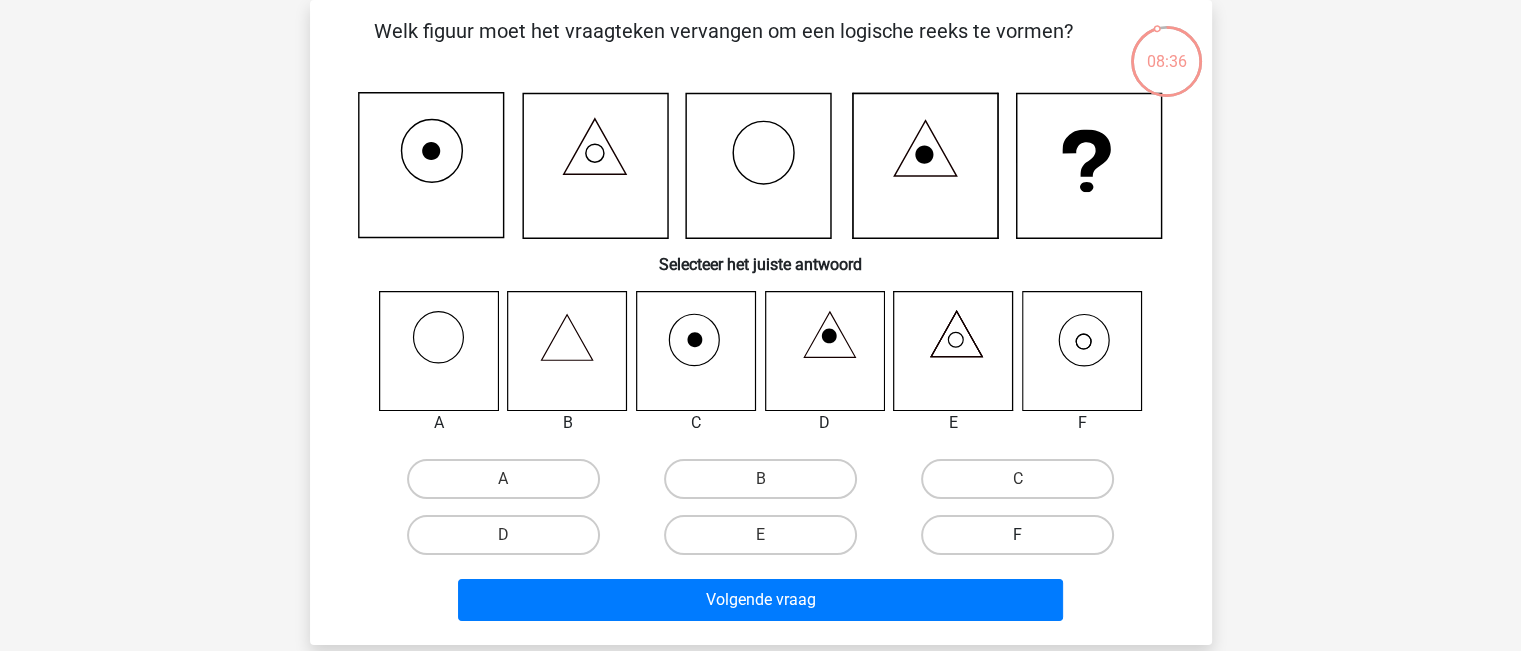 click on "F" at bounding box center [1017, 535] 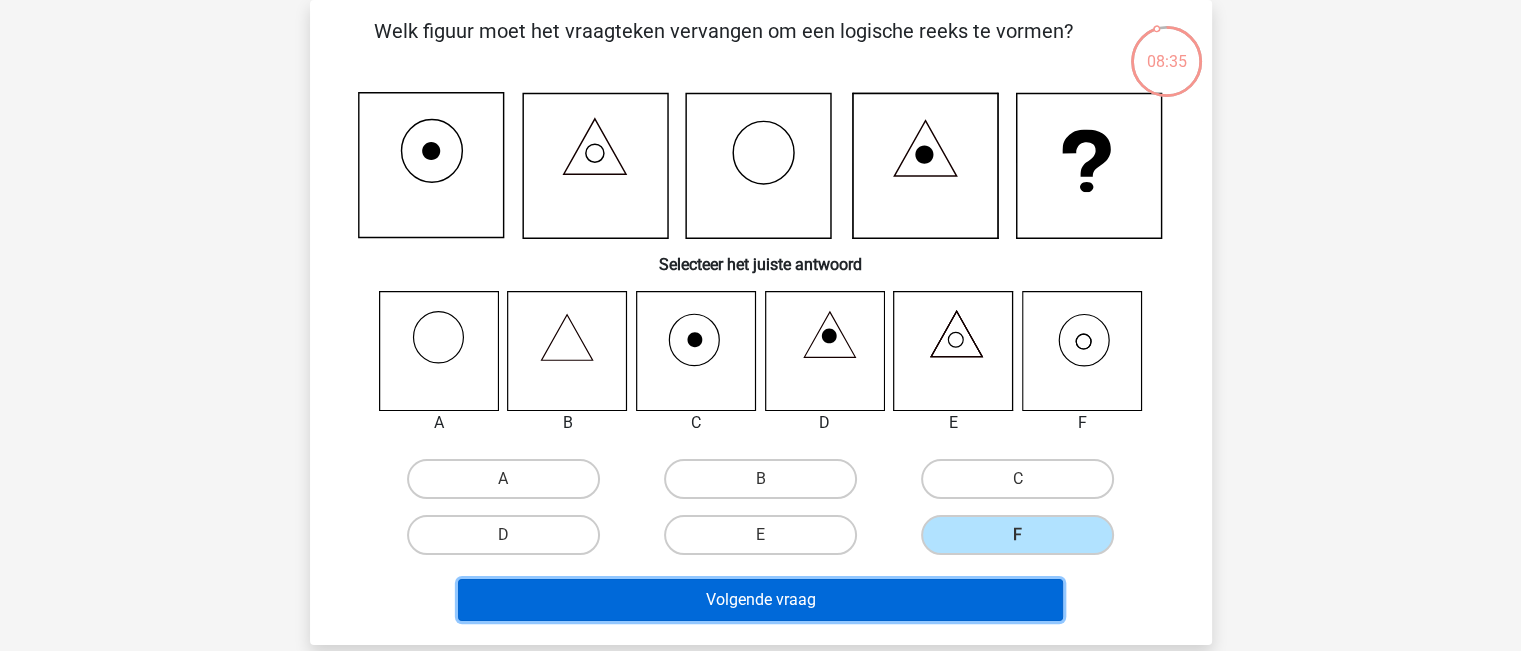 click on "Volgende vraag" at bounding box center (760, 600) 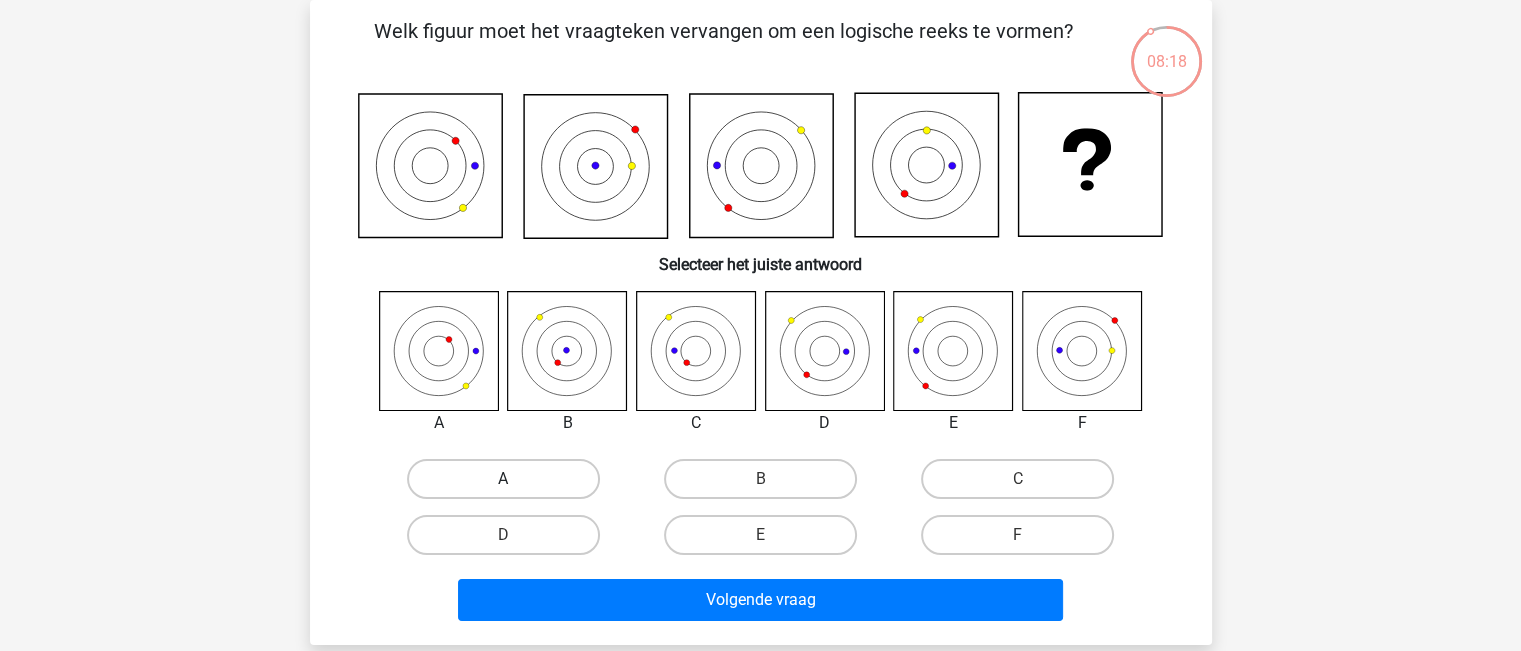 click on "A" at bounding box center [503, 479] 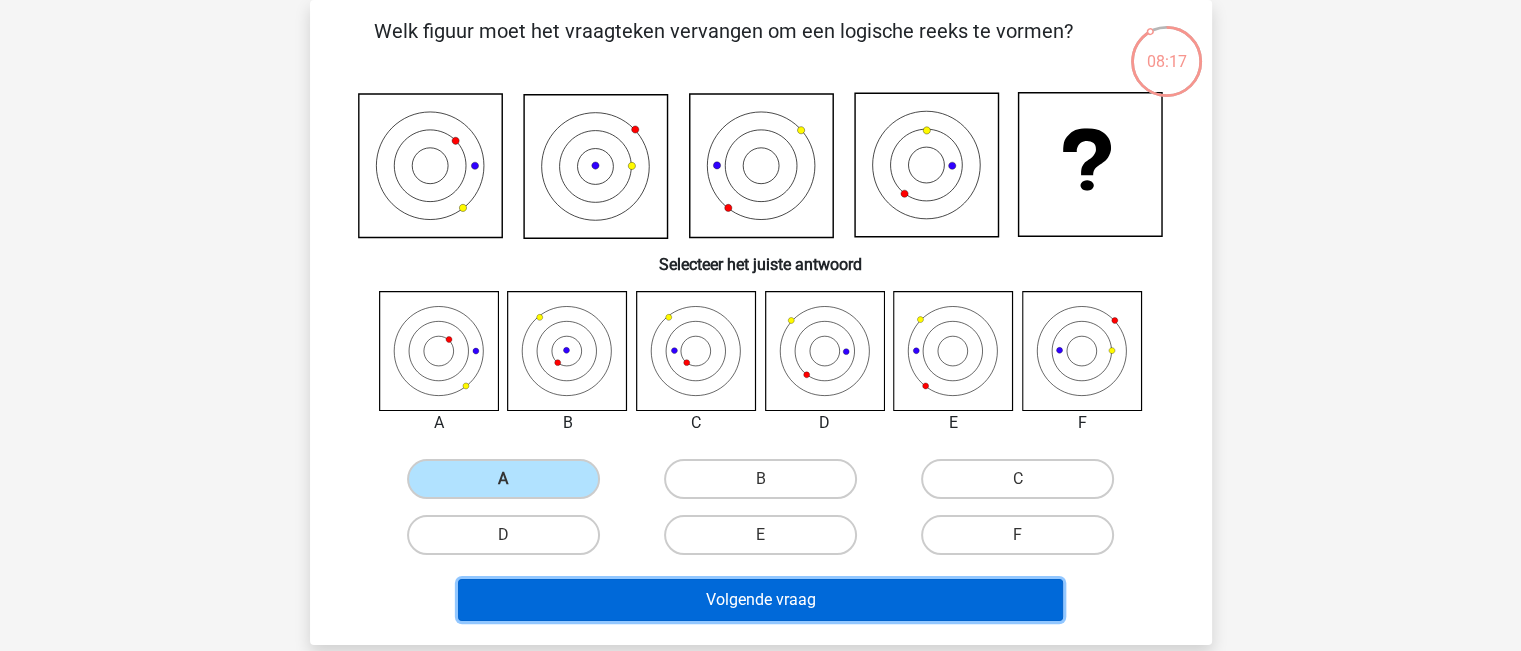 click on "Volgende vraag" at bounding box center (760, 600) 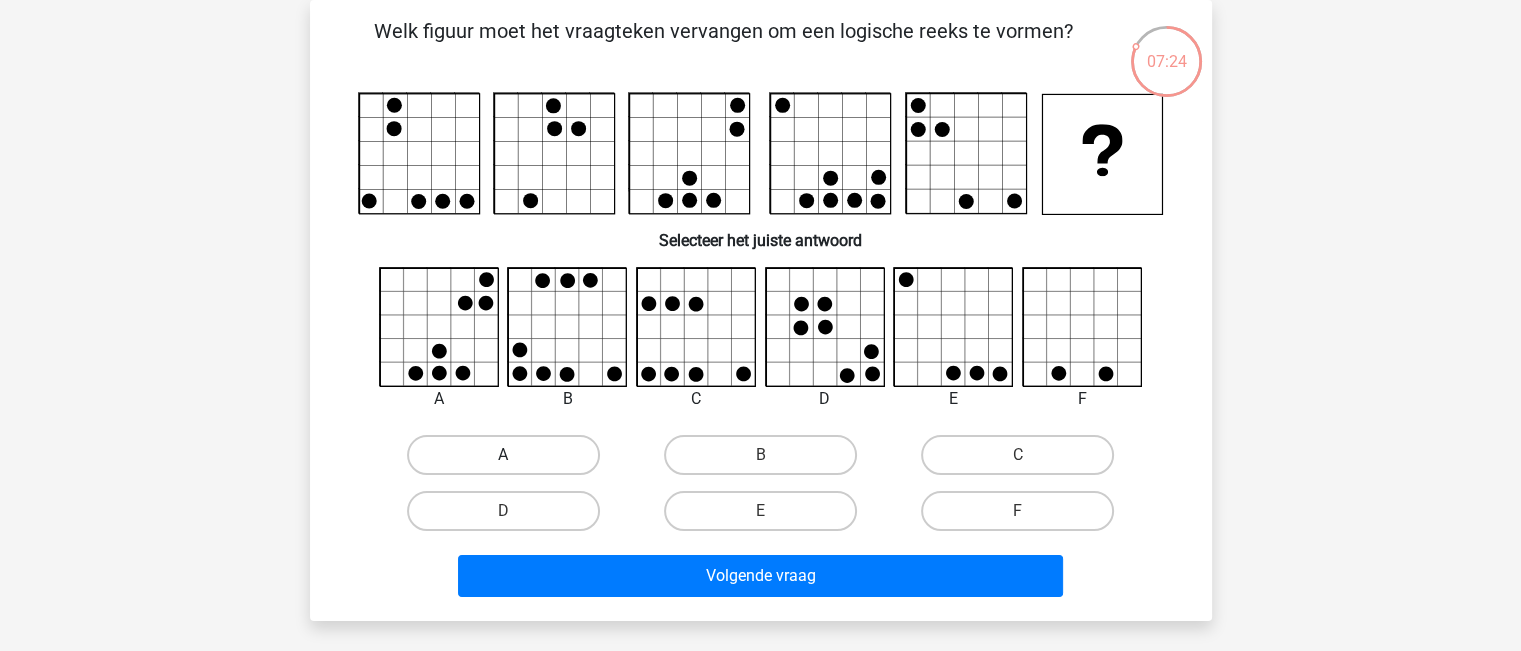click on "A" at bounding box center [503, 455] 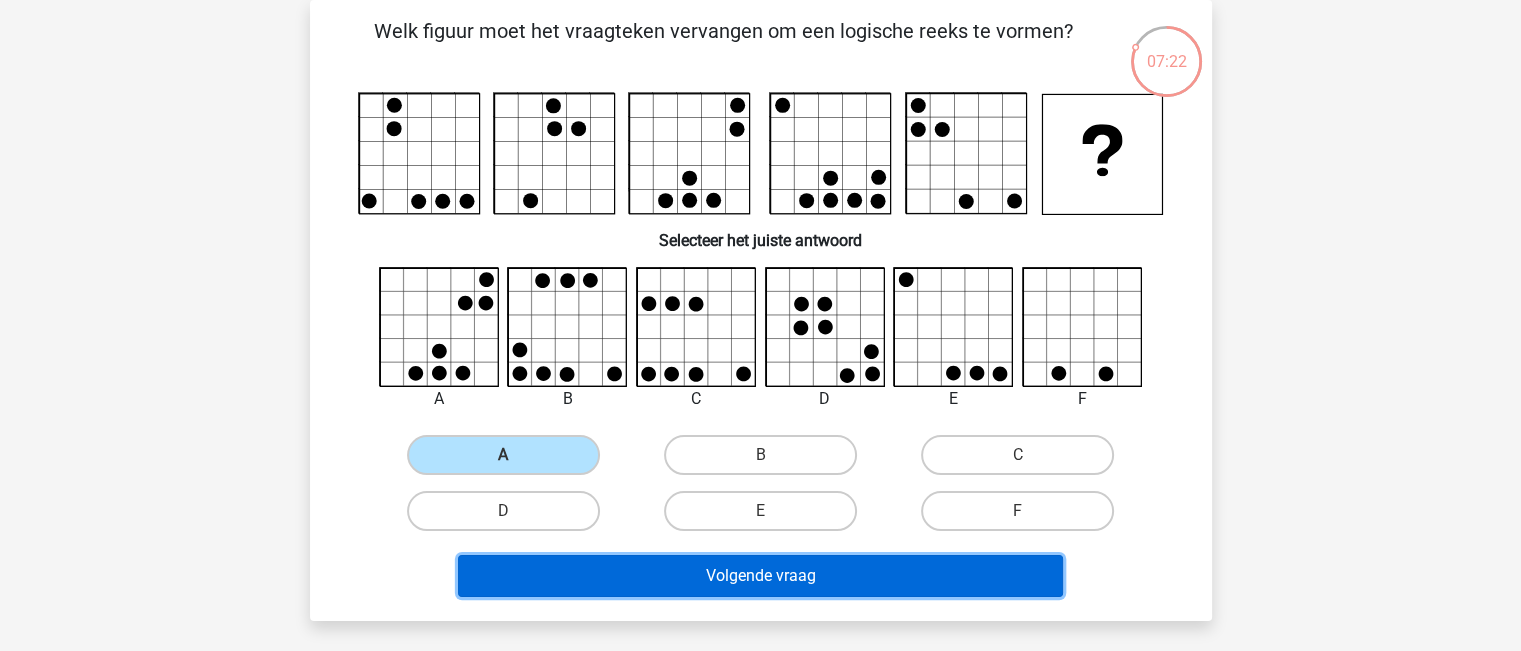 click on "Volgende vraag" at bounding box center (760, 576) 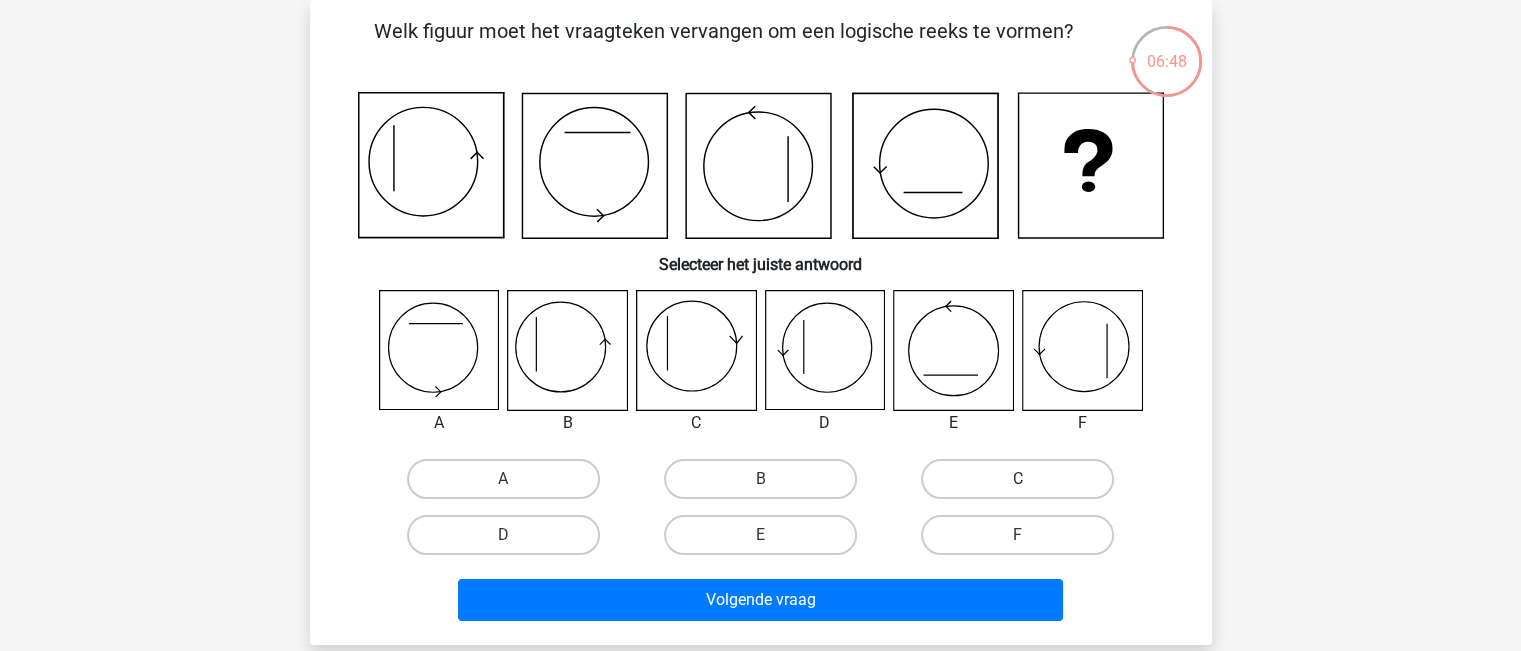 click on "C" at bounding box center [1017, 479] 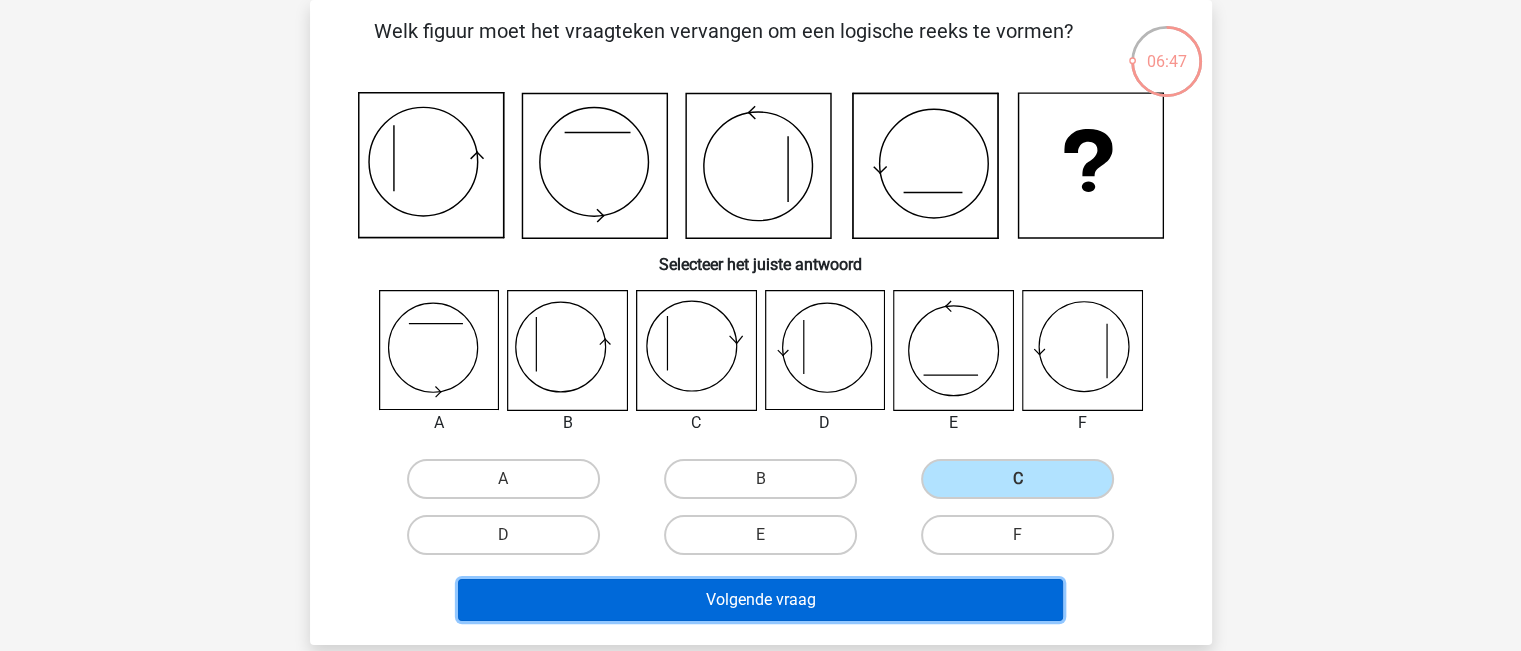 click on "Volgende vraag" at bounding box center [760, 600] 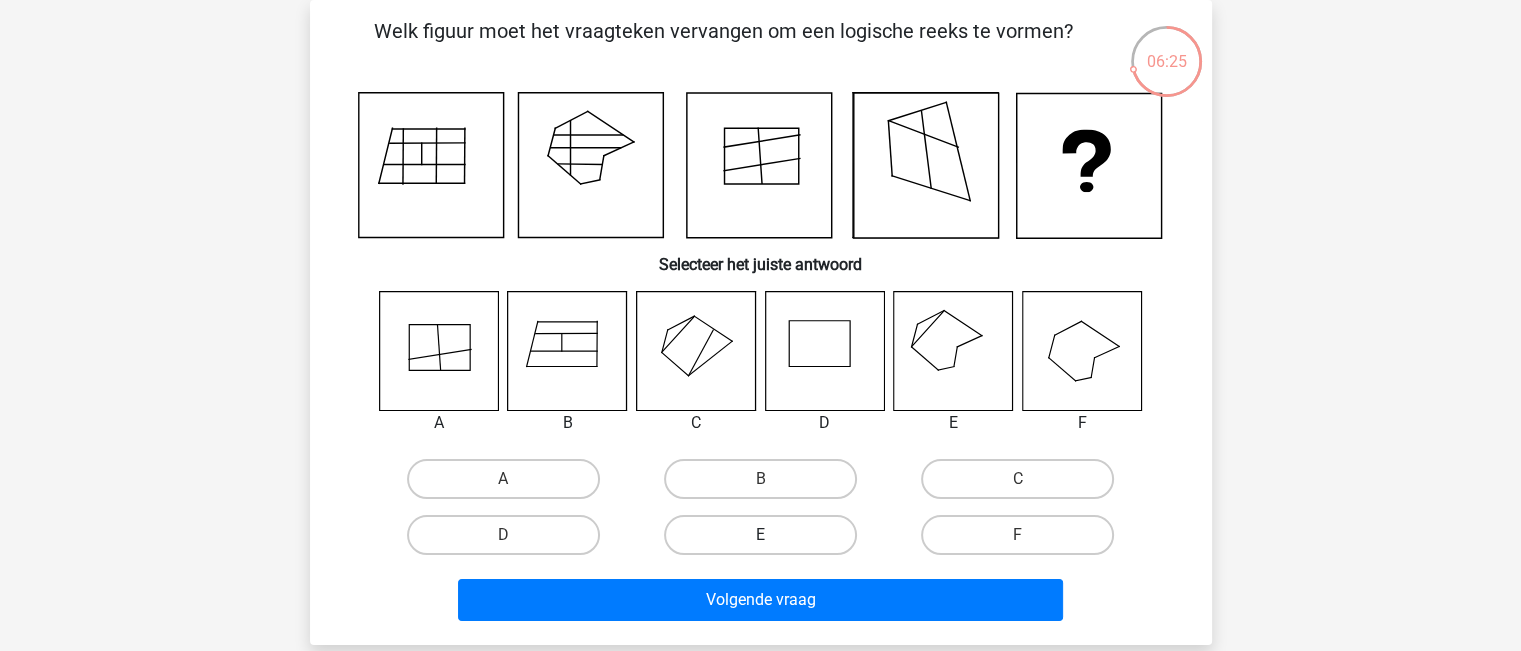 click on "E" at bounding box center [760, 535] 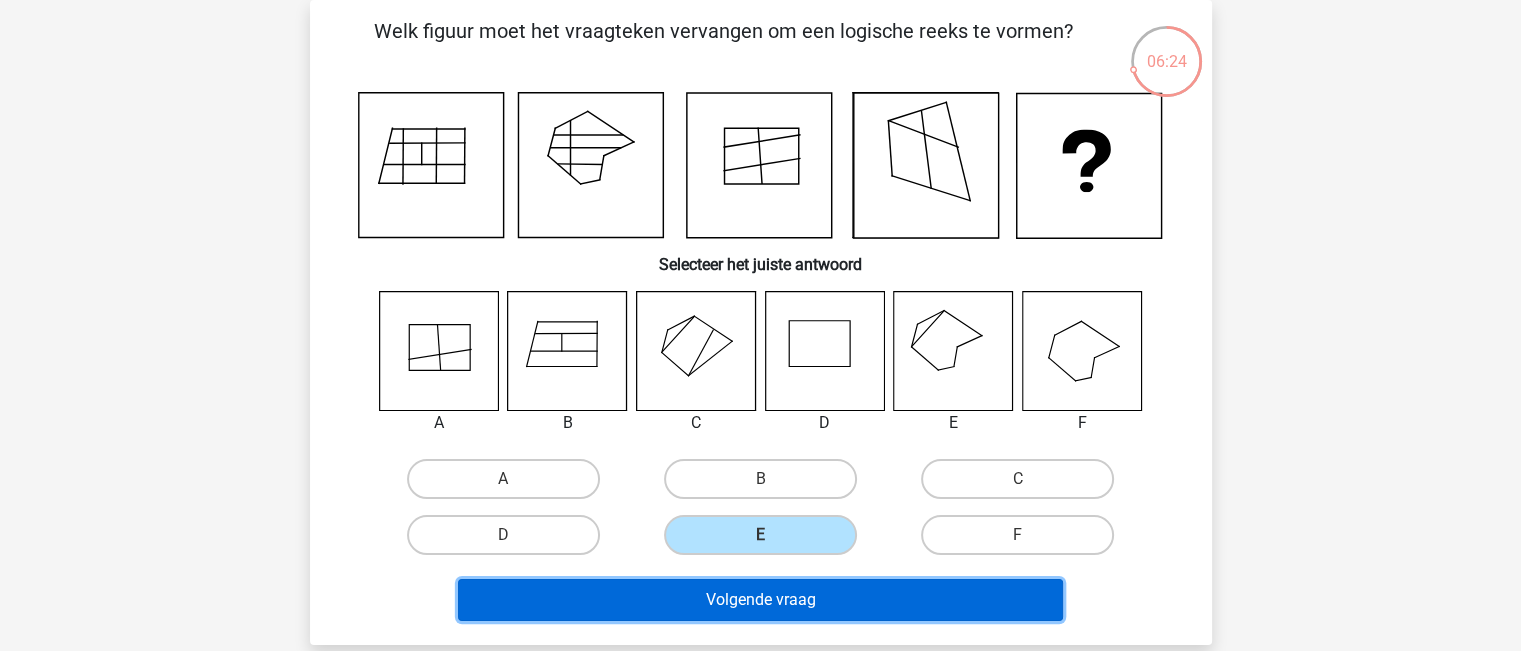 click on "Volgende vraag" at bounding box center (760, 600) 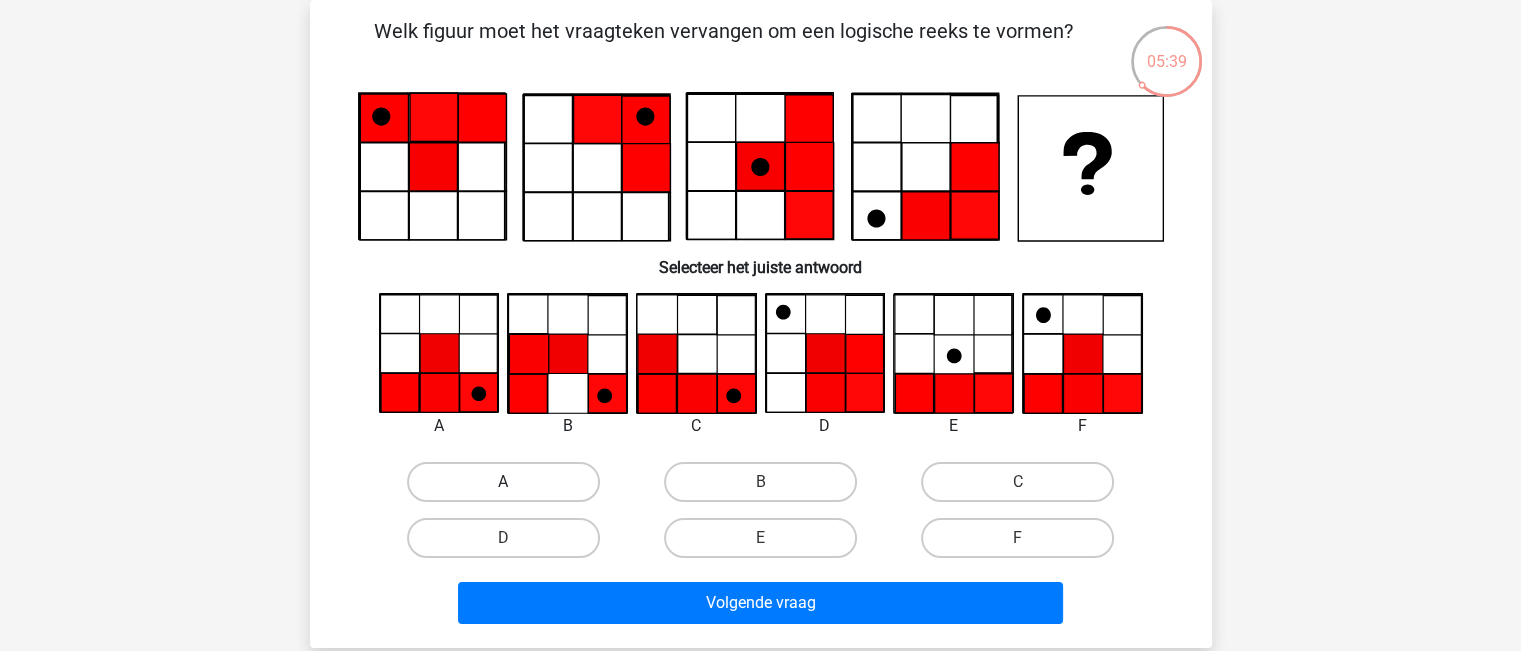 click on "A" at bounding box center (503, 482) 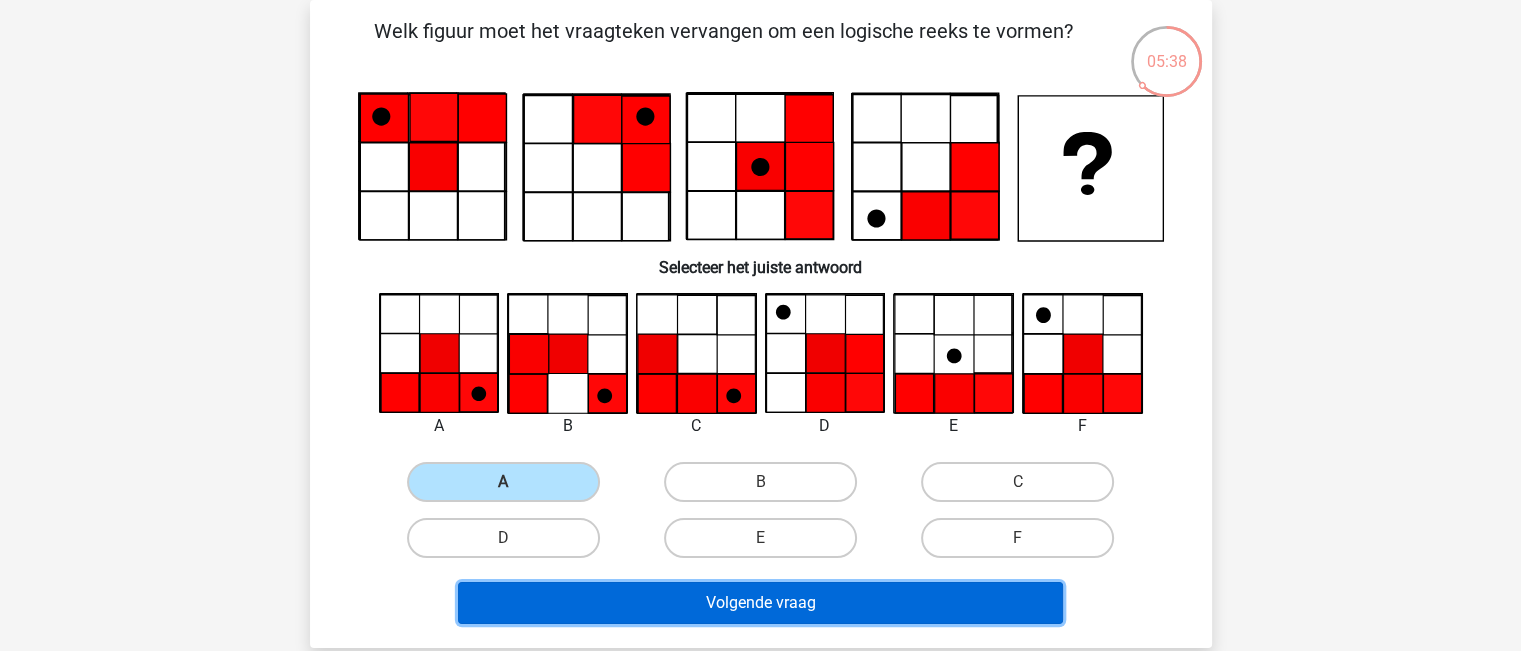 click on "Volgende vraag" at bounding box center (760, 603) 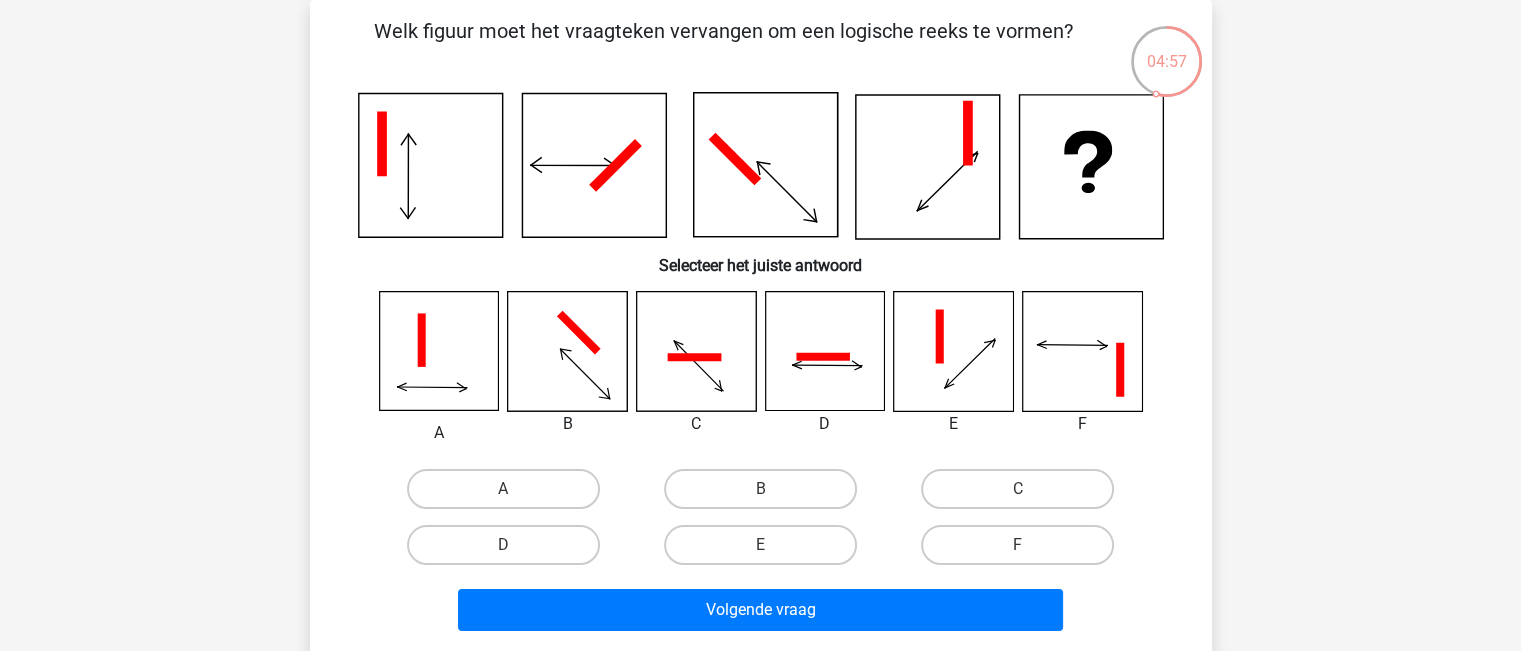 click on "B" at bounding box center (766, 495) 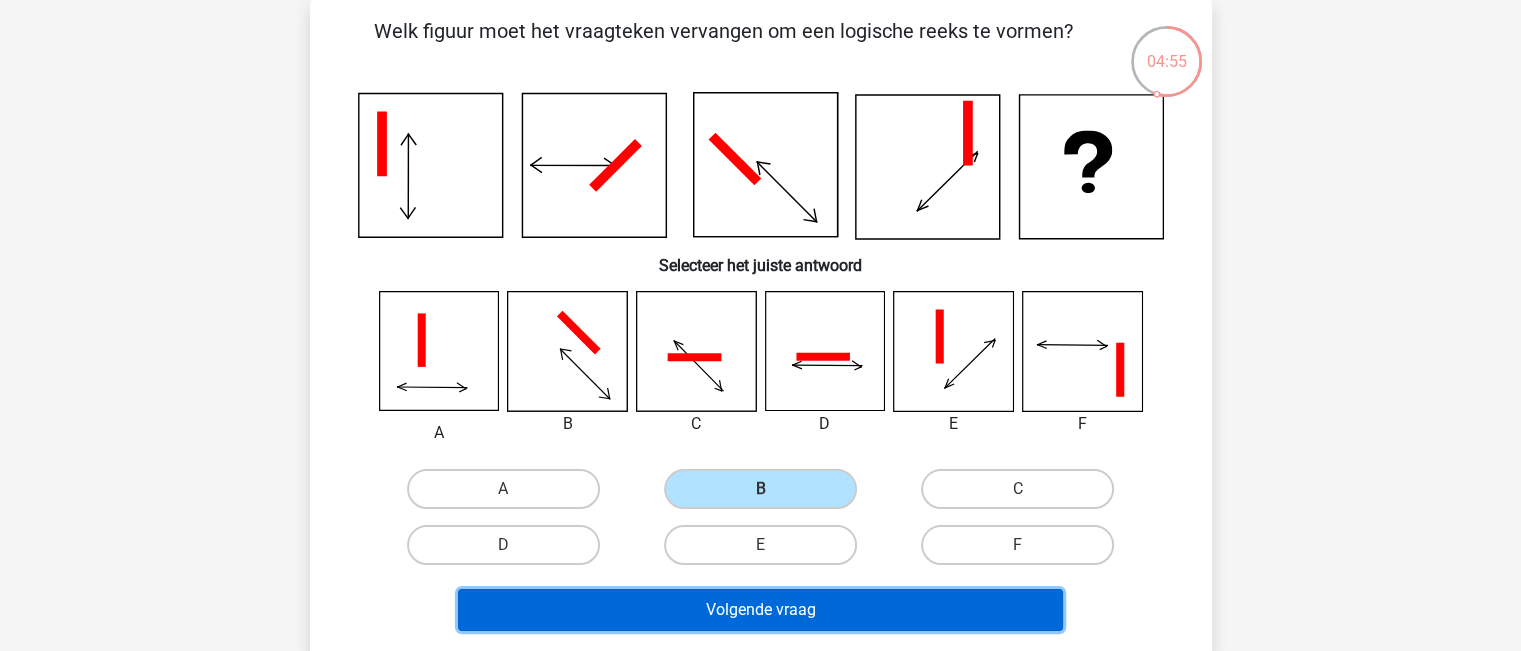 click on "Volgende vraag" at bounding box center [760, 610] 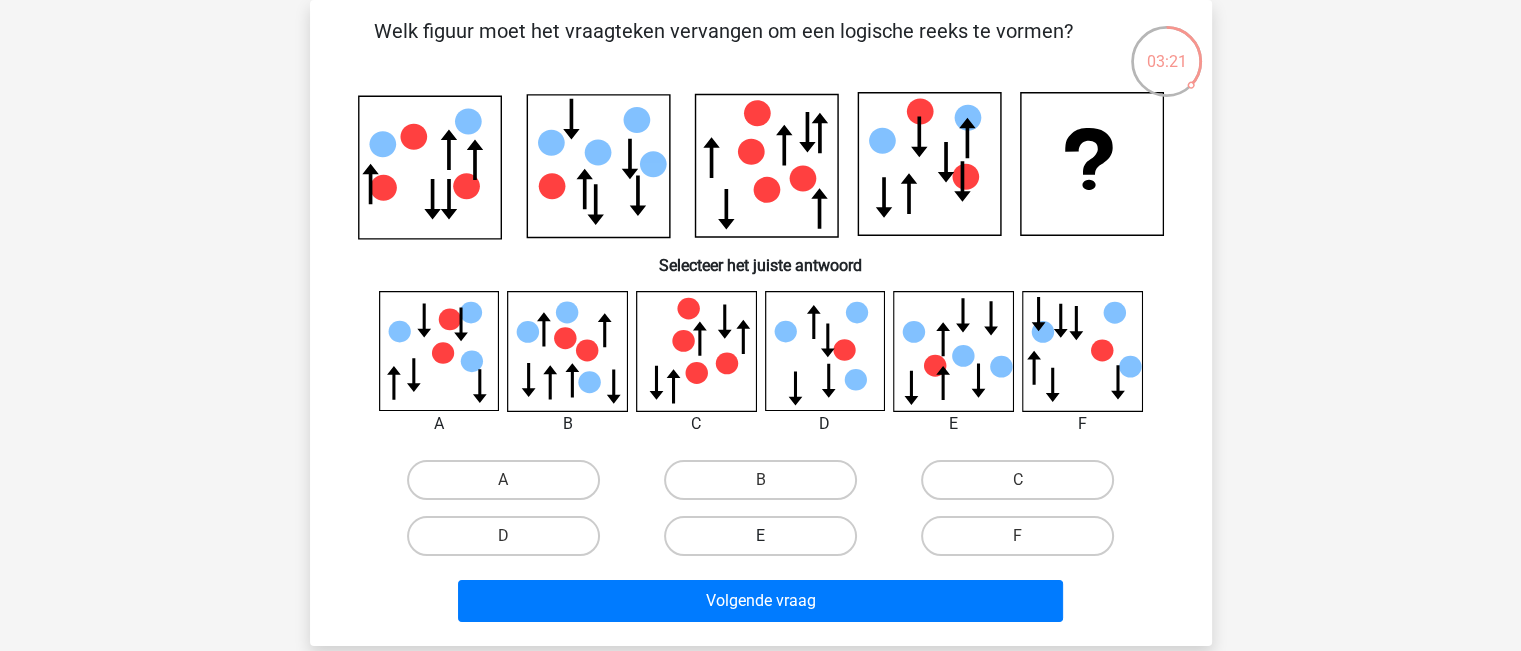 click on "E" at bounding box center [760, 536] 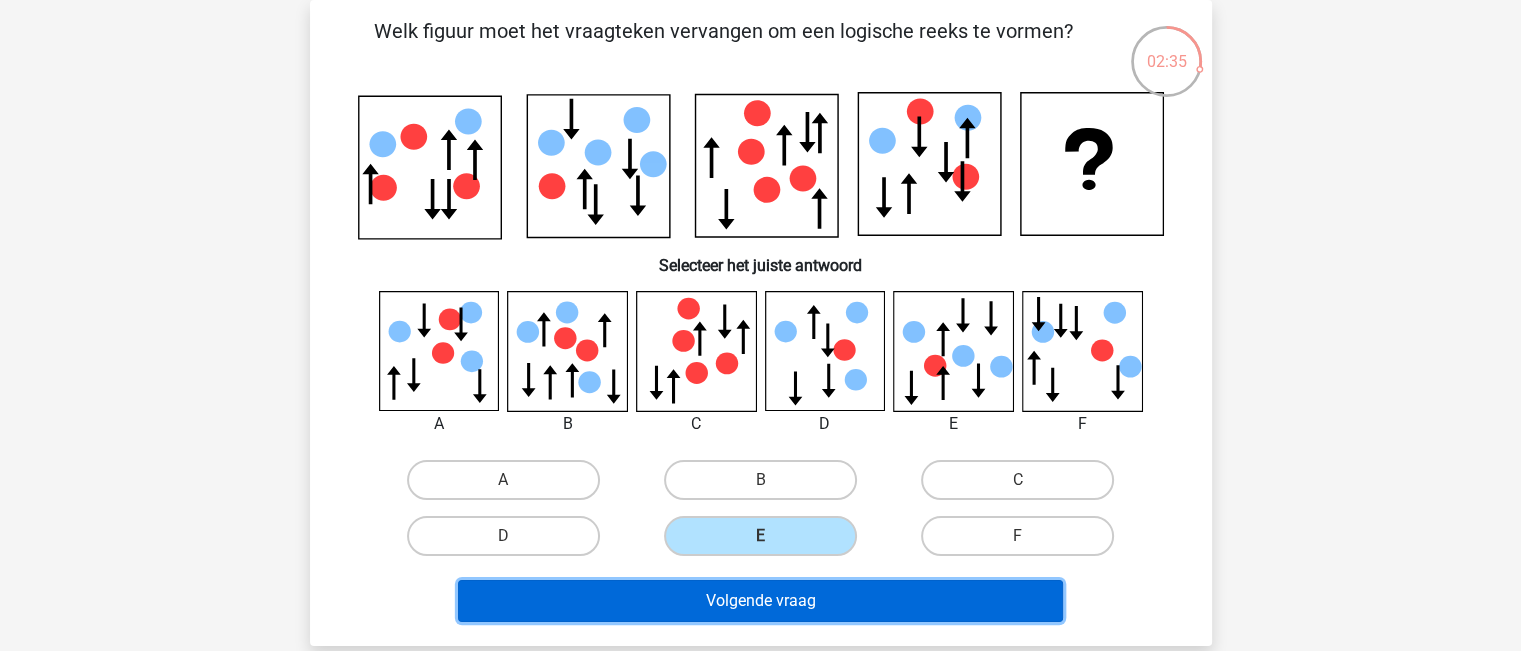 click on "Volgende vraag" at bounding box center [760, 601] 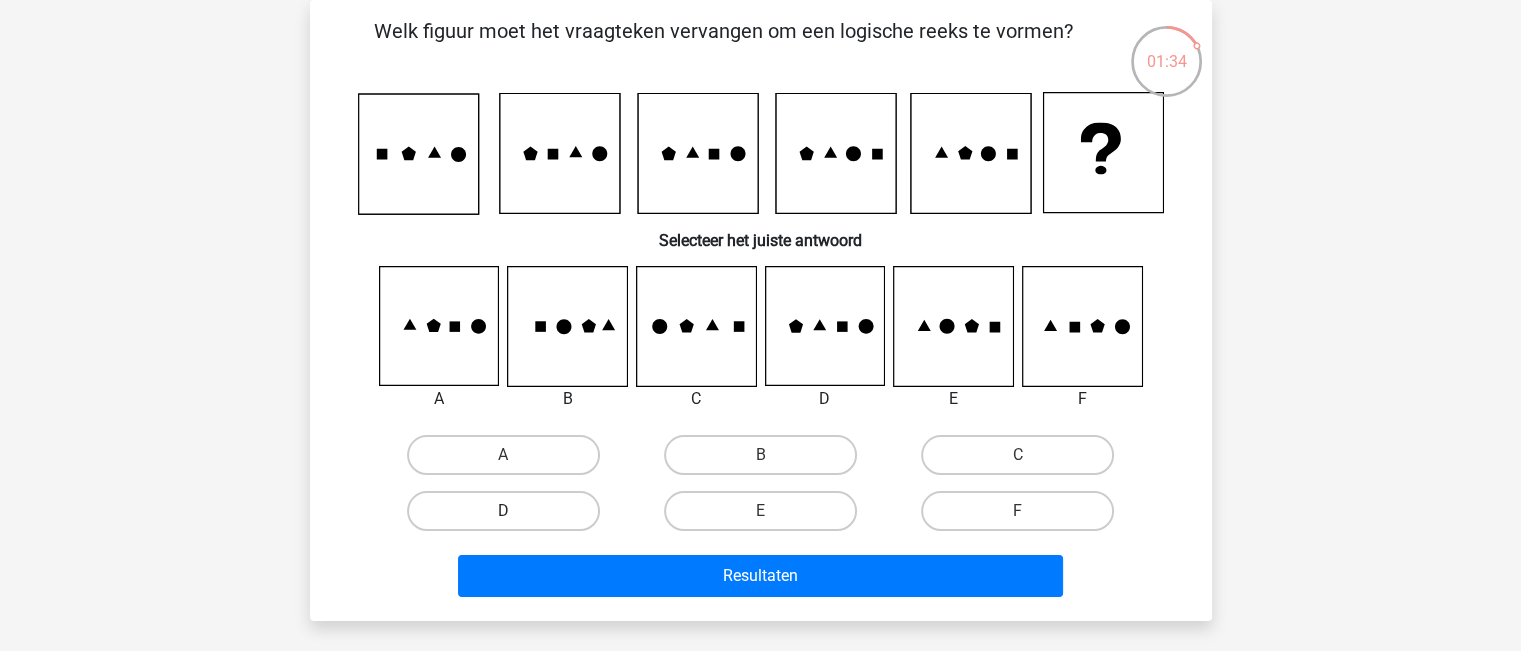 click on "D" at bounding box center (503, 511) 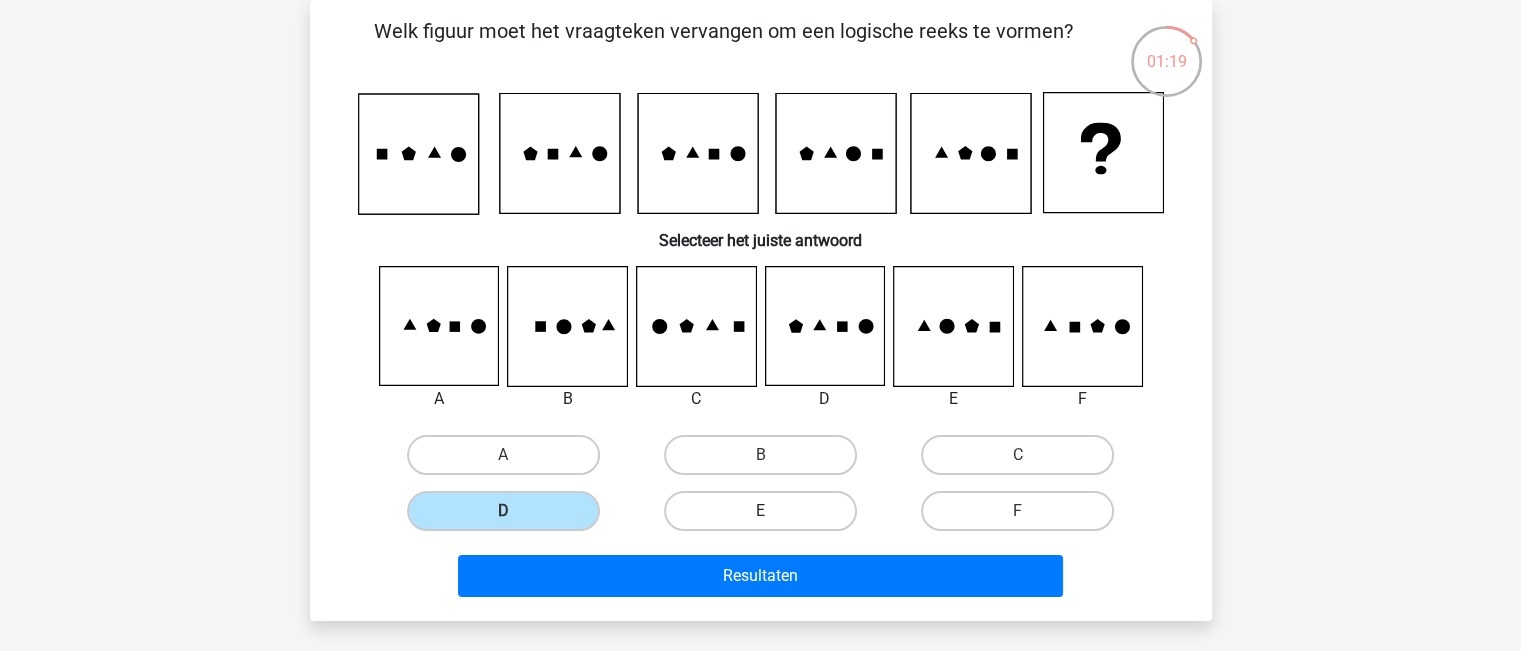 click on "E" at bounding box center [760, 511] 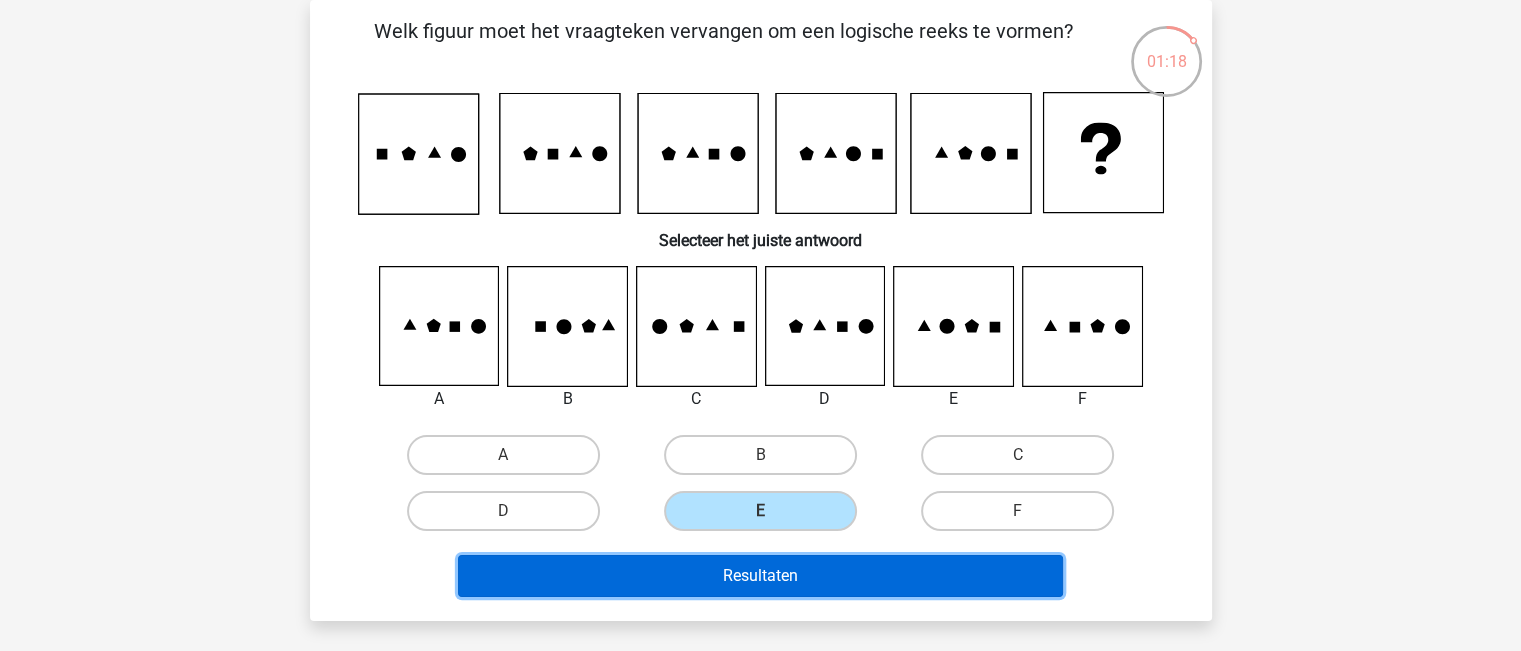 click on "Resultaten" at bounding box center [760, 576] 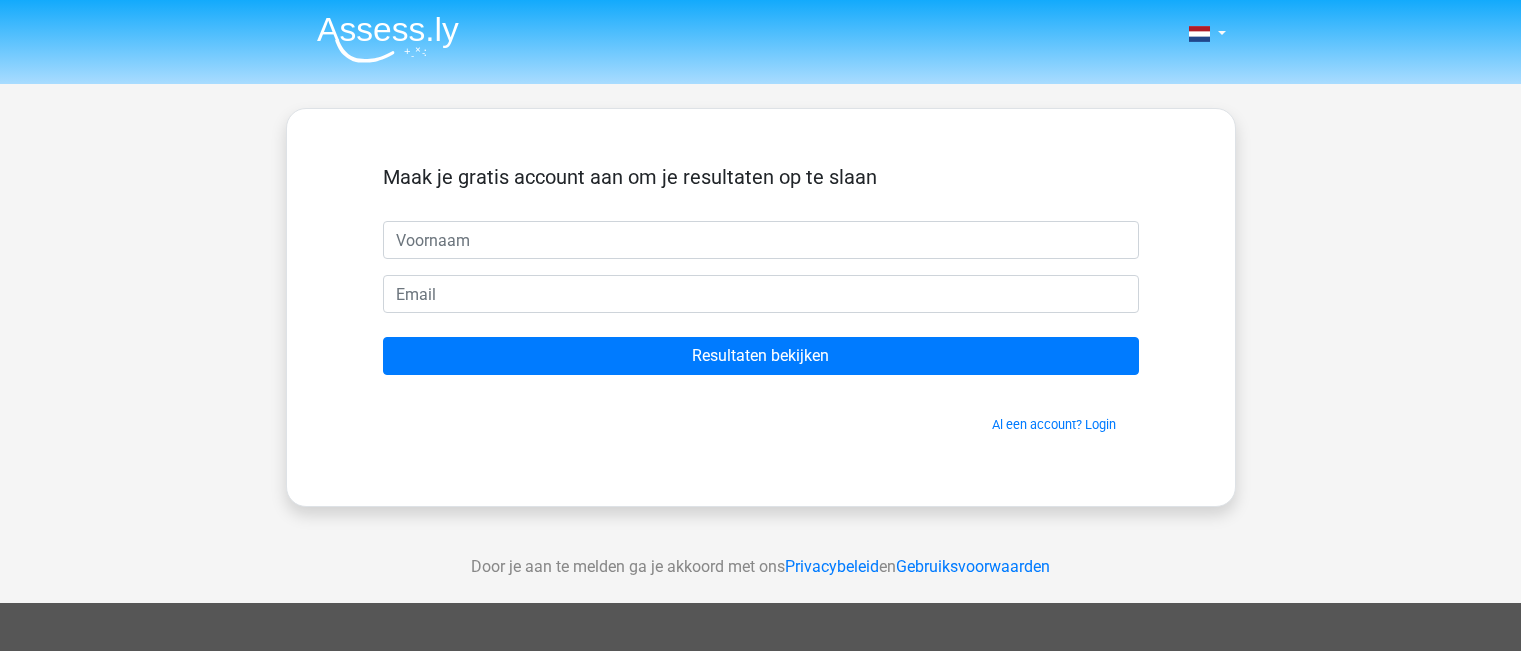 scroll, scrollTop: 0, scrollLeft: 0, axis: both 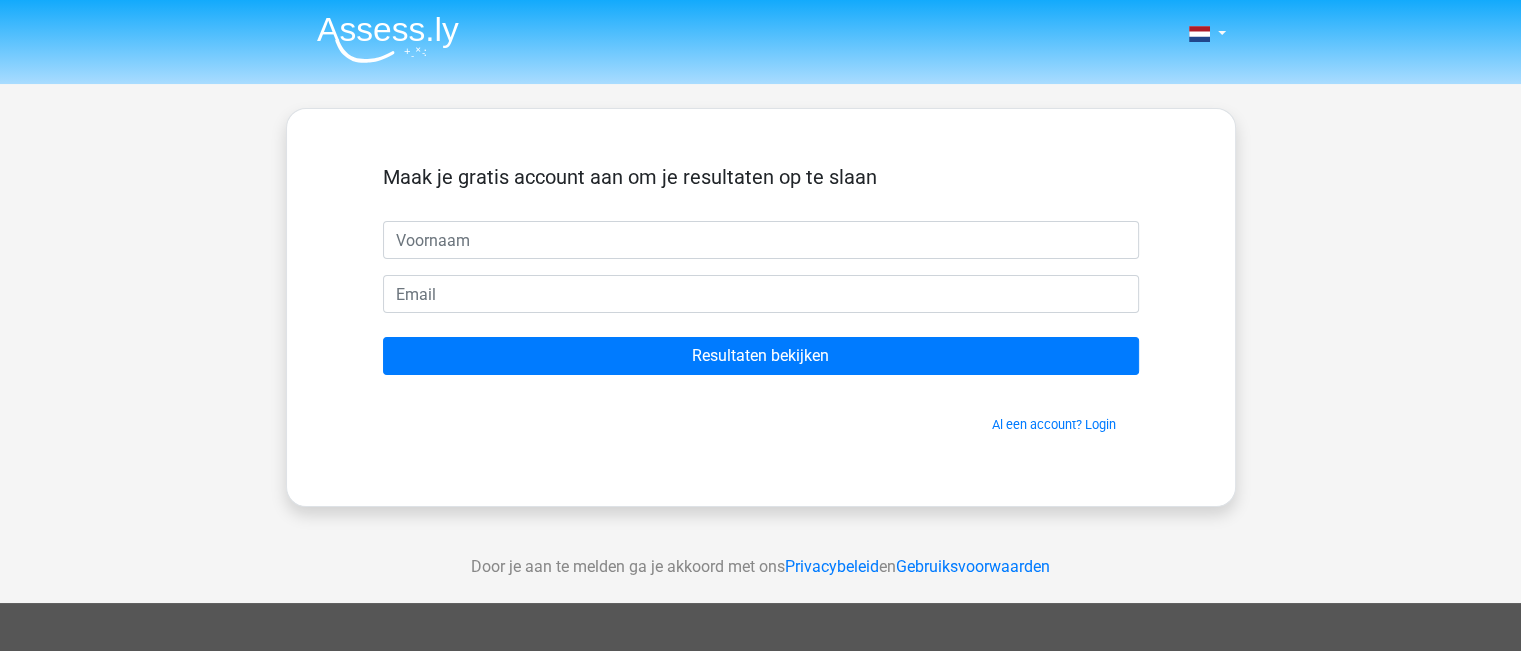 click at bounding box center (761, 240) 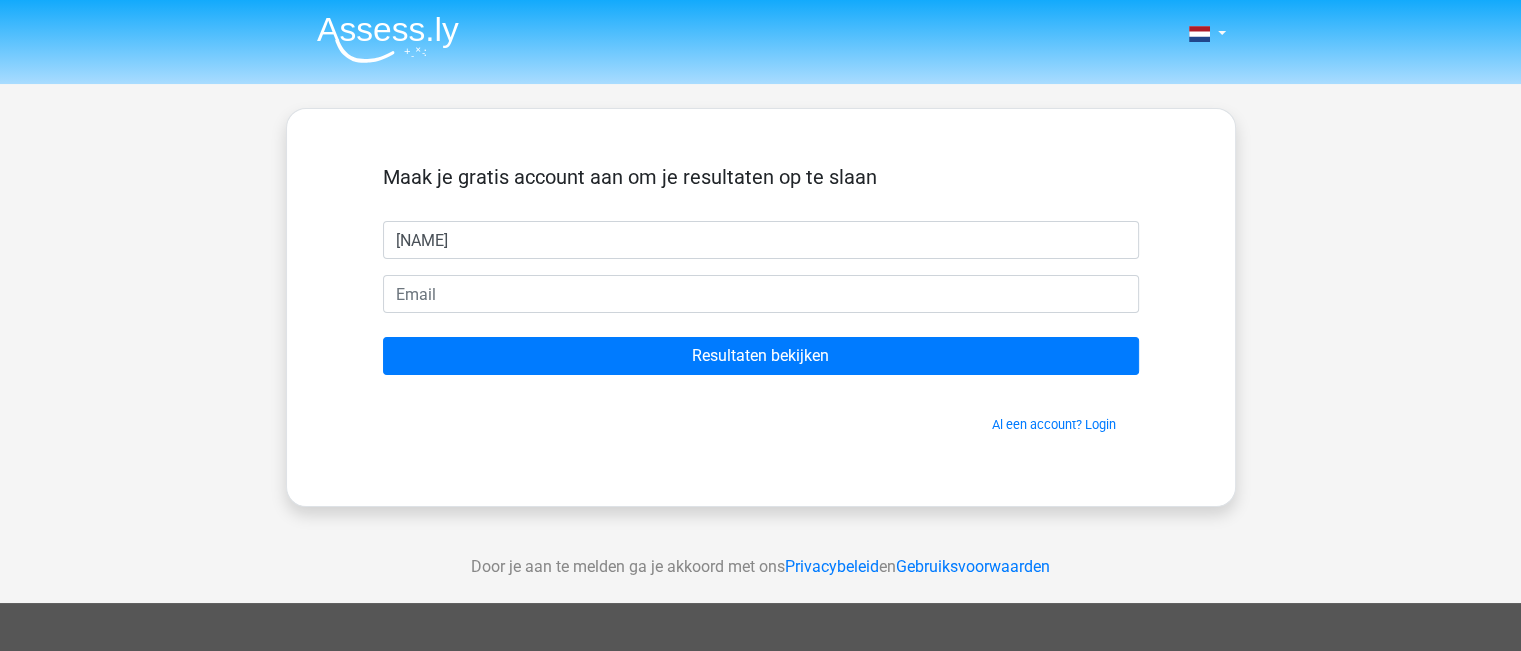 type on "Nancy" 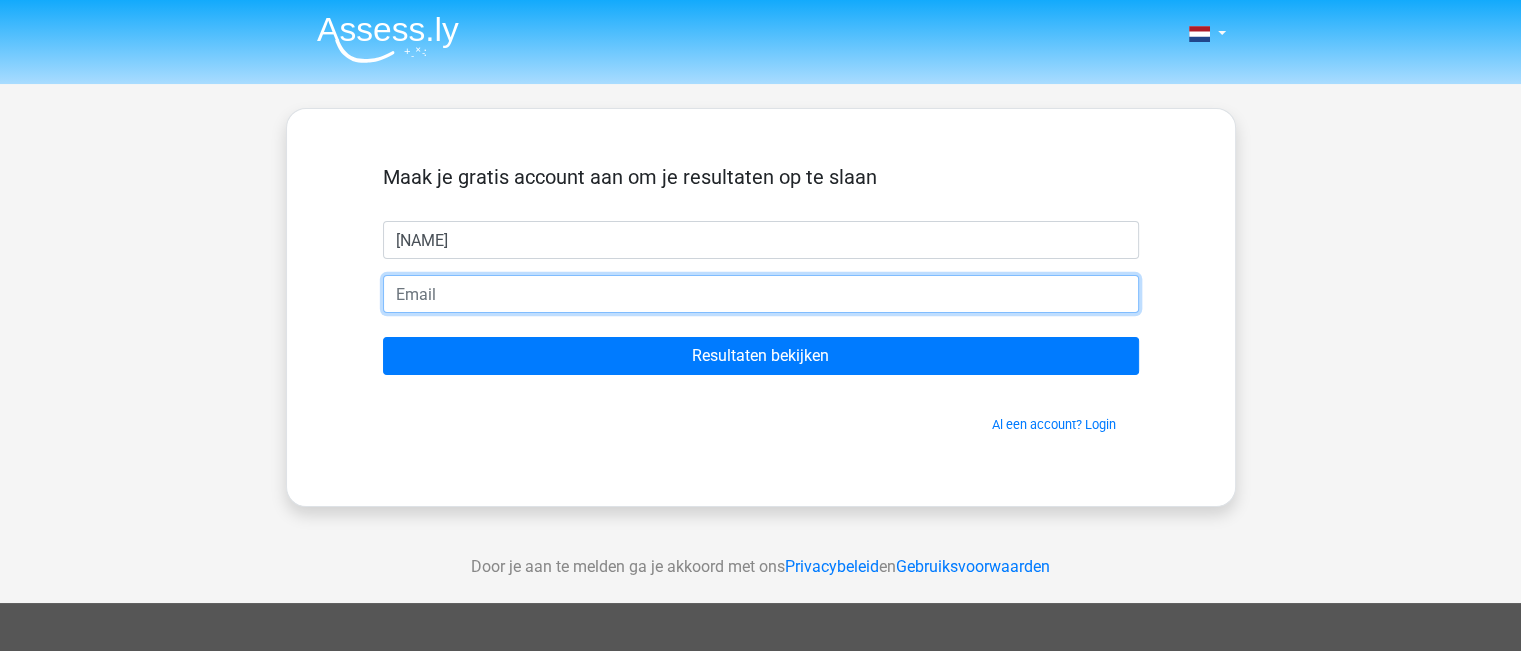 click at bounding box center (761, 294) 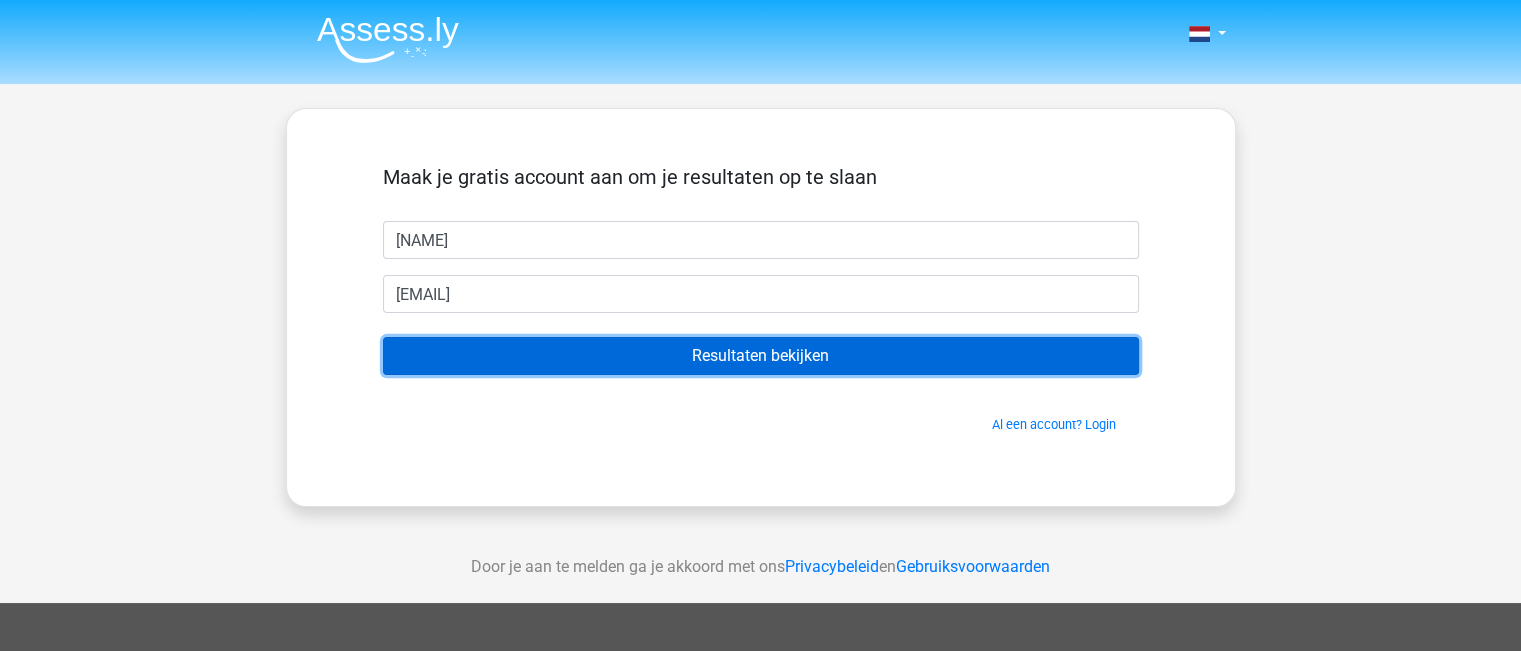 click on "Resultaten bekijken" at bounding box center (761, 356) 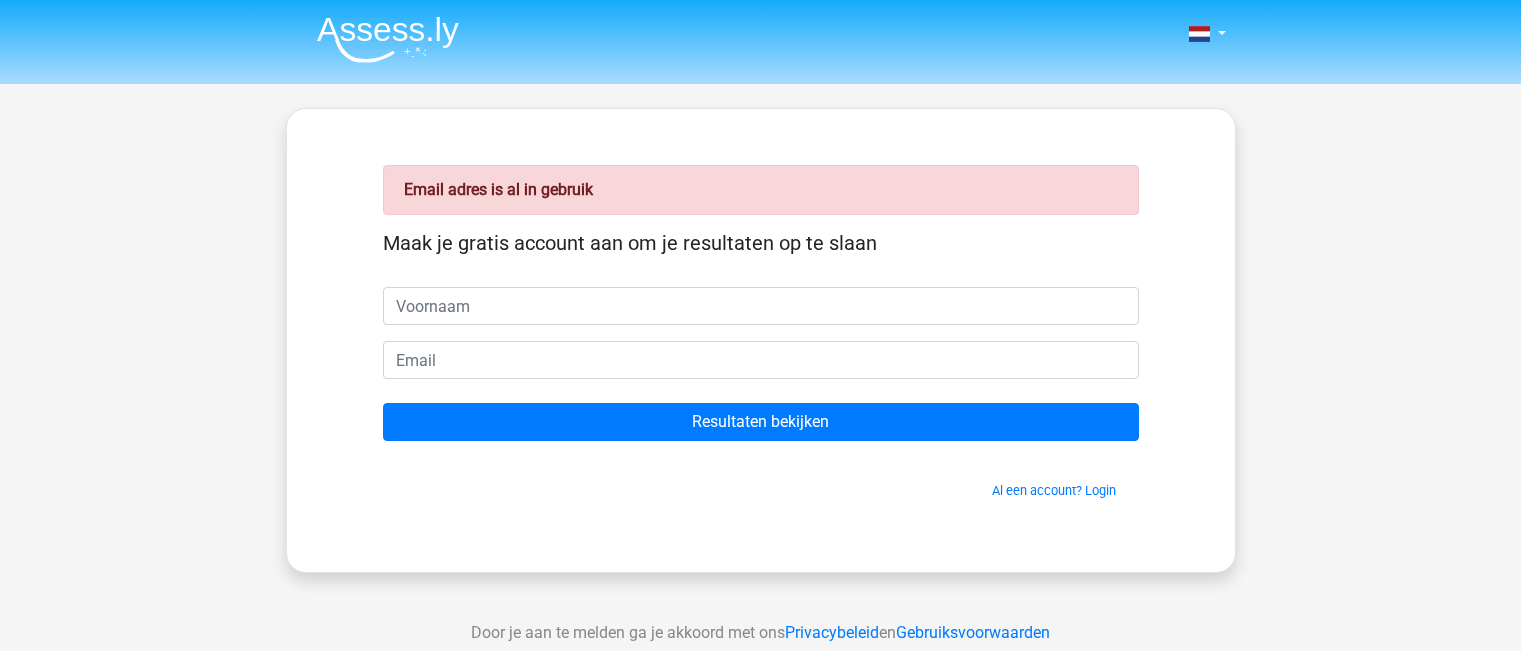 scroll, scrollTop: 0, scrollLeft: 0, axis: both 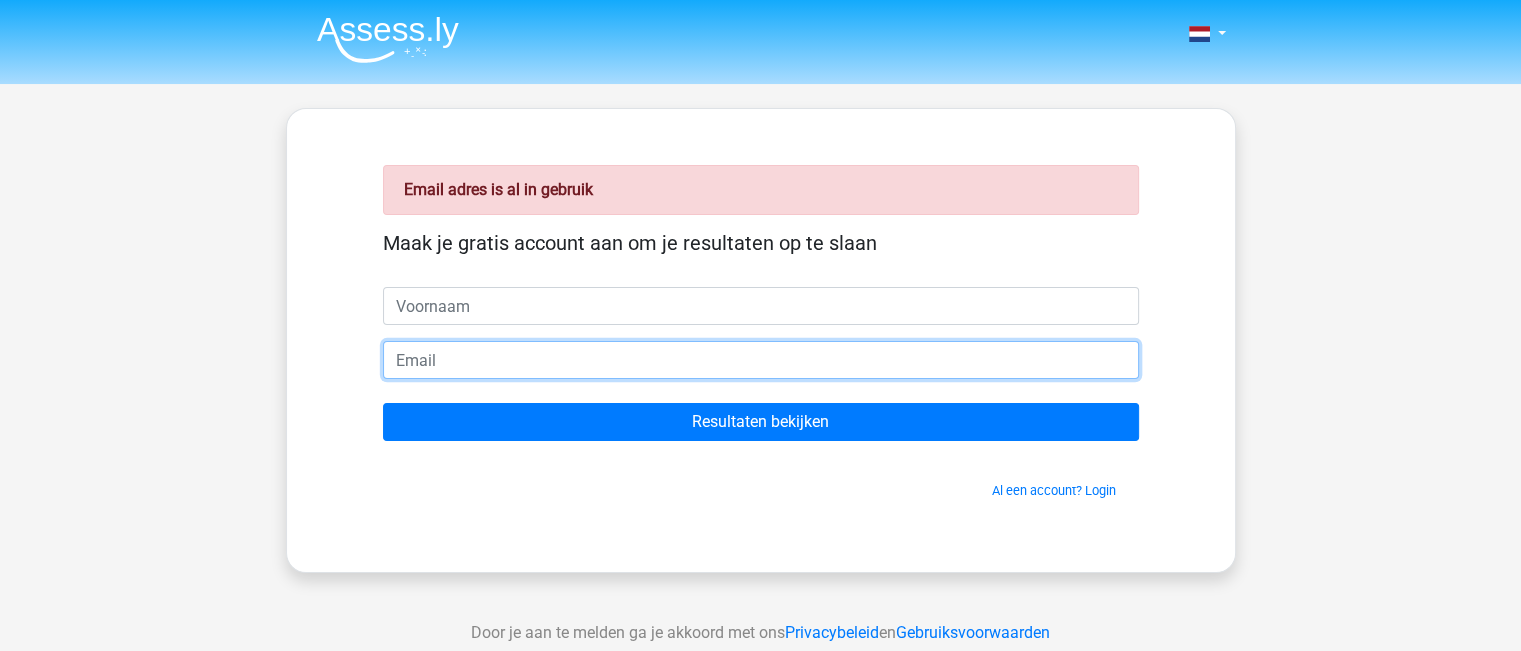 drag, startPoint x: 1092, startPoint y: 485, endPoint x: 899, endPoint y: 352, distance: 234.38857 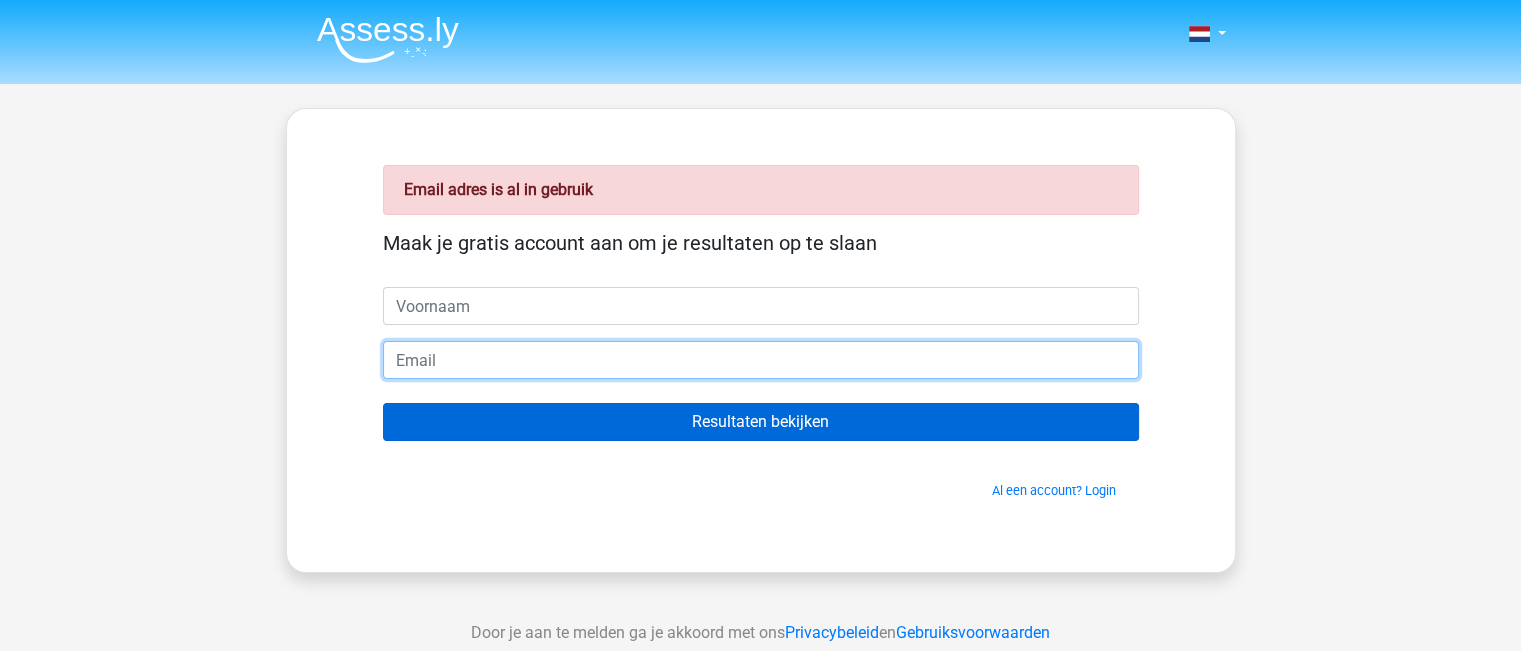 type on "nancy_lau@outlook.com" 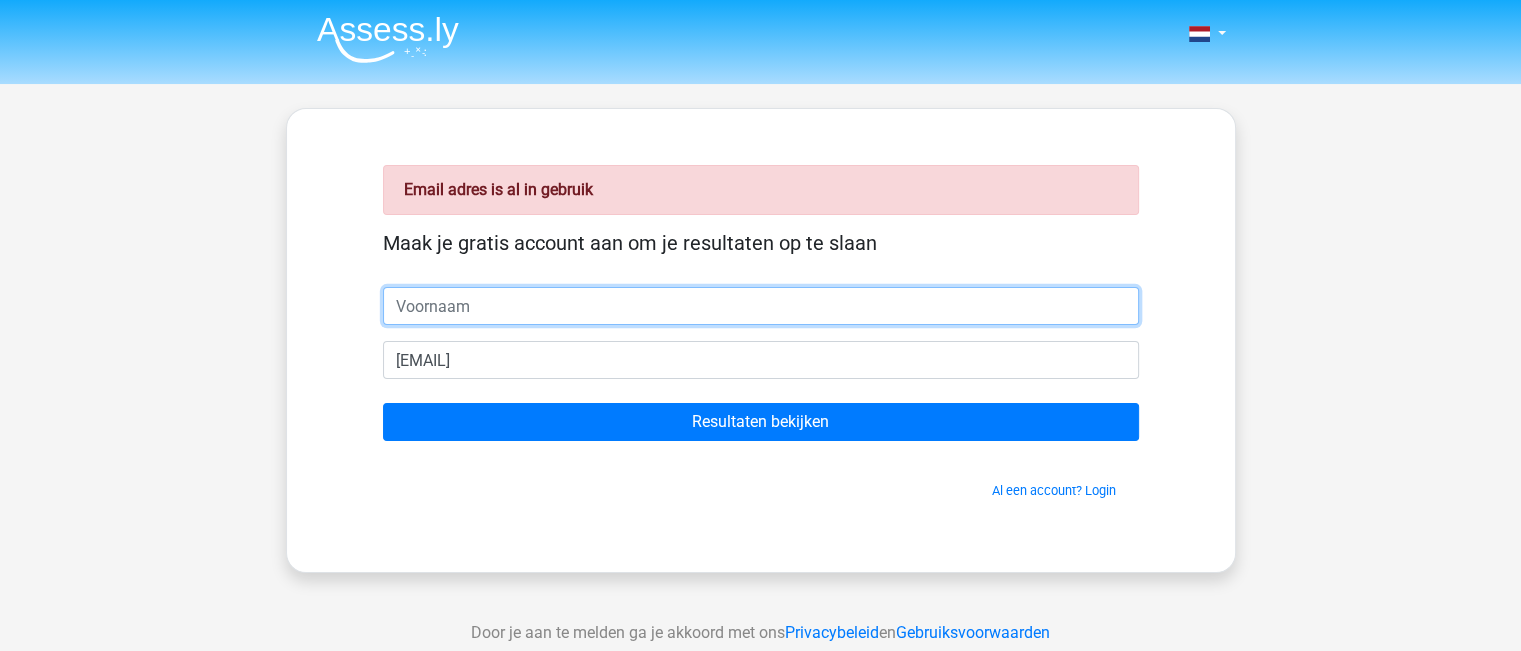 click at bounding box center [761, 306] 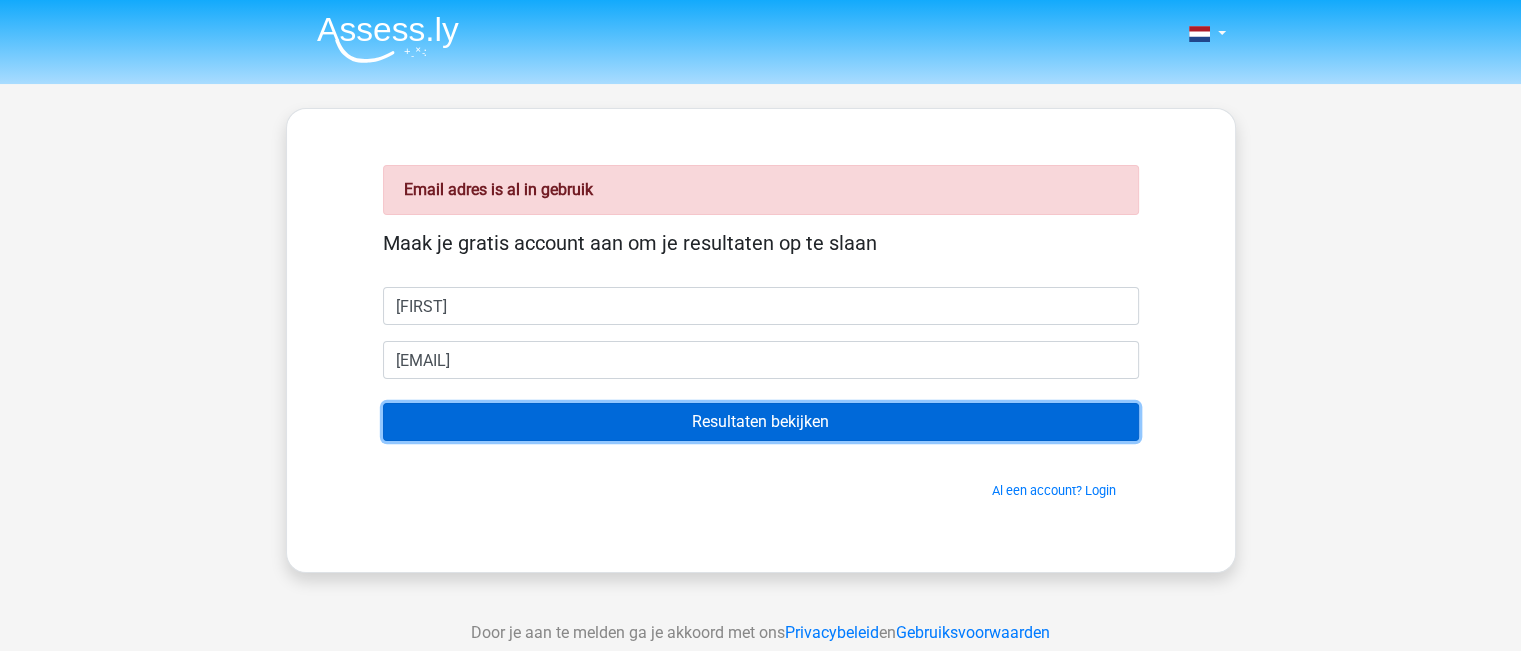 click on "Resultaten bekijken" at bounding box center (761, 422) 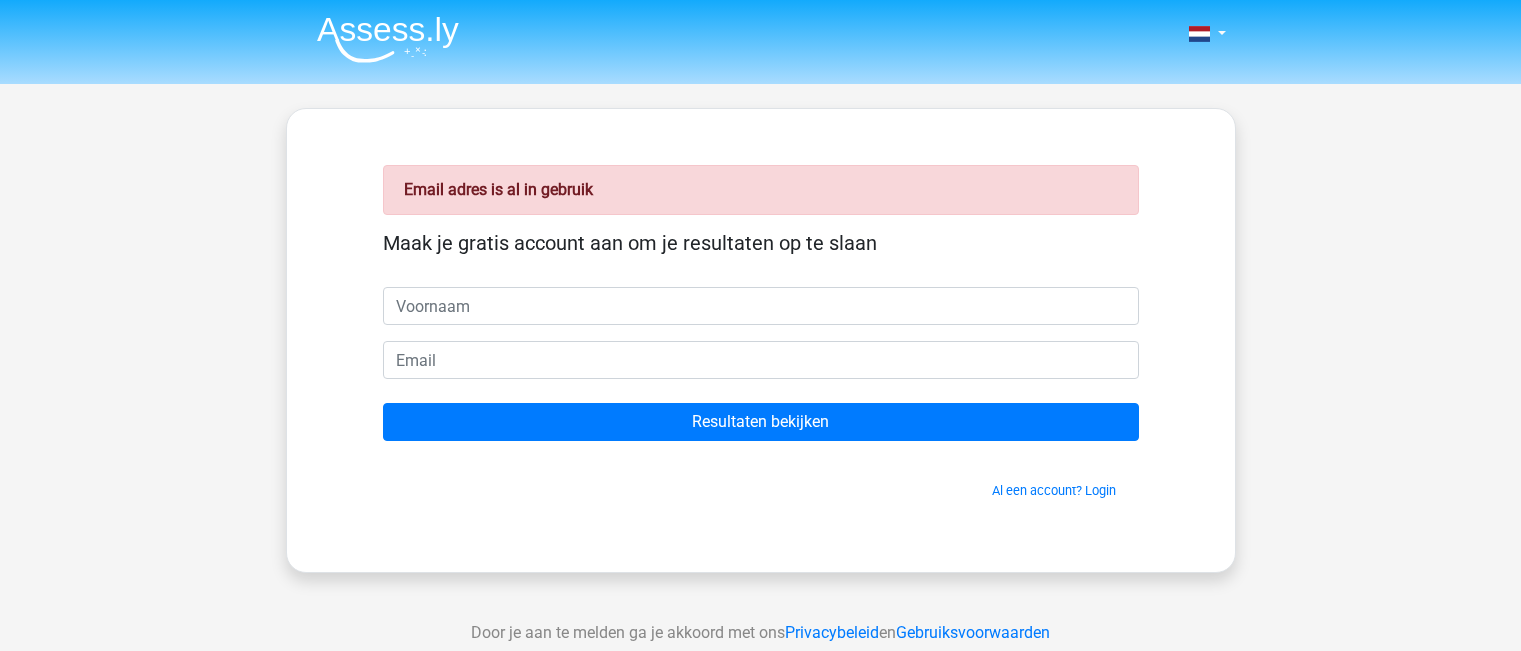 scroll, scrollTop: 0, scrollLeft: 0, axis: both 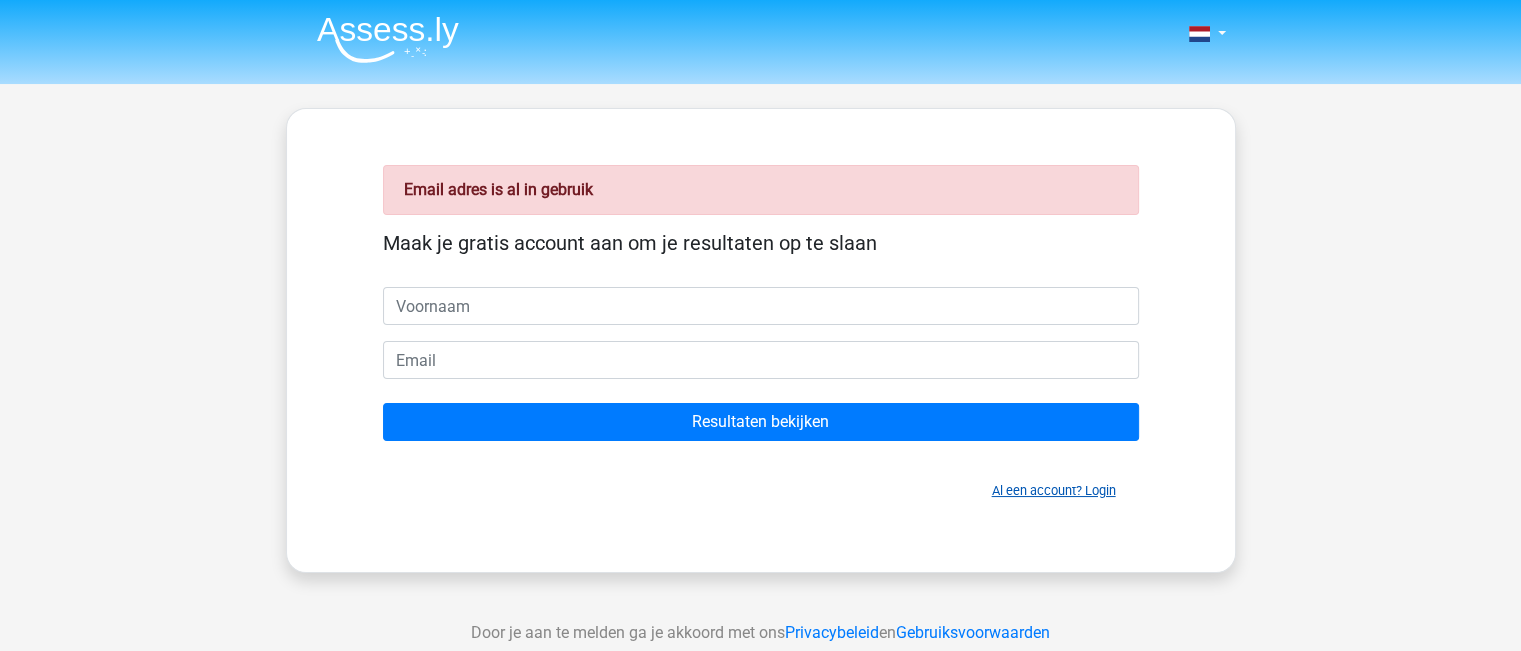 click on "Al een account? Login" at bounding box center (1054, 490) 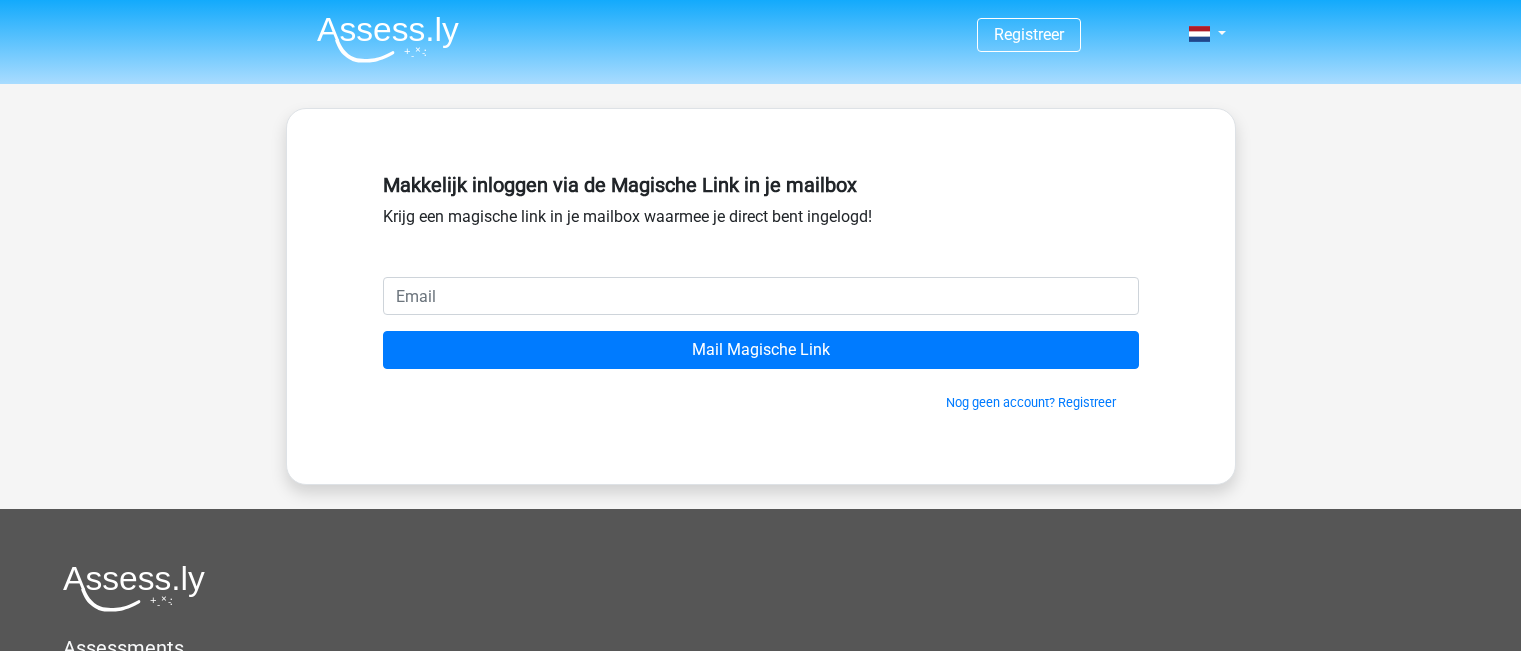 scroll, scrollTop: 0, scrollLeft: 0, axis: both 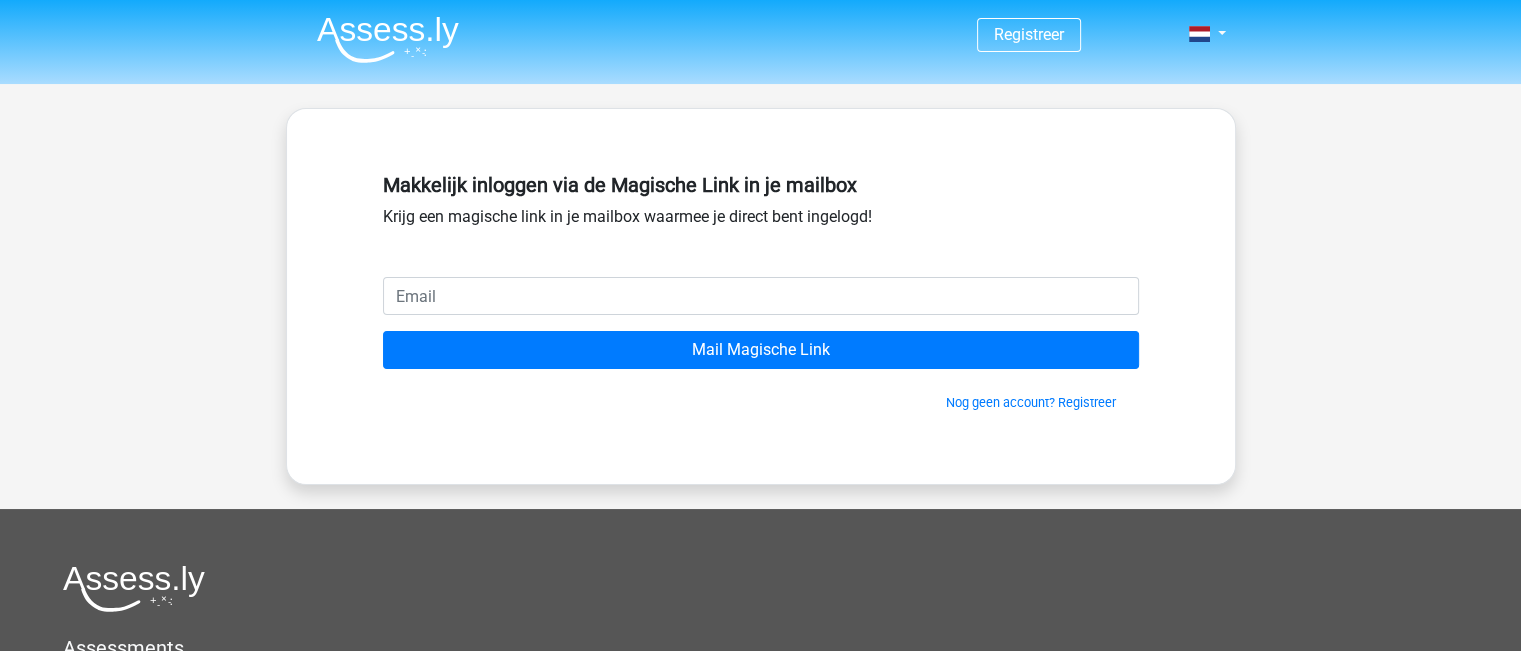 click at bounding box center (761, 296) 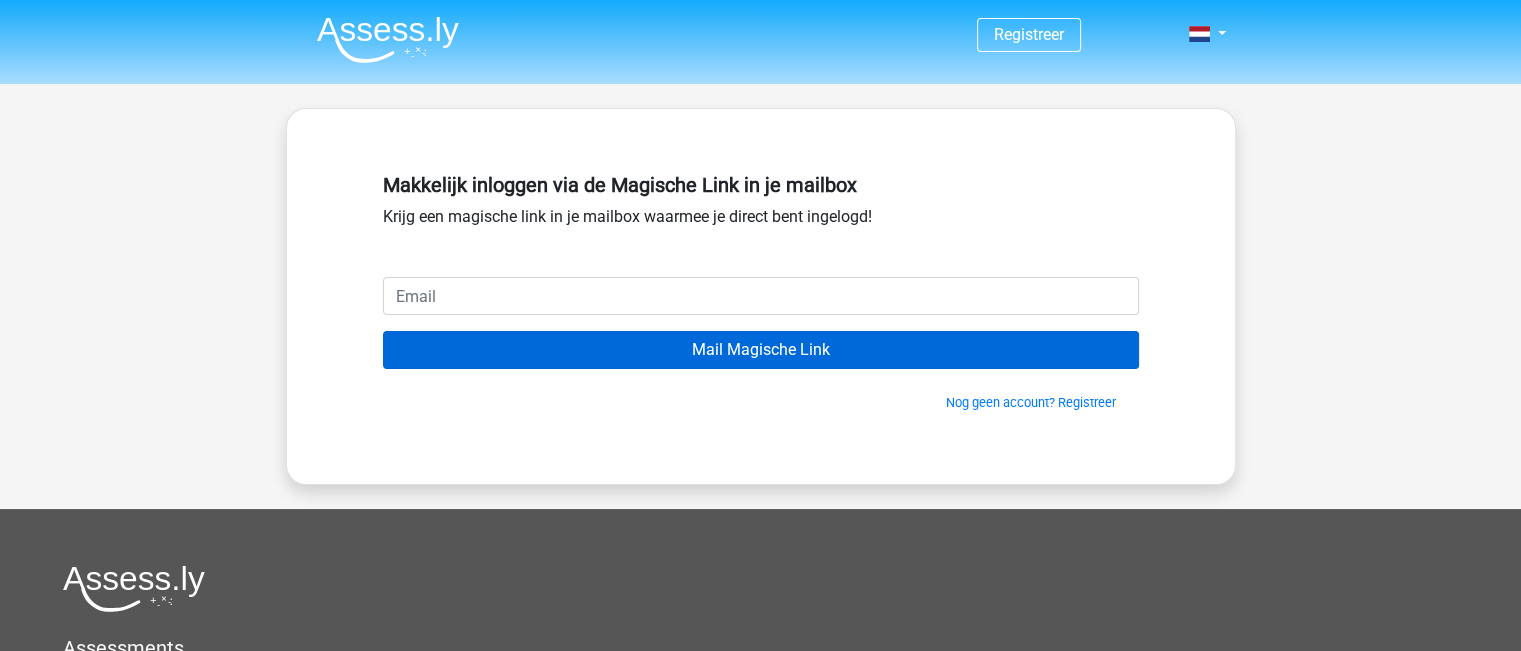 type on "[NAME]@[DOMAIN]" 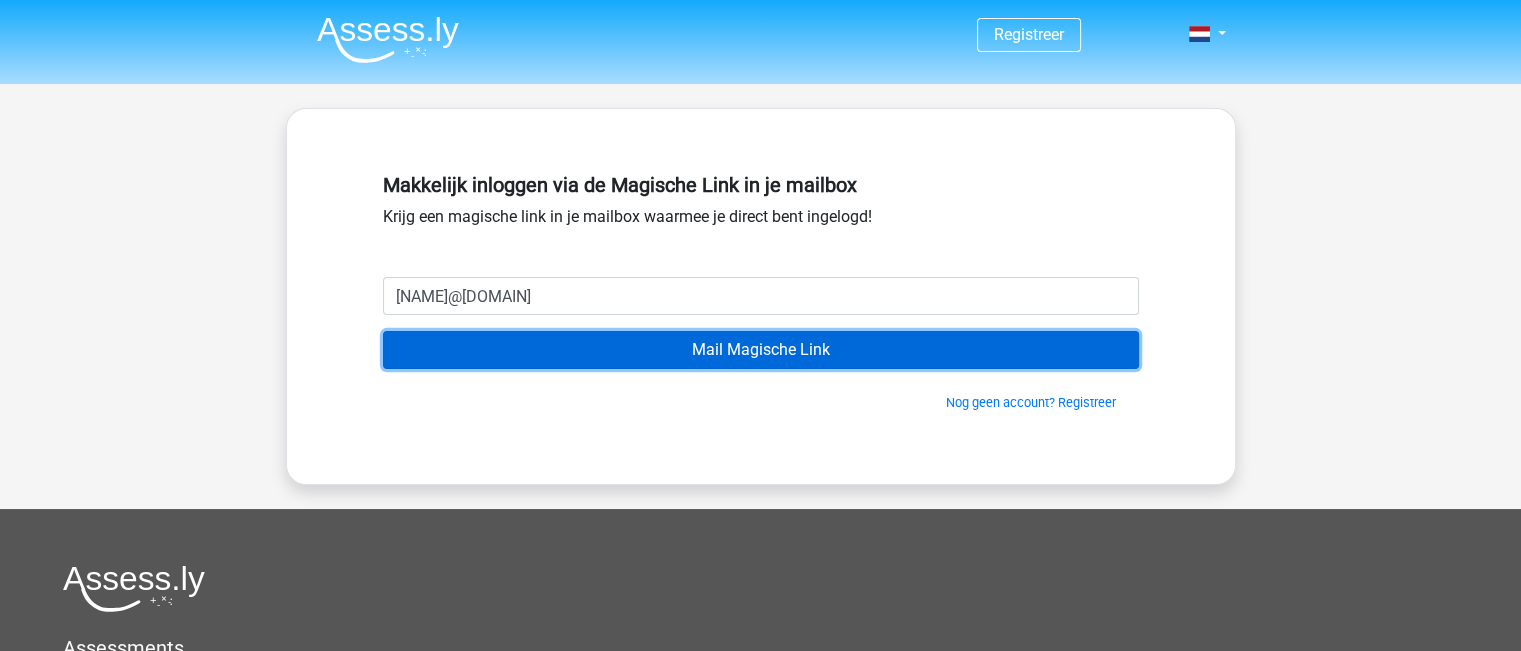 click on "Mail Magische Link" at bounding box center (761, 350) 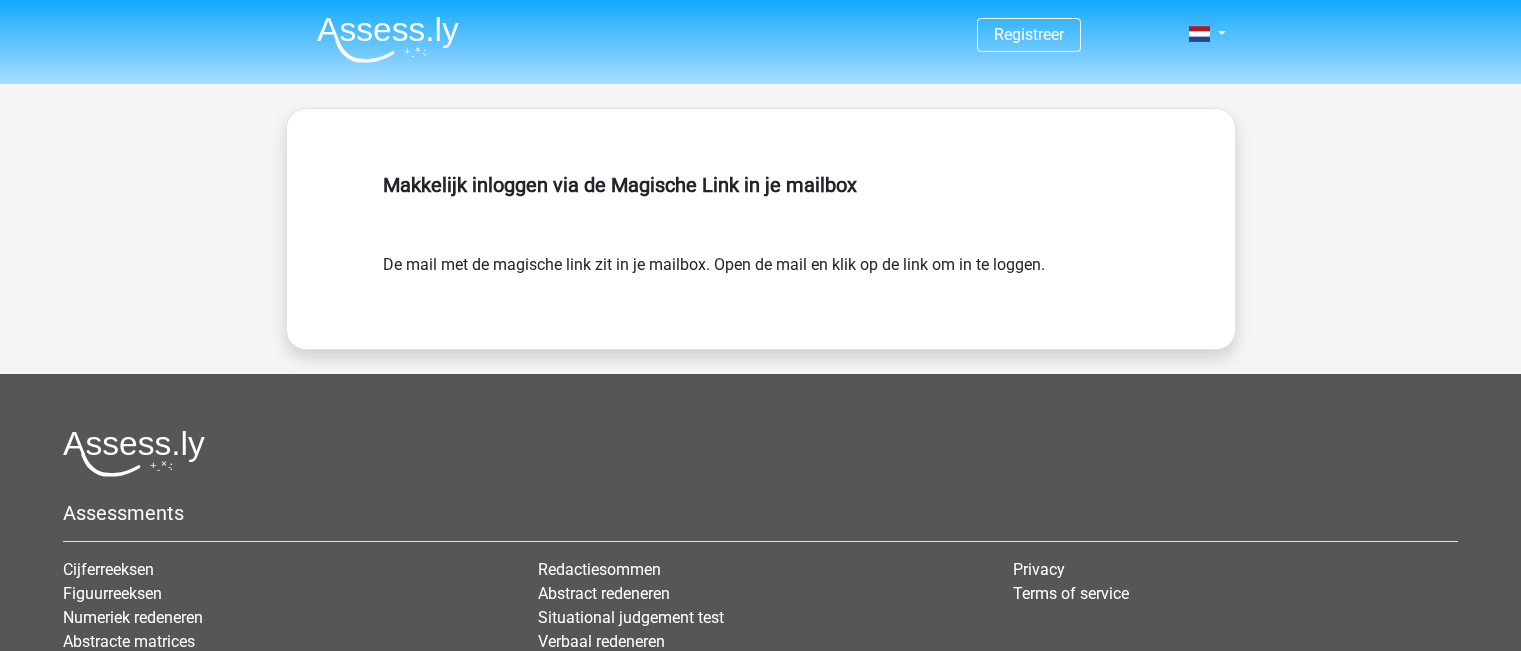 scroll, scrollTop: 0, scrollLeft: 0, axis: both 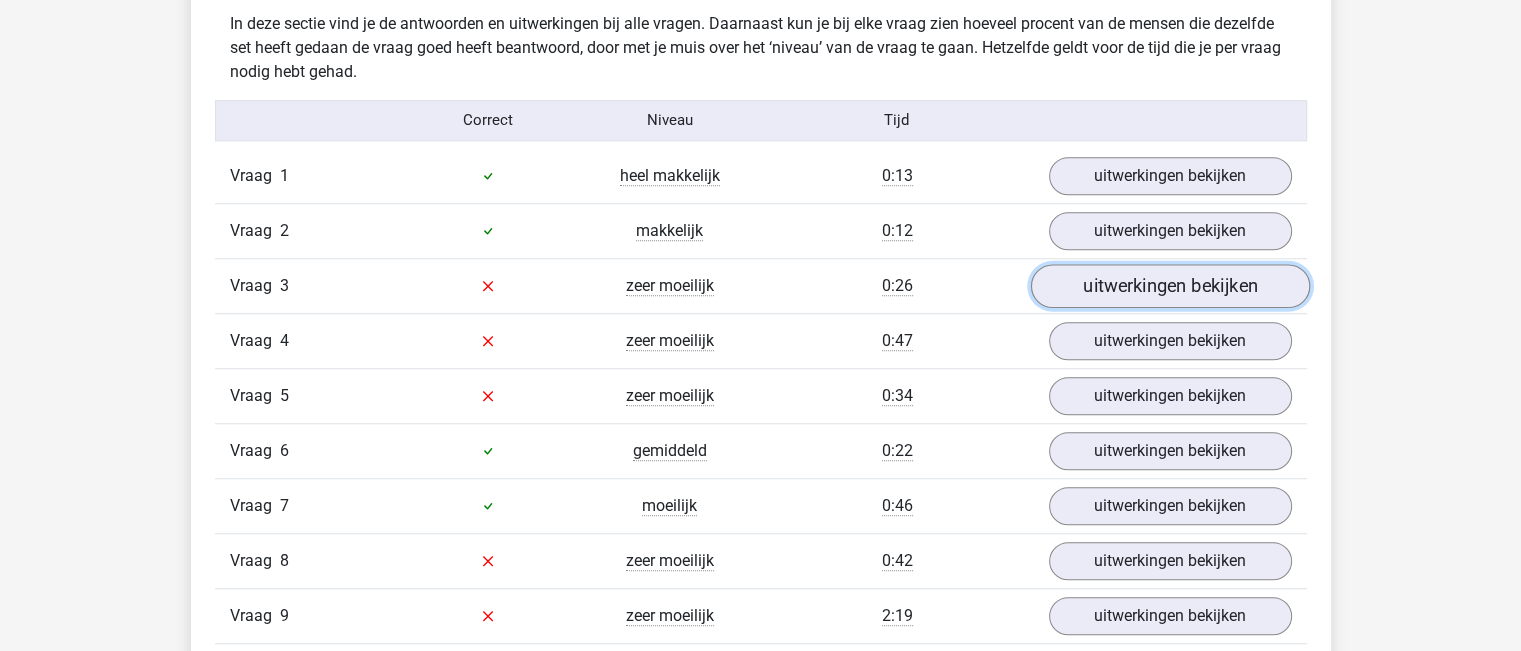click on "uitwerkingen bekijken" at bounding box center [1169, 286] 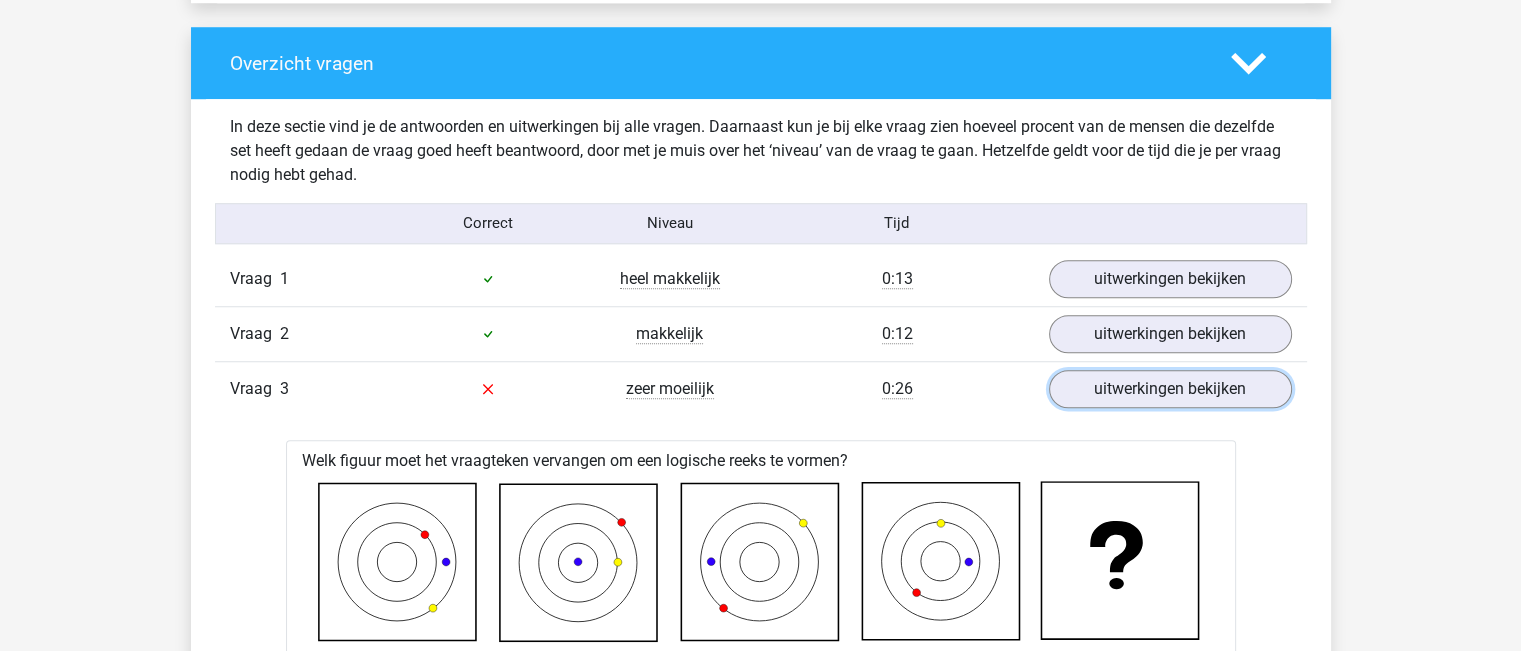 scroll, scrollTop: 1540, scrollLeft: 0, axis: vertical 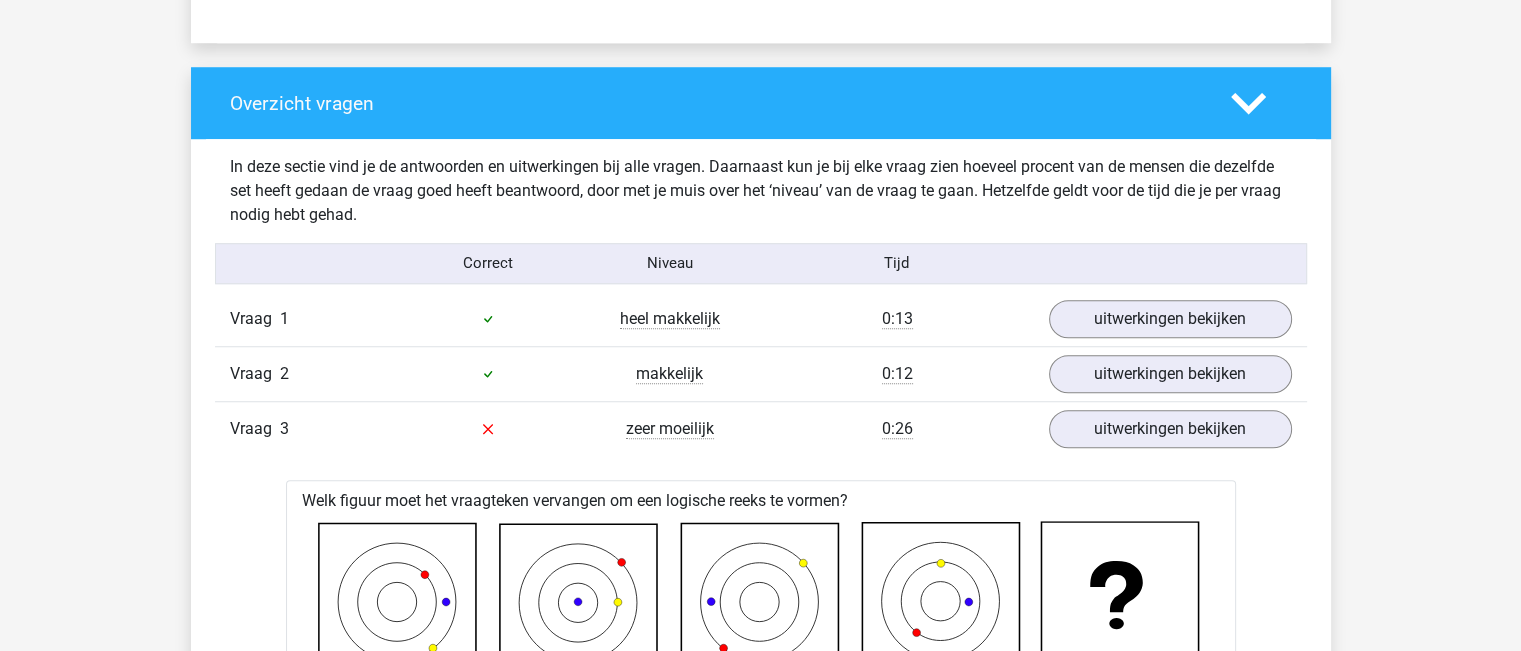 click 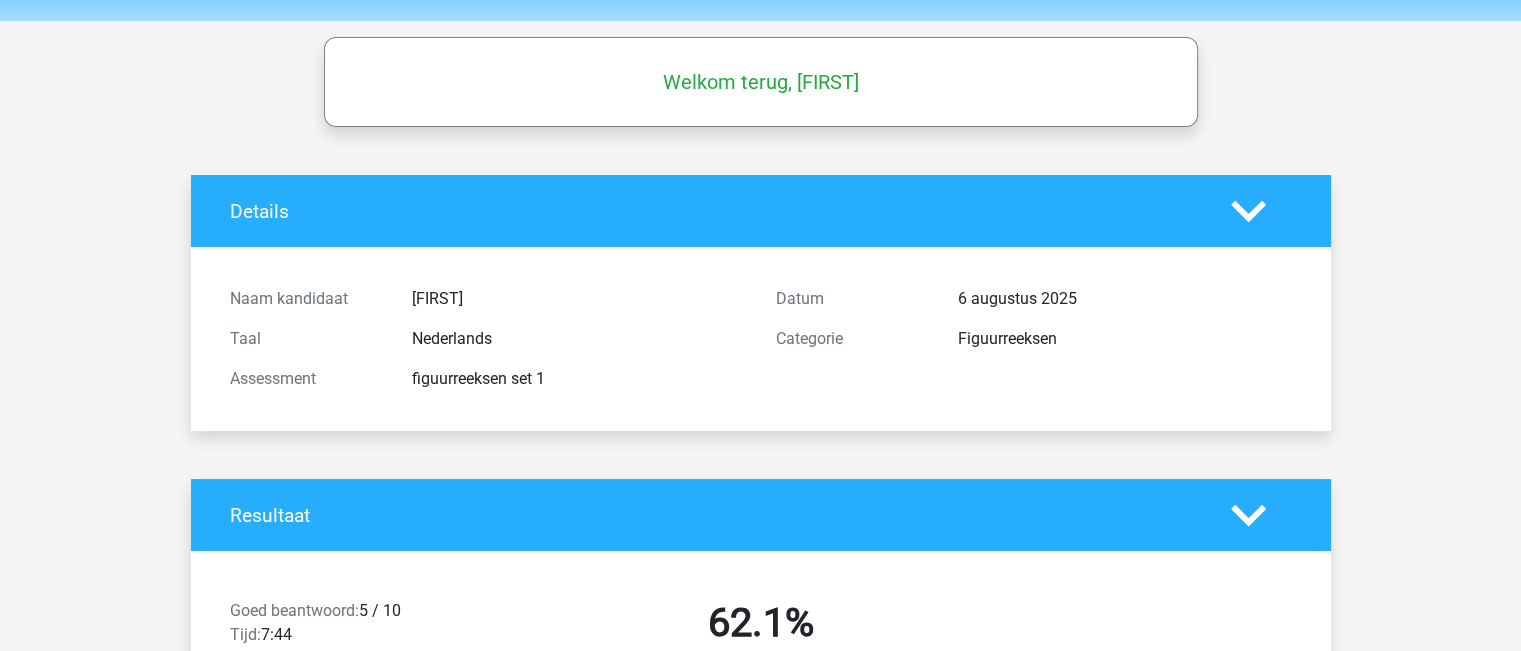 scroll, scrollTop: 0, scrollLeft: 0, axis: both 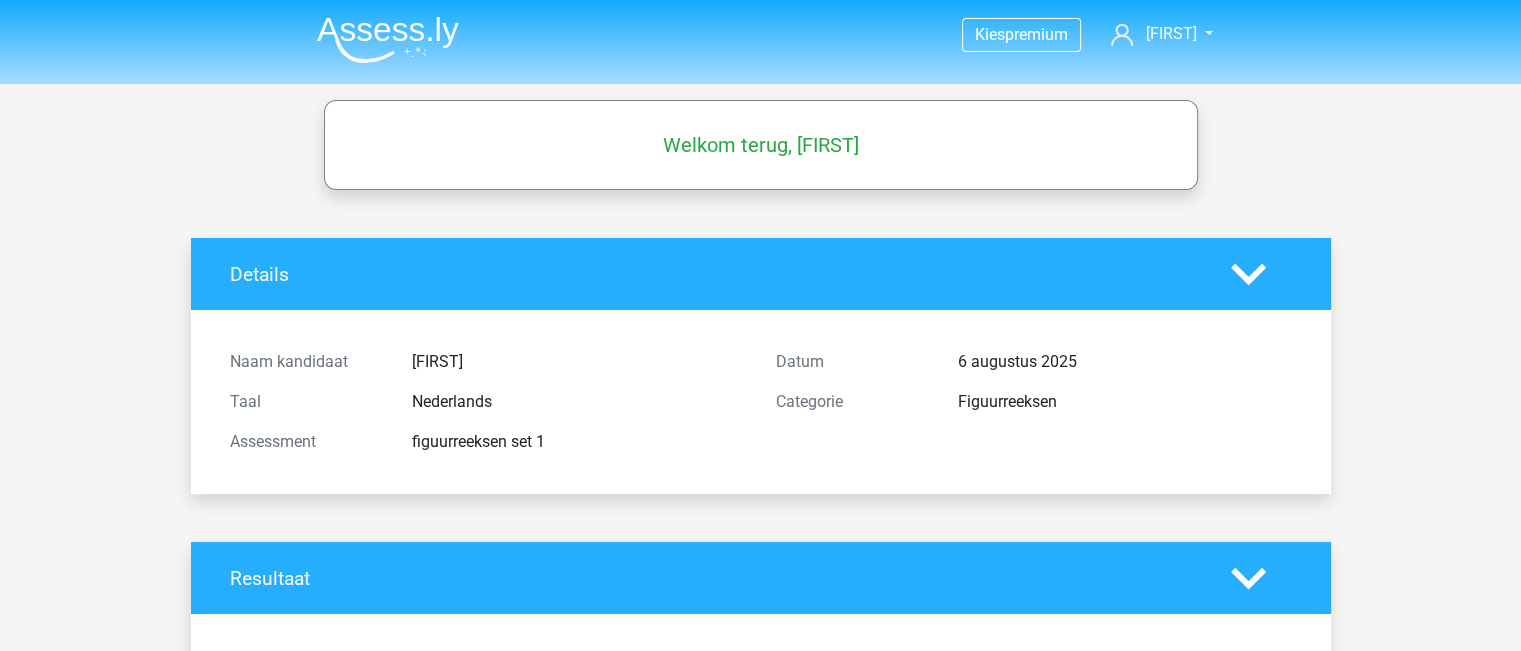 click on "Welkom terug, Nancy" at bounding box center [761, 145] 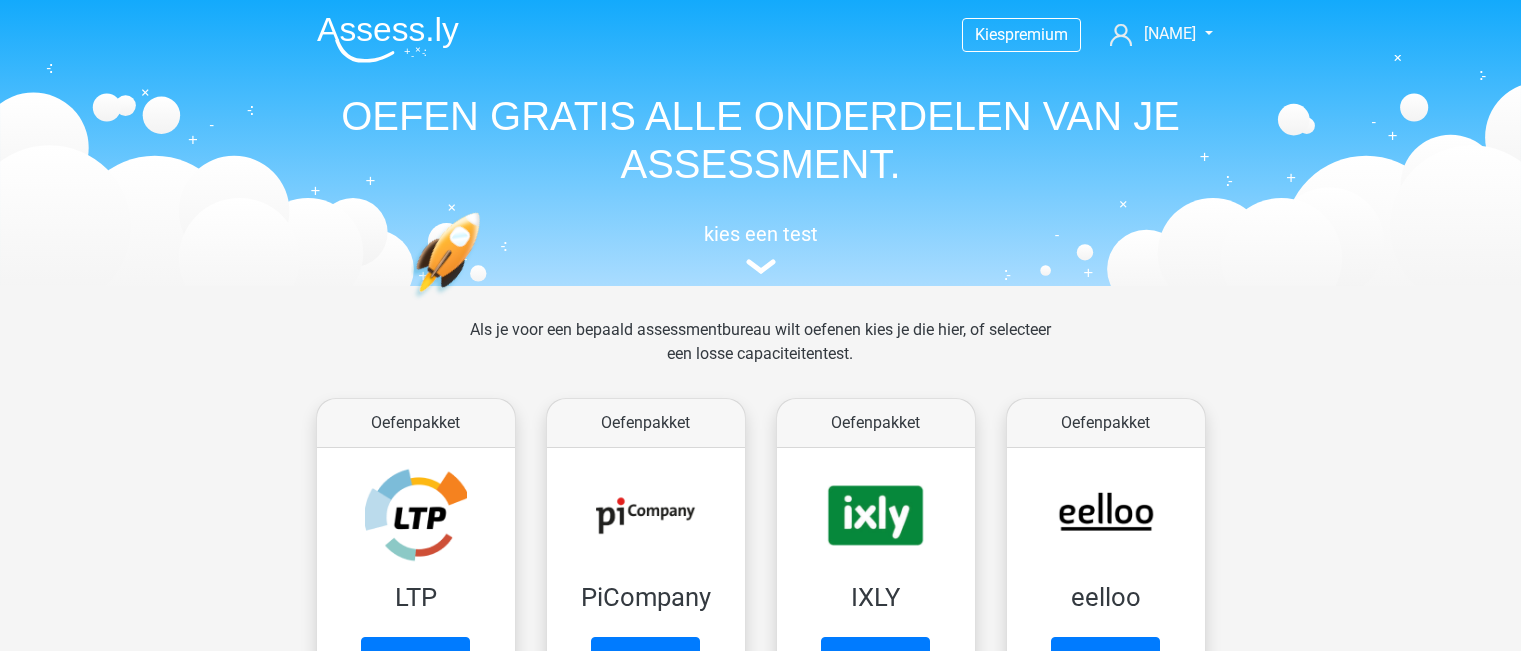 scroll, scrollTop: 0, scrollLeft: 0, axis: both 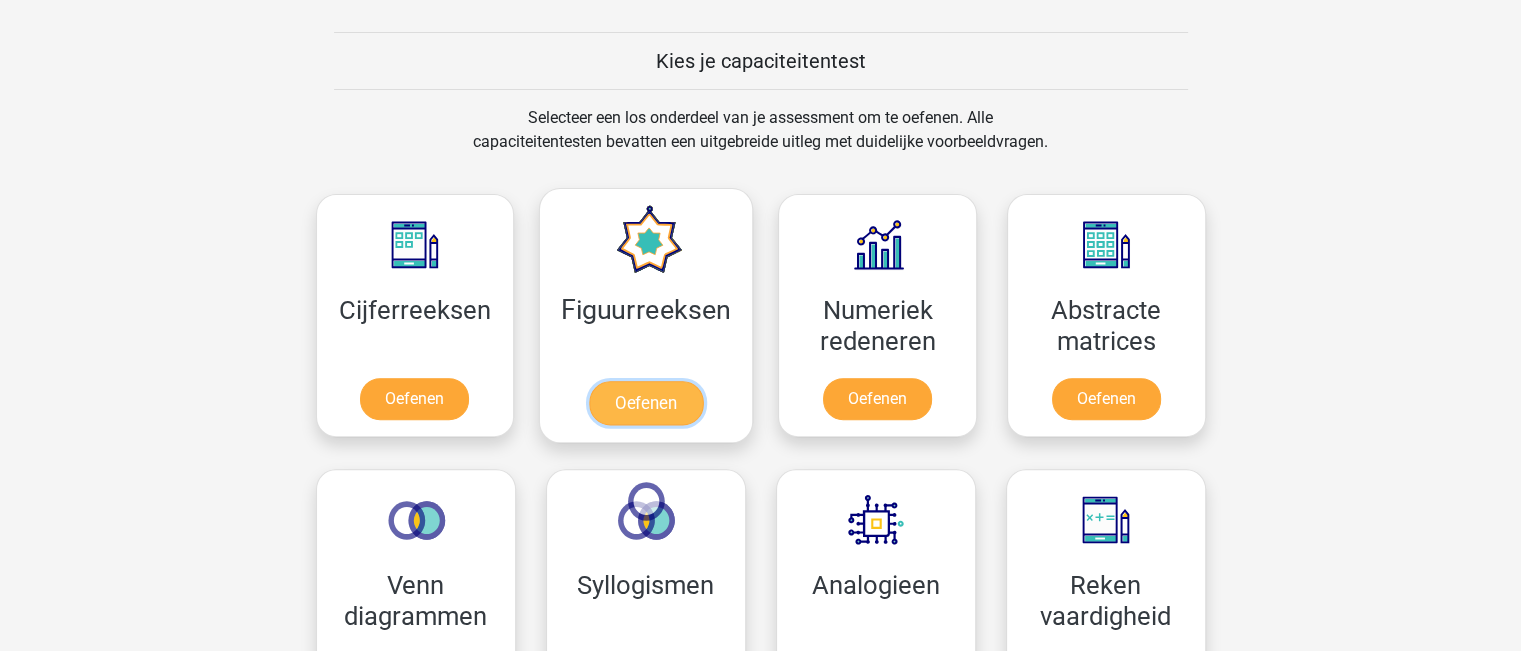 click on "Oefenen" at bounding box center (646, 403) 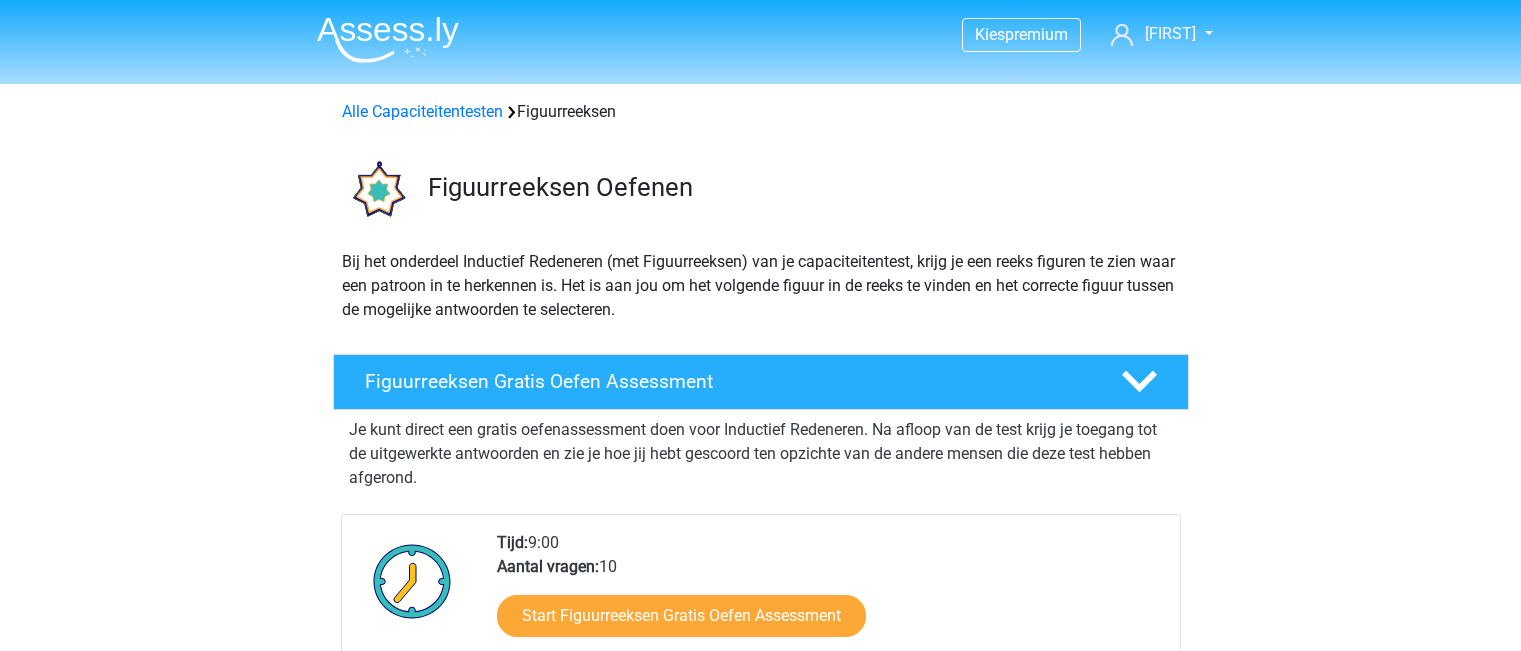 scroll, scrollTop: 0, scrollLeft: 0, axis: both 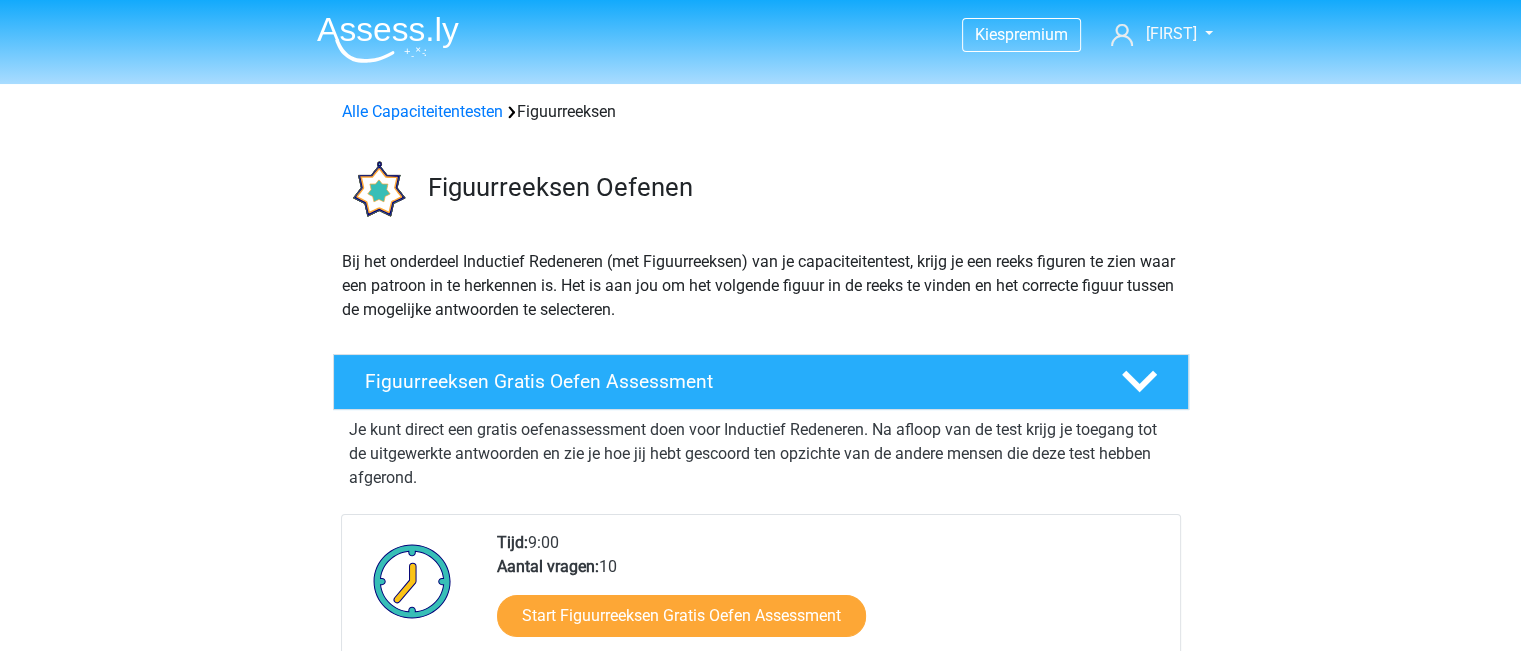 drag, startPoint x: 1518, startPoint y: 115, endPoint x: 1531, endPoint y: 162, distance: 48.76474 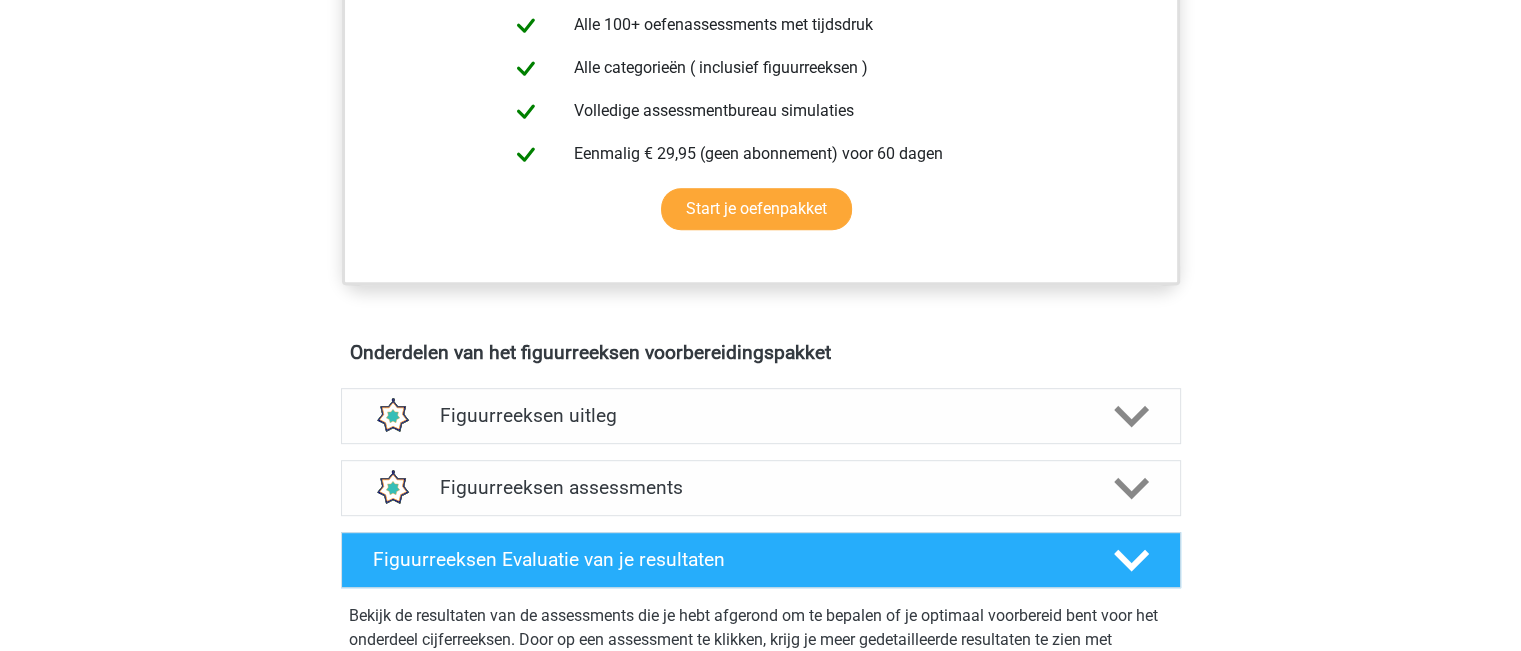 scroll, scrollTop: 1200, scrollLeft: 0, axis: vertical 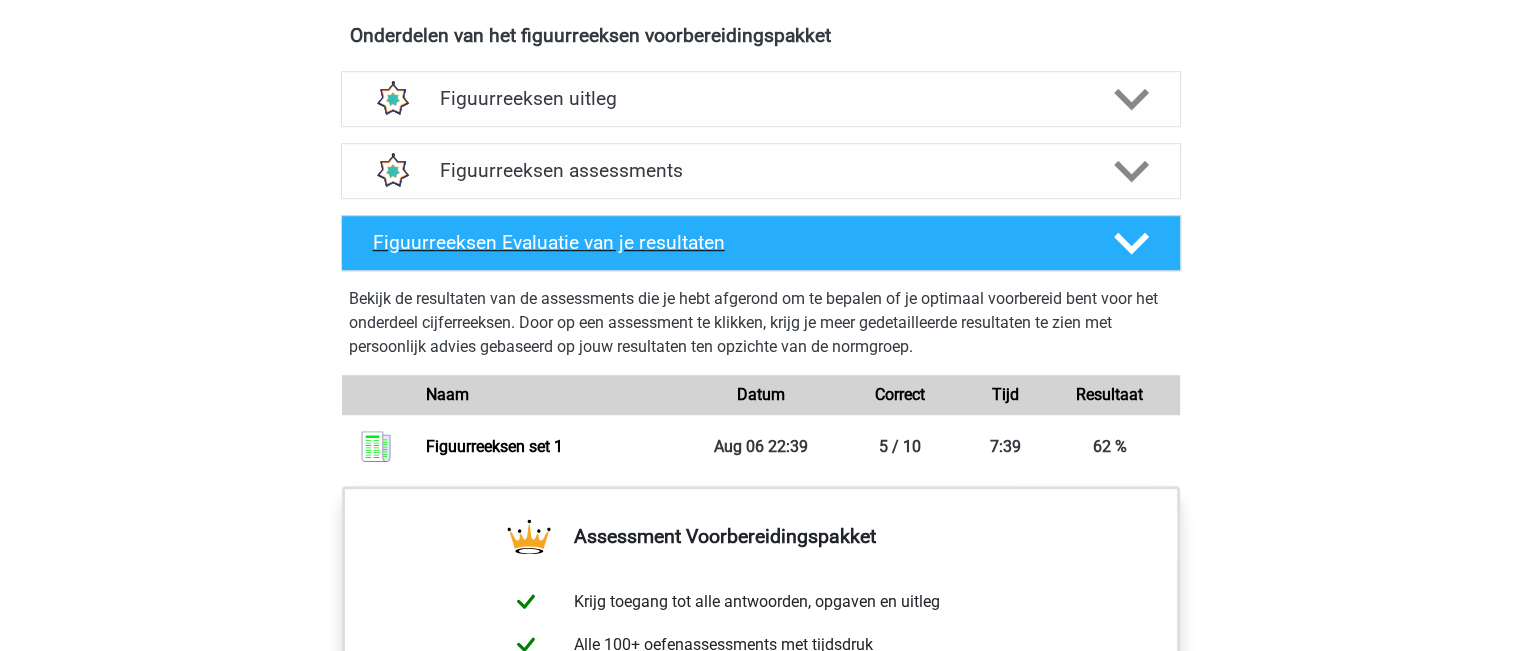 click 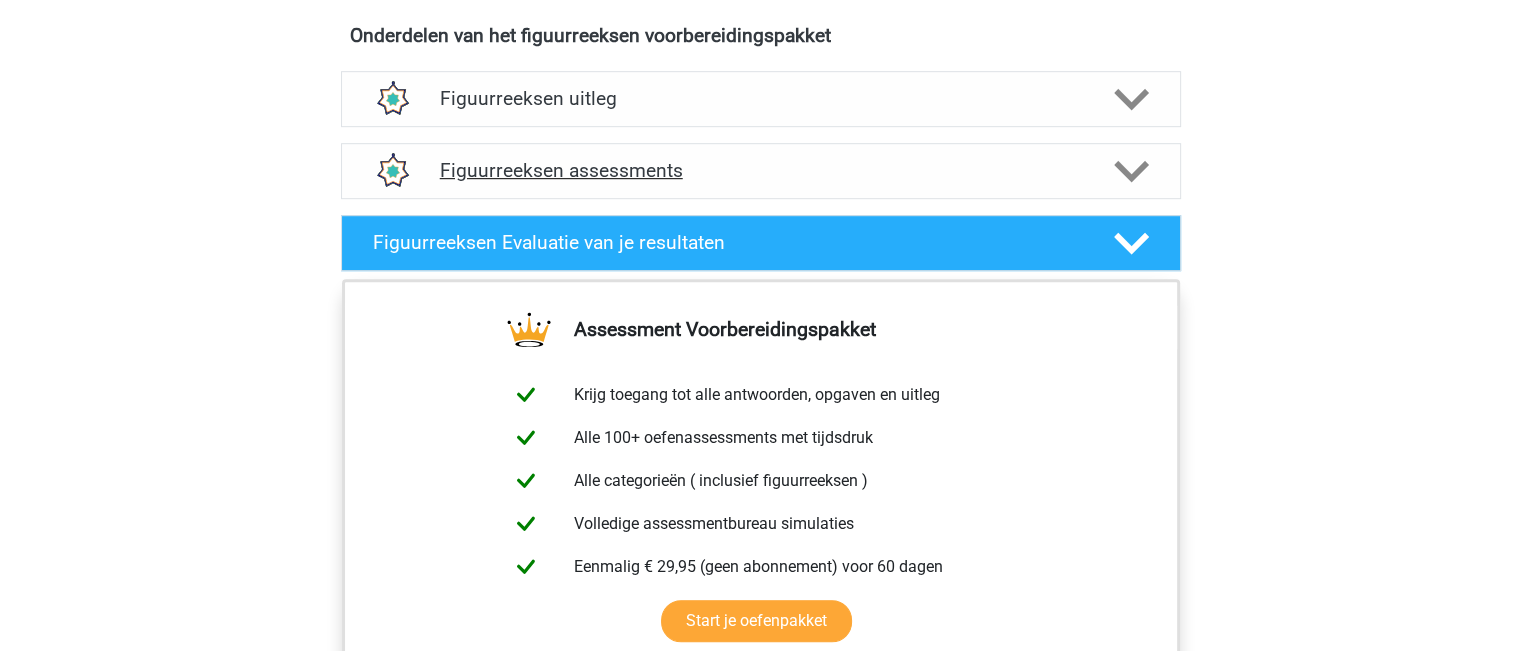 click 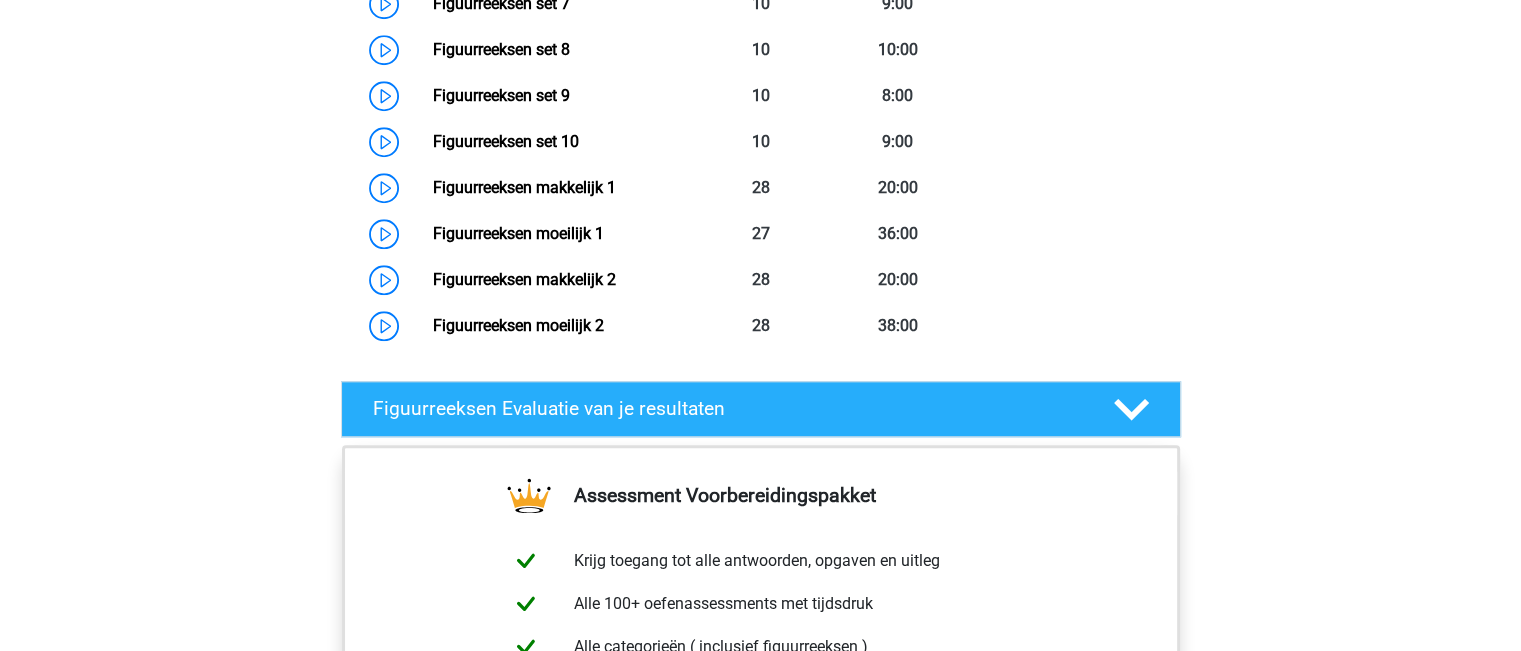 scroll, scrollTop: 1846, scrollLeft: 0, axis: vertical 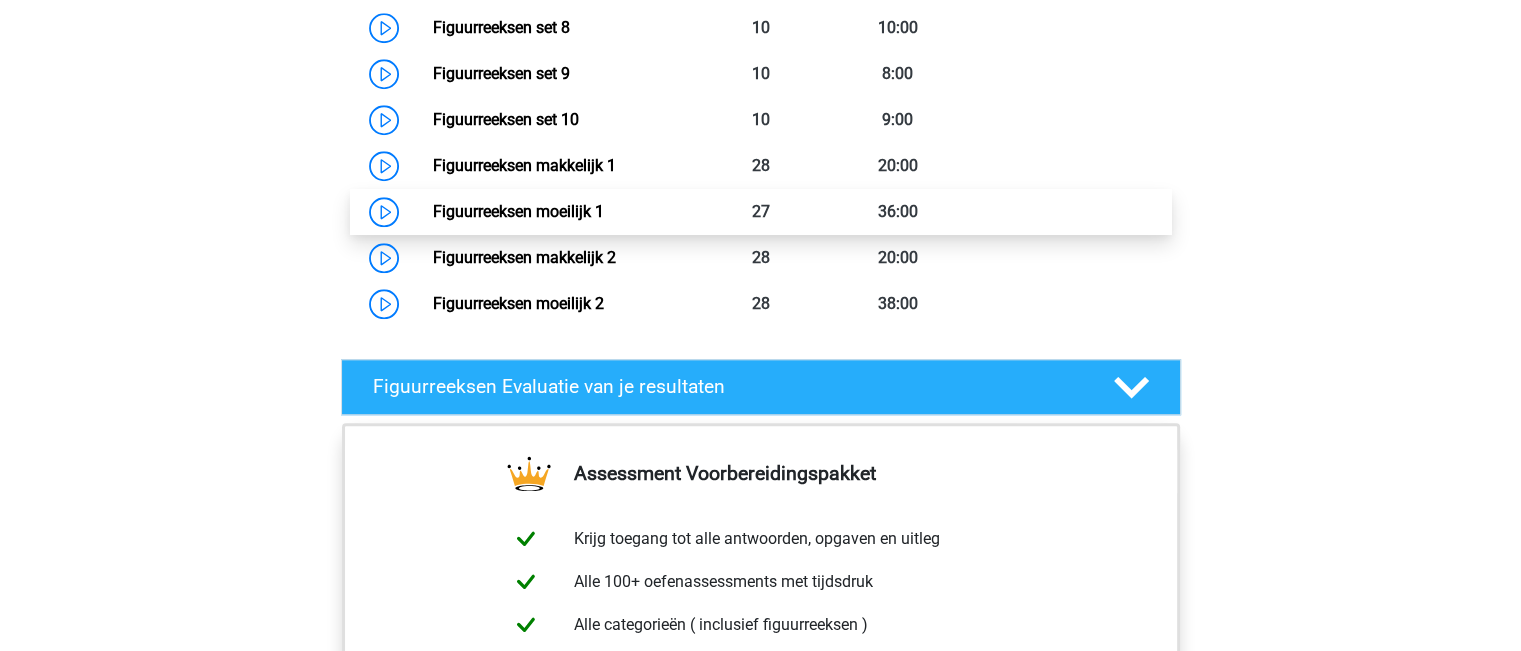 click on "Figuurreeksen
moeilijk 1" at bounding box center [518, 211] 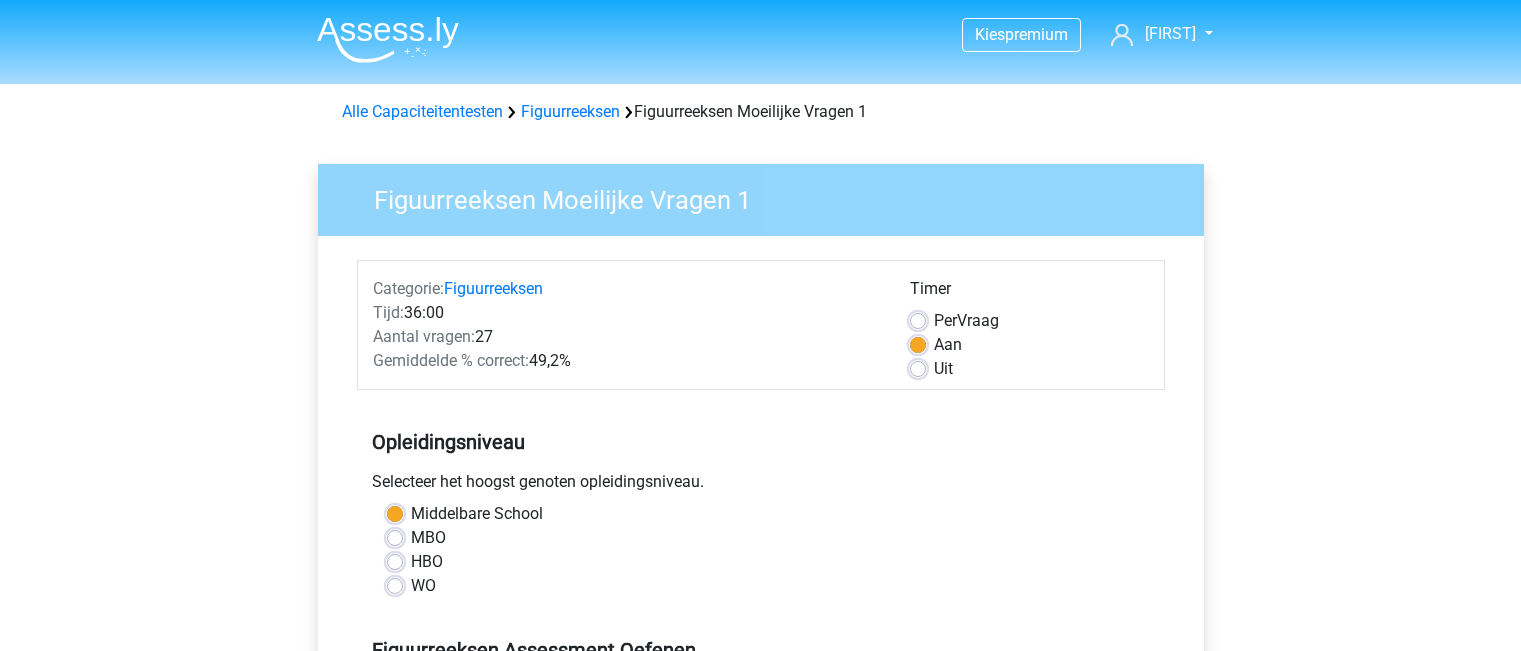 scroll, scrollTop: 0, scrollLeft: 0, axis: both 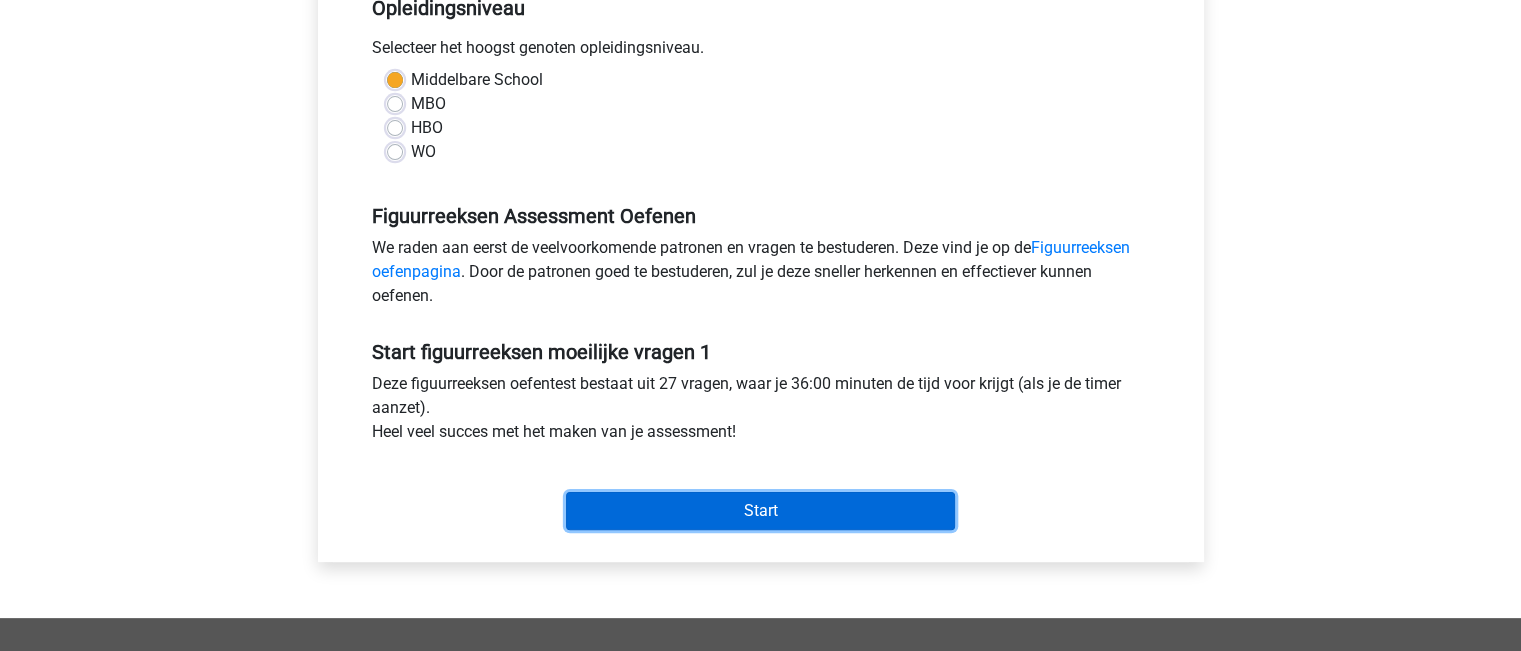 click on "Start" at bounding box center [760, 511] 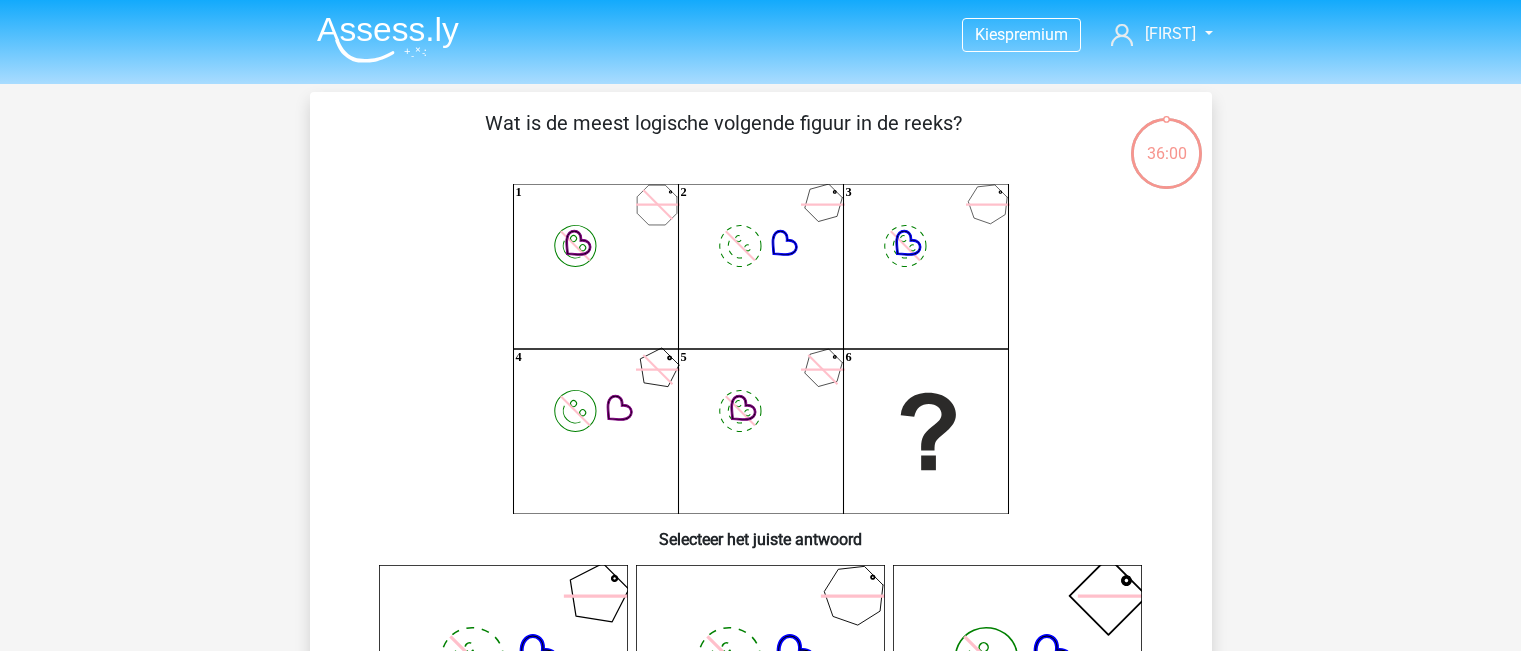 scroll, scrollTop: 0, scrollLeft: 0, axis: both 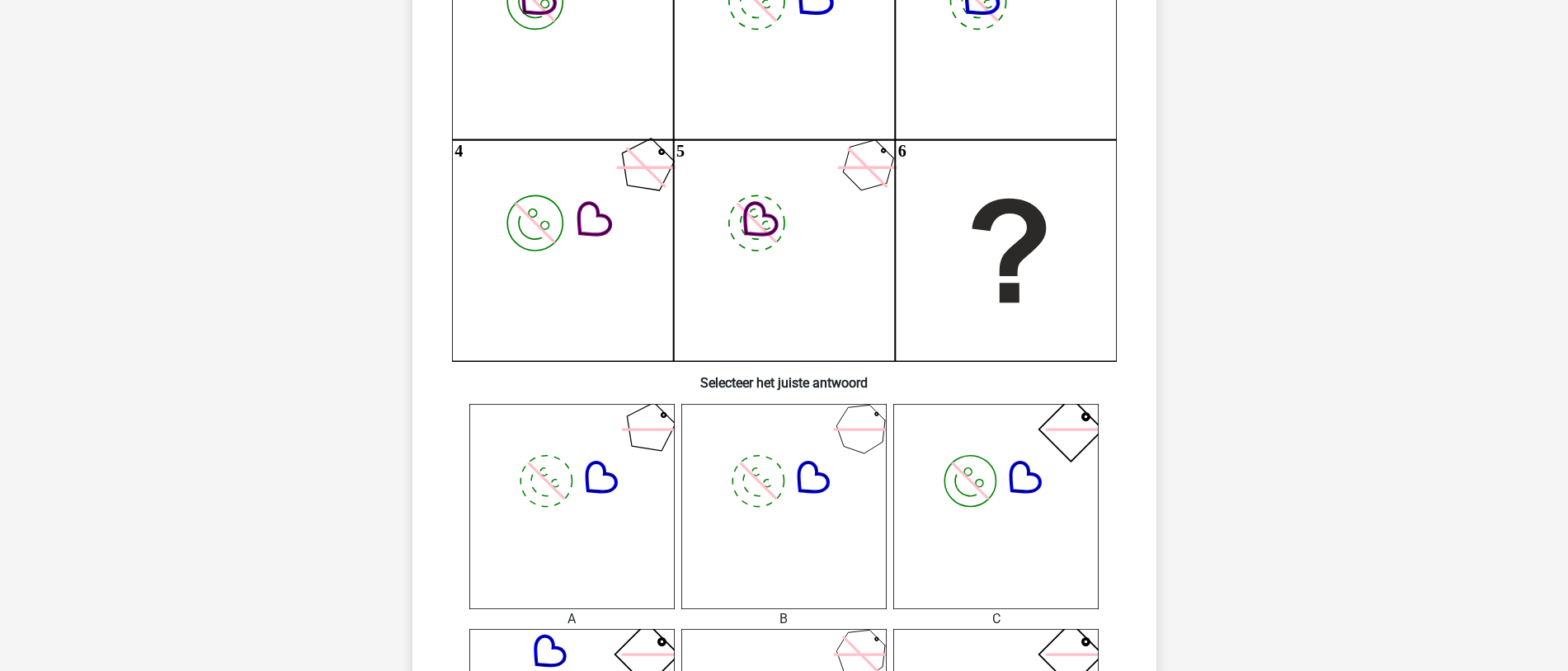 click on "image/svg+xml" 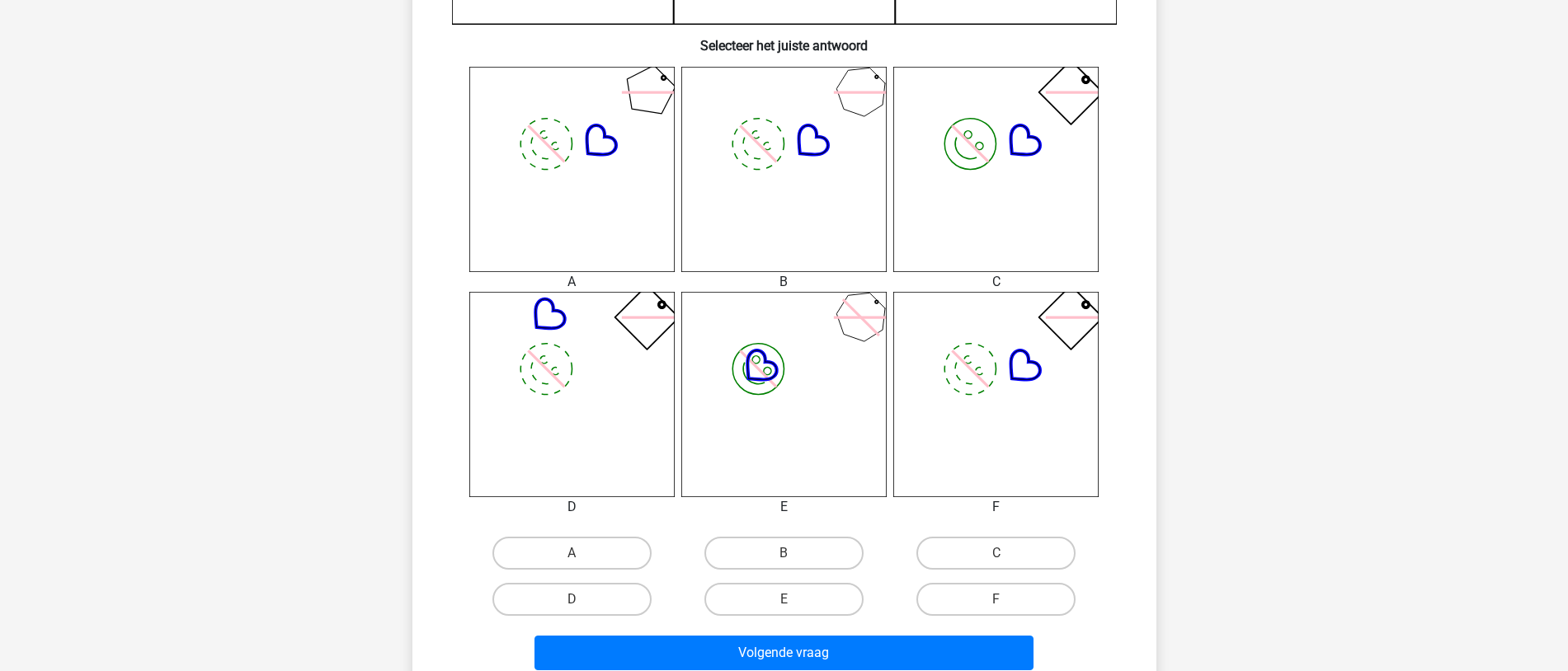 scroll, scrollTop: 682, scrollLeft: 0, axis: vertical 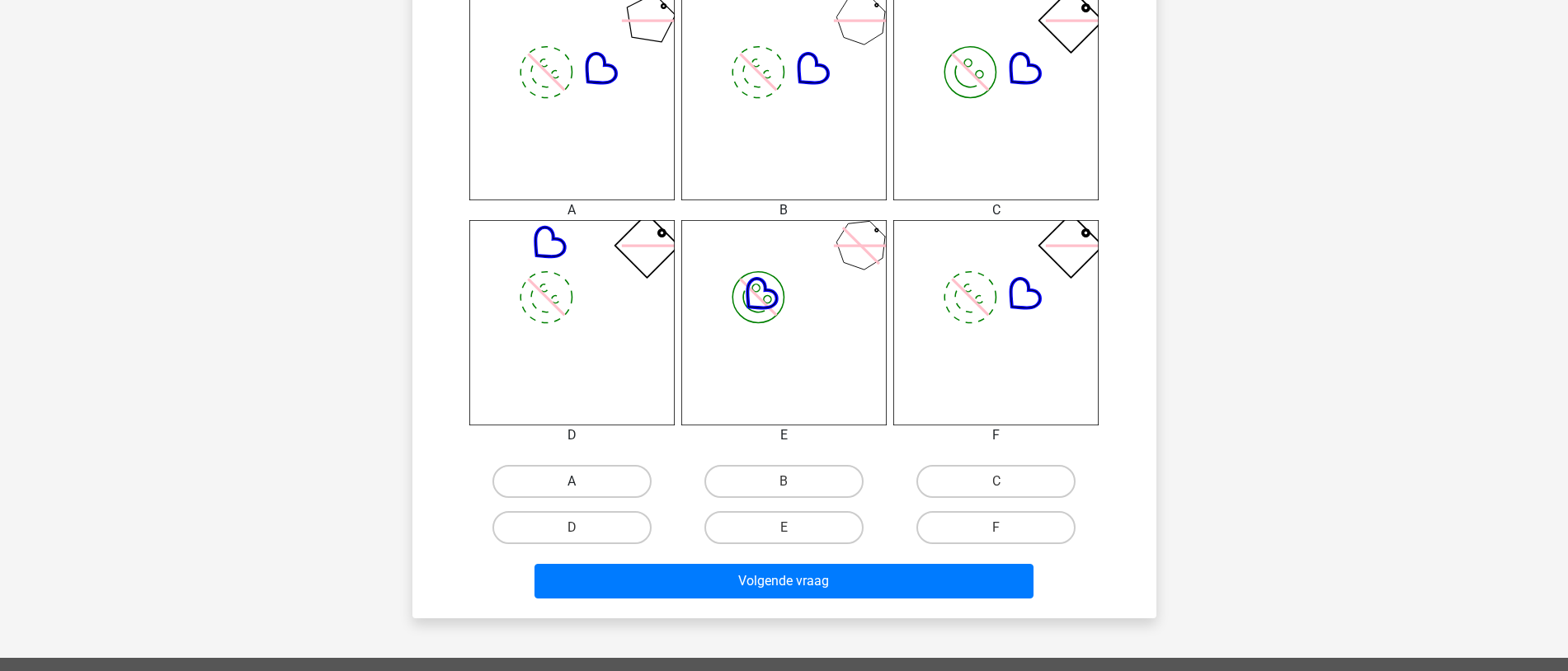 click on "A" at bounding box center (572, 481) 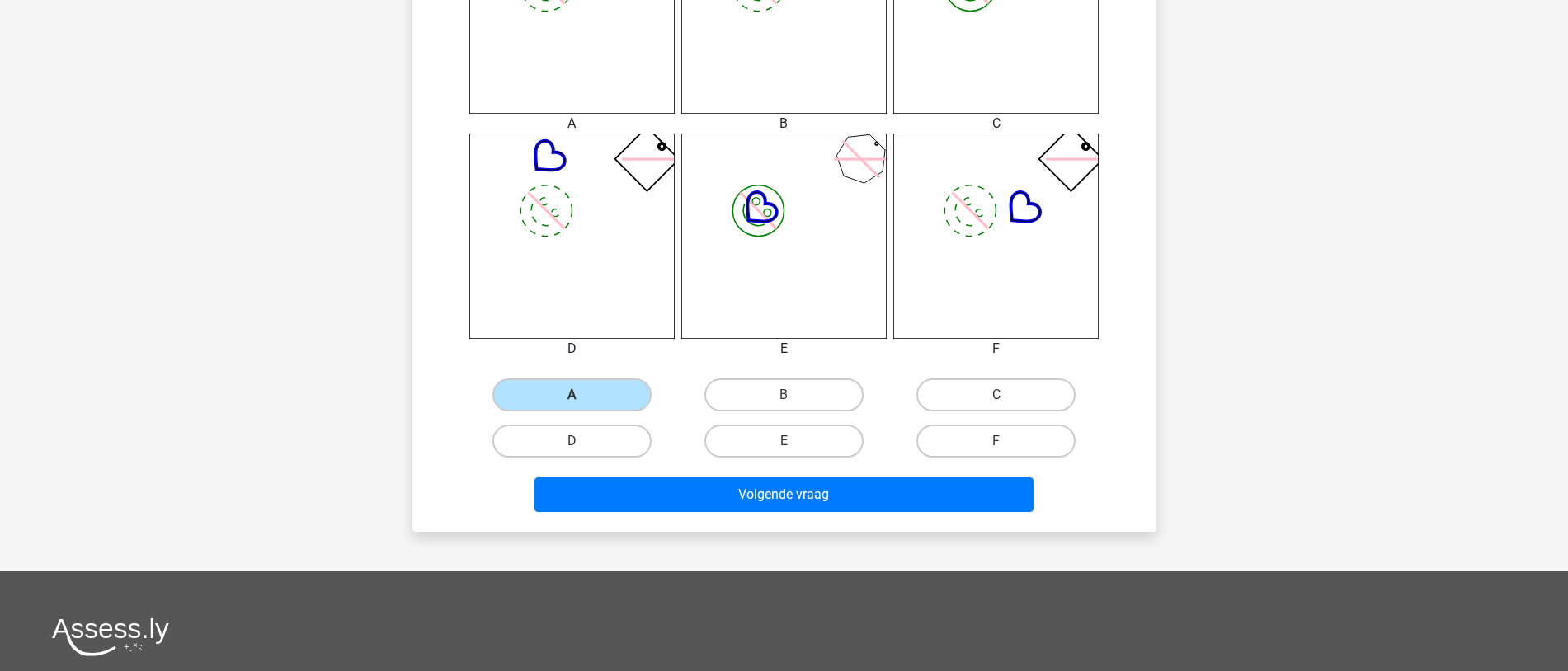 scroll, scrollTop: 803, scrollLeft: 0, axis: vertical 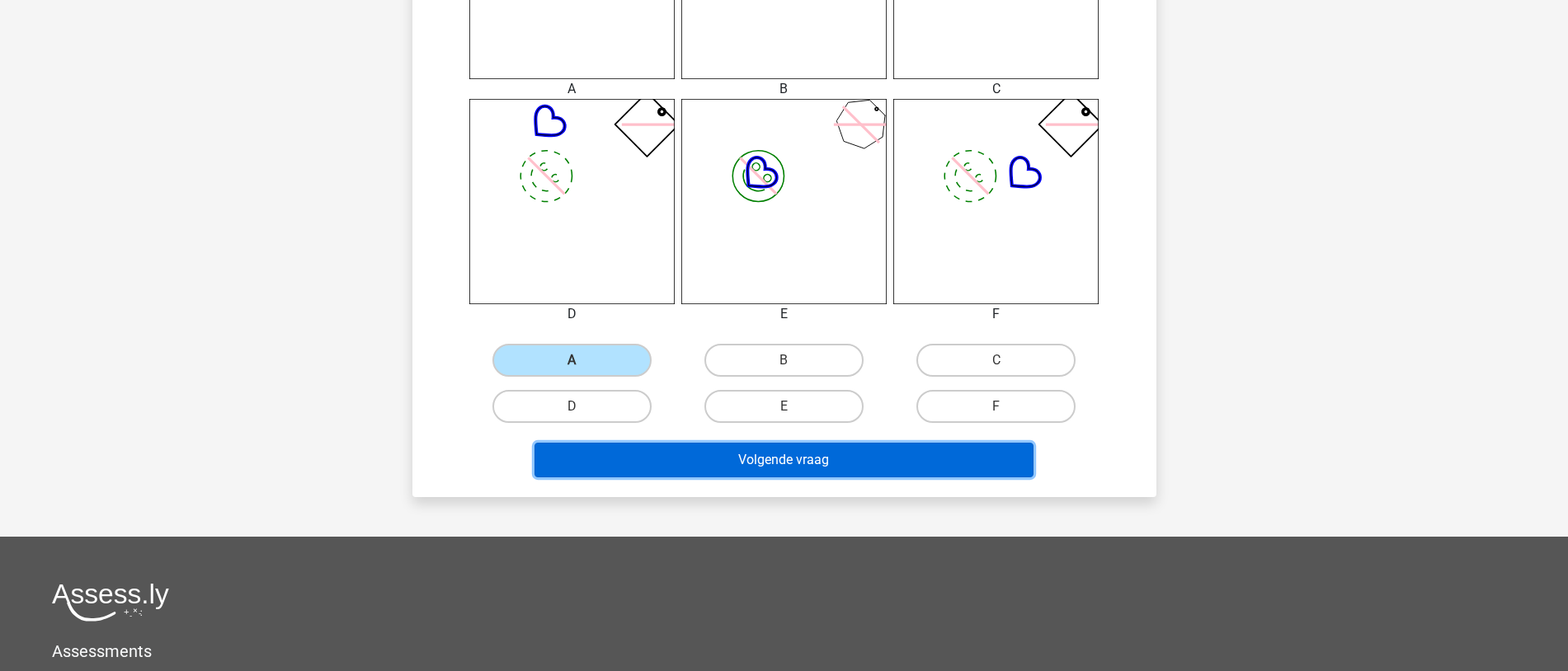 click on "Volgende vraag" at bounding box center [784, 460] 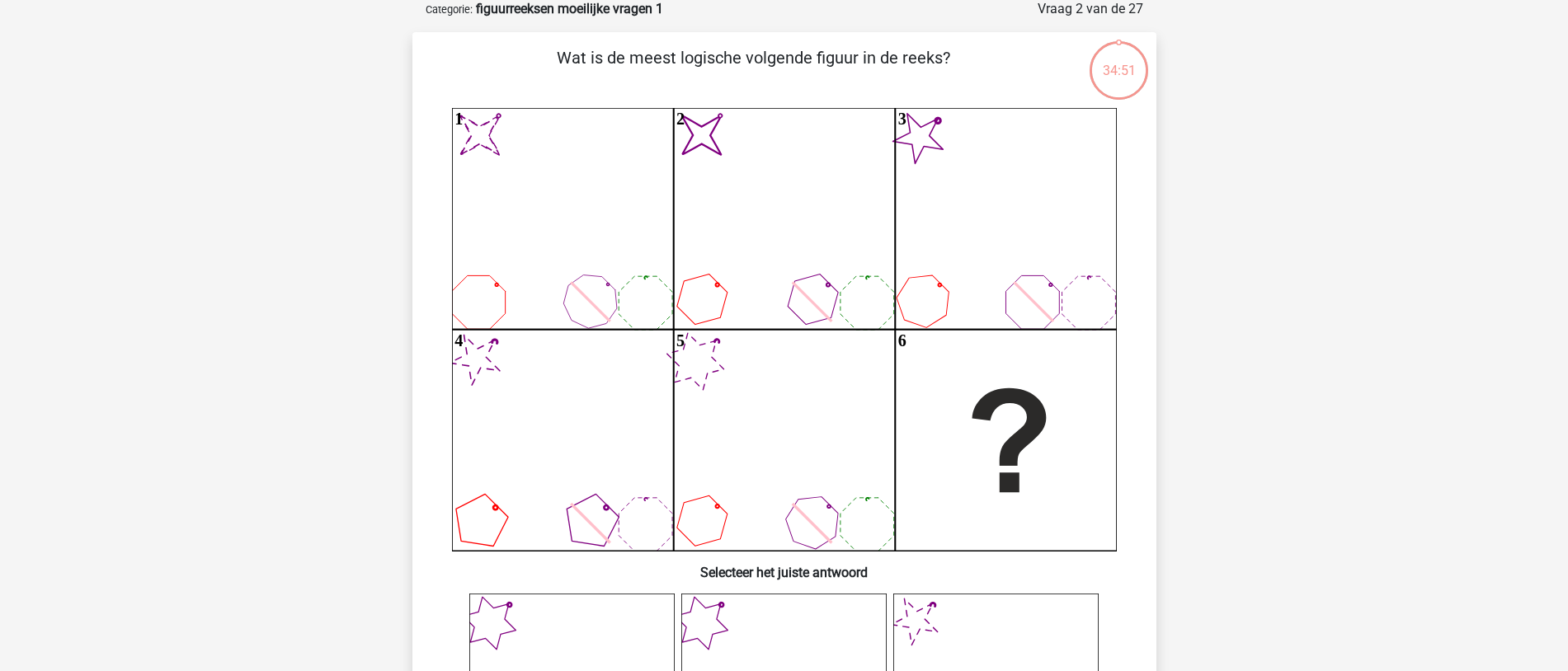 scroll, scrollTop: 82, scrollLeft: 0, axis: vertical 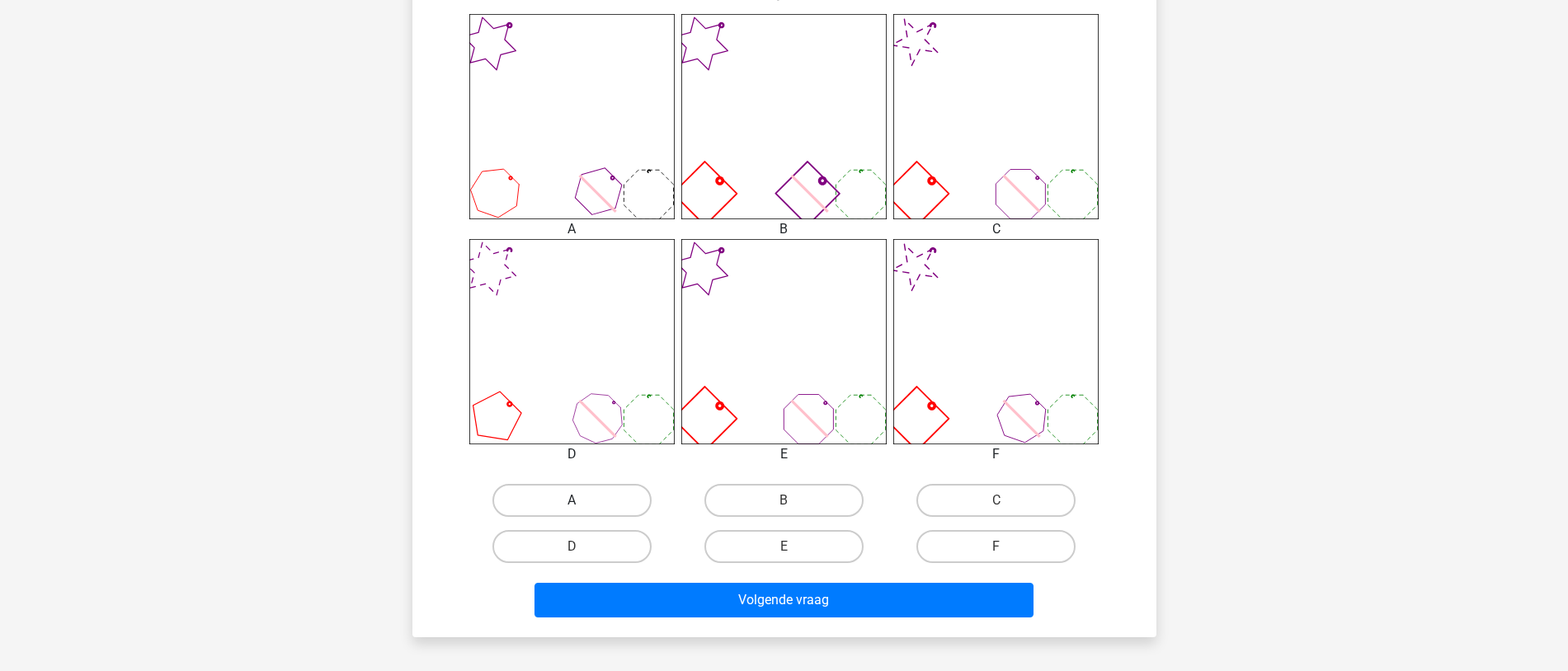 click on "A" at bounding box center (572, 500) 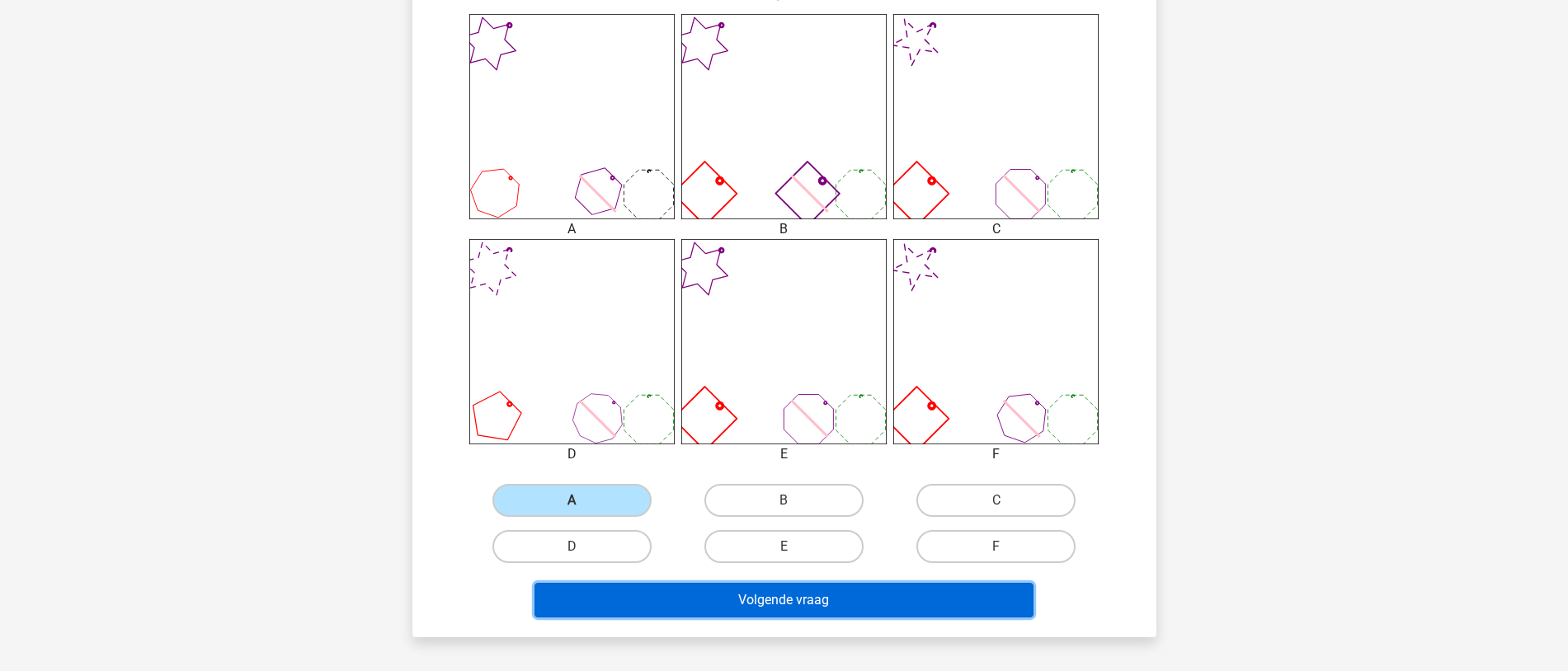 click on "Volgende vraag" at bounding box center (784, 600) 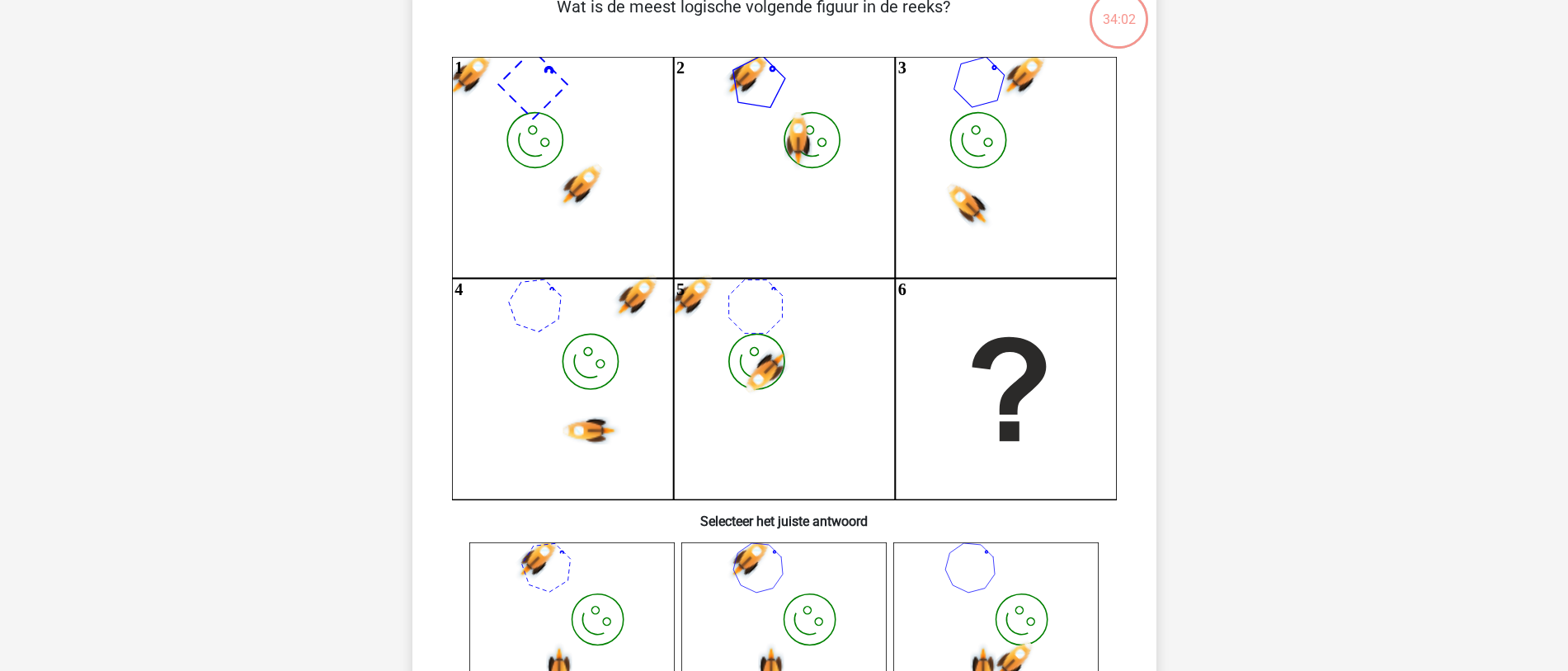 scroll, scrollTop: 82, scrollLeft: 0, axis: vertical 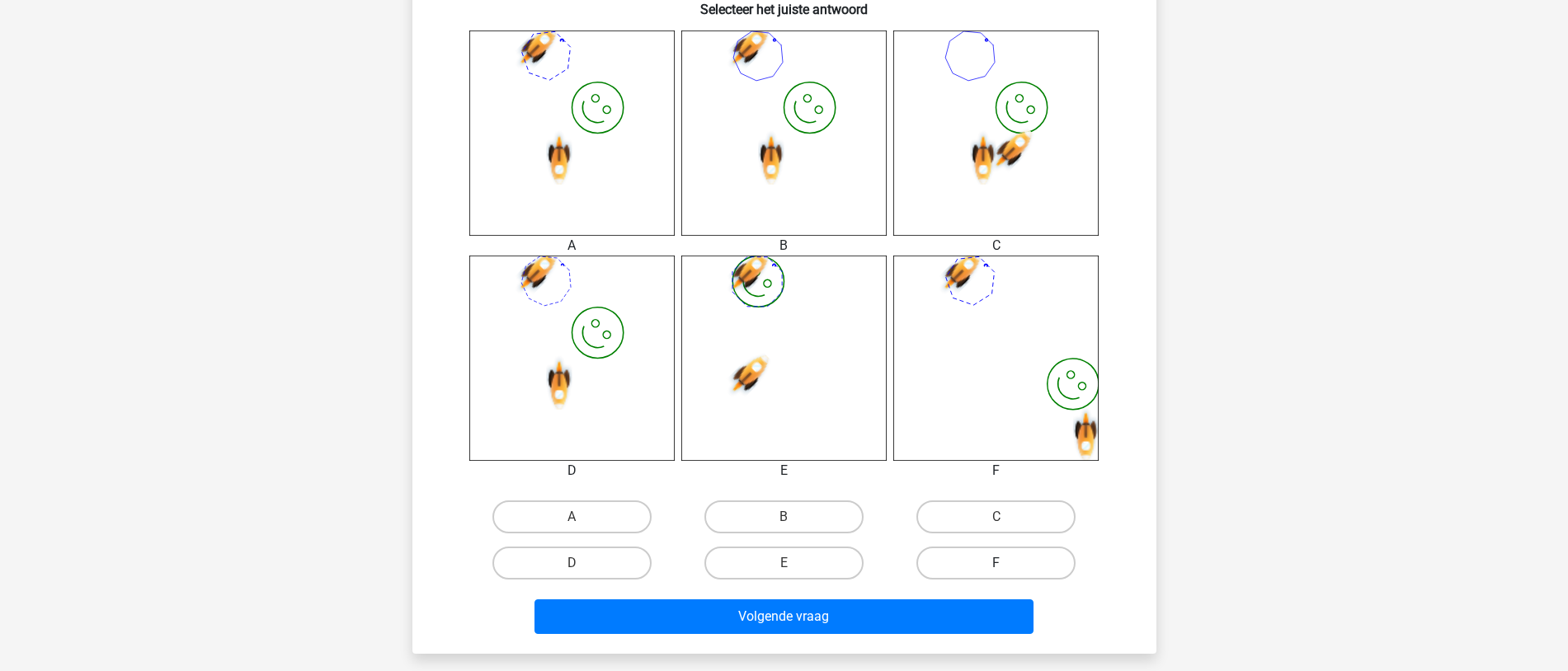 click on "F" at bounding box center [996, 563] 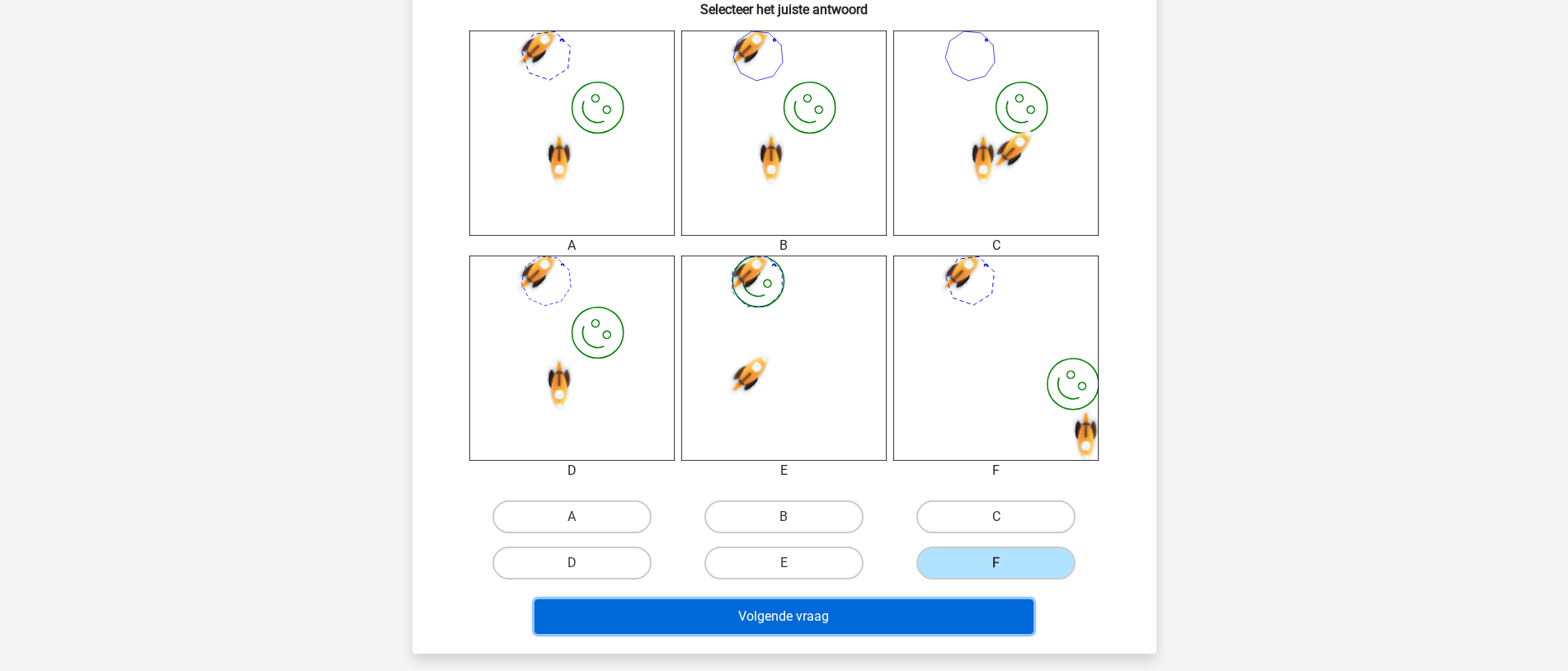 click on "Volgende vraag" at bounding box center (784, 617) 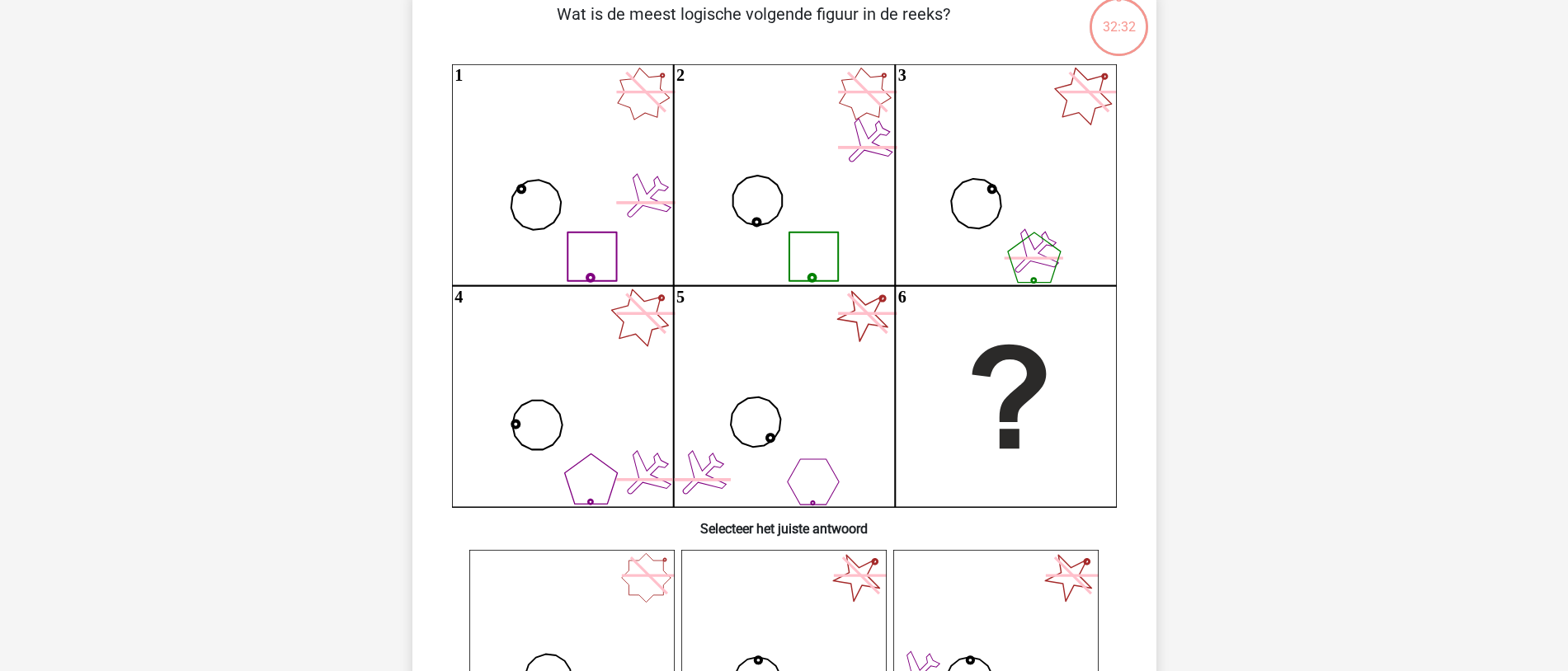 scroll, scrollTop: 82, scrollLeft: 0, axis: vertical 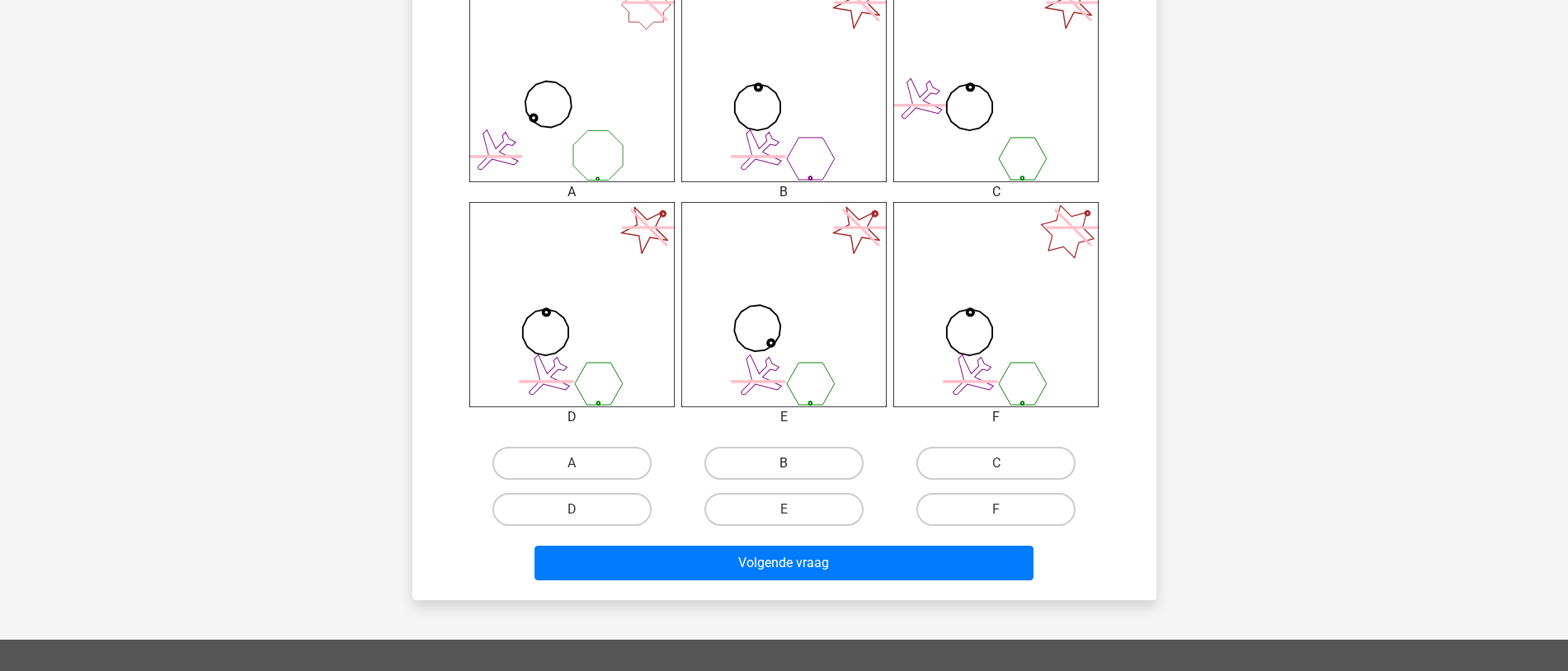 click on "B" at bounding box center [784, 463] 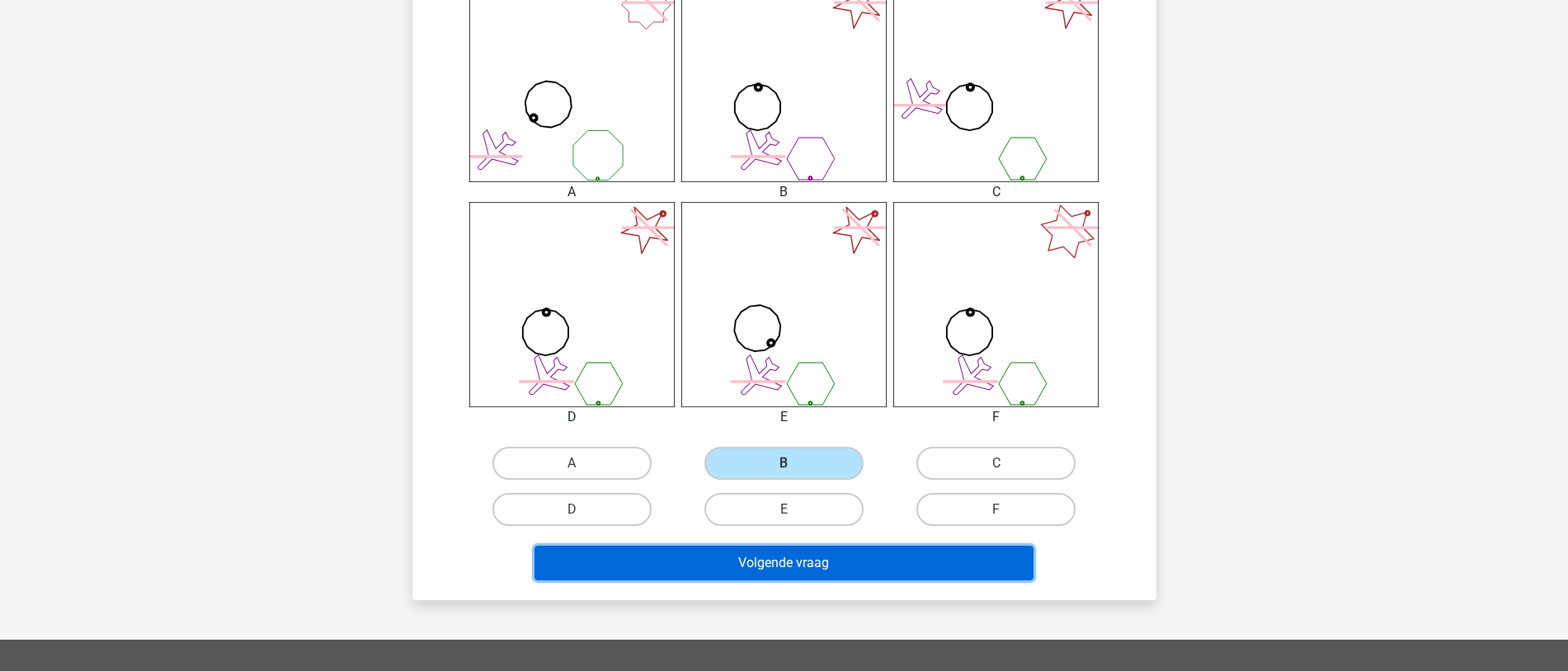 click on "Volgende vraag" at bounding box center [784, 563] 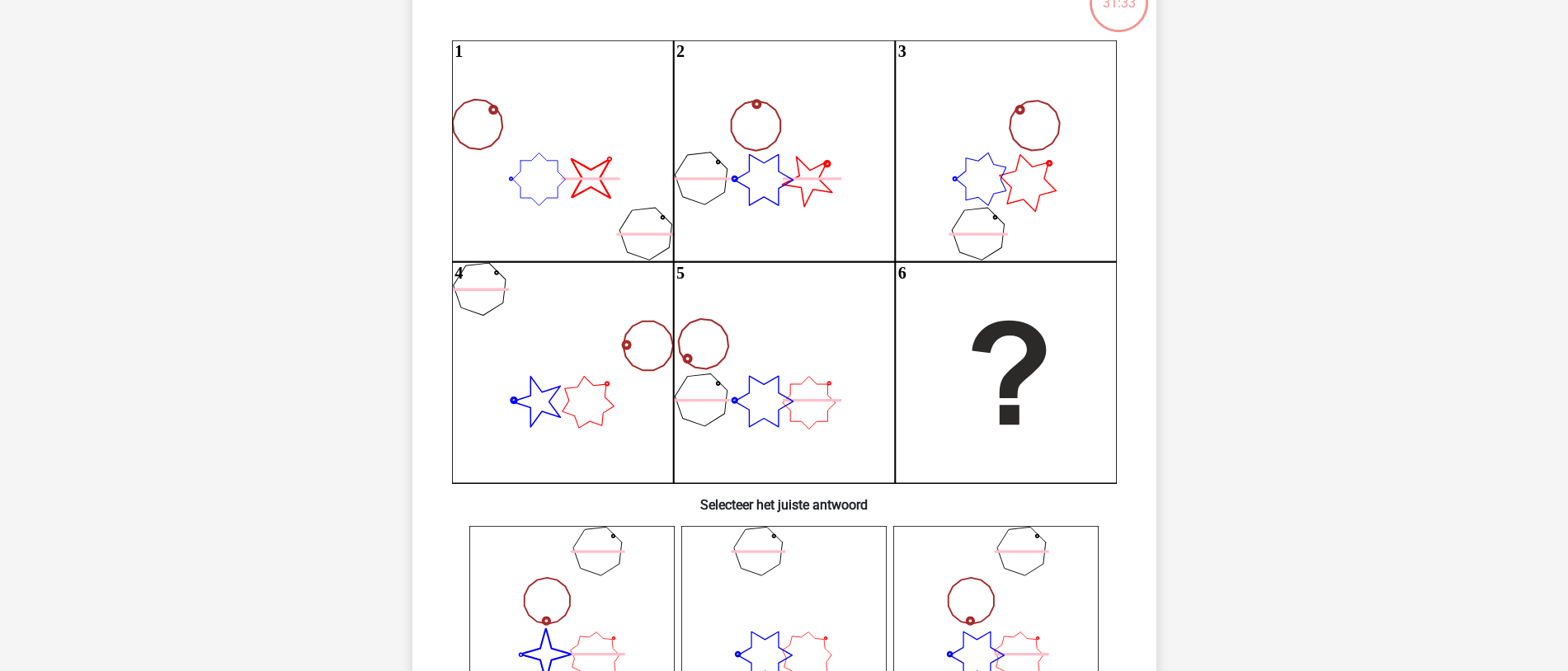 scroll, scrollTop: 82, scrollLeft: 0, axis: vertical 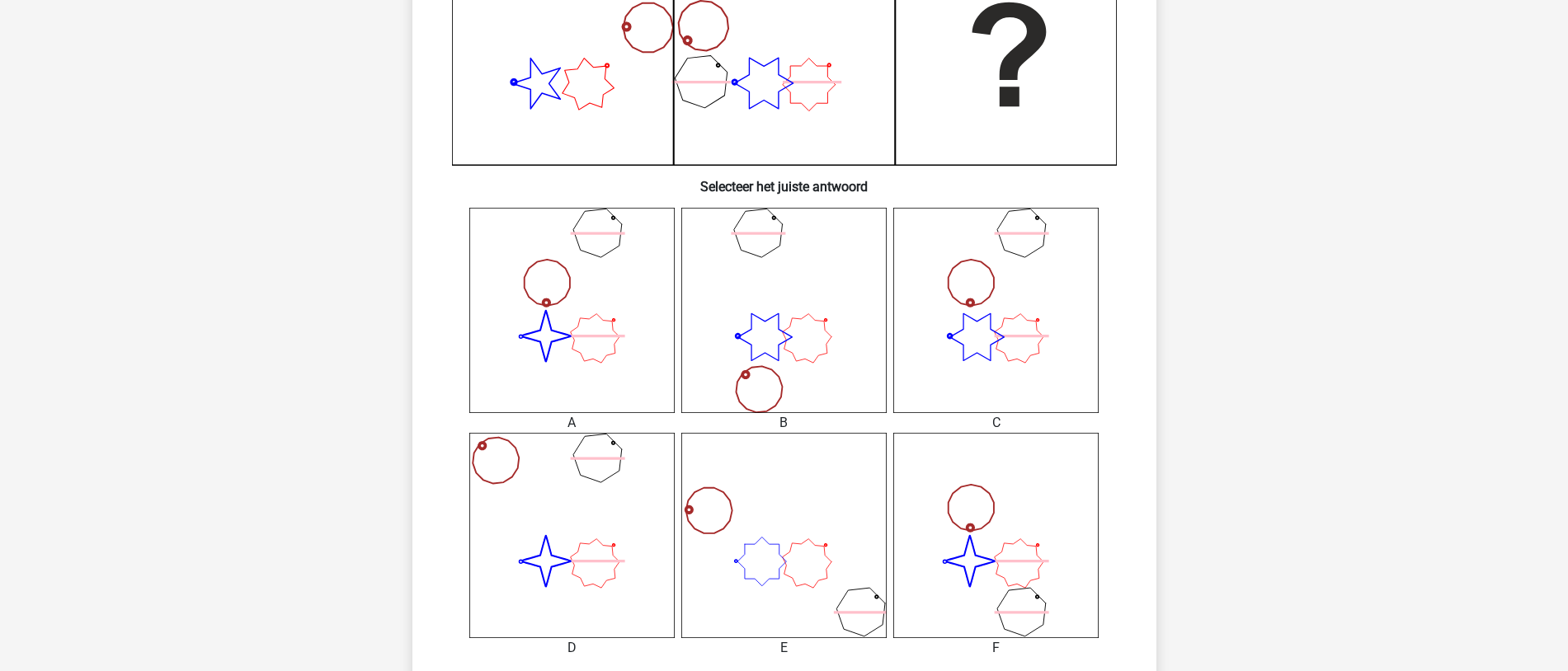 drag, startPoint x: 1552, startPoint y: 200, endPoint x: 1548, endPoint y: 190, distance: 10.77033 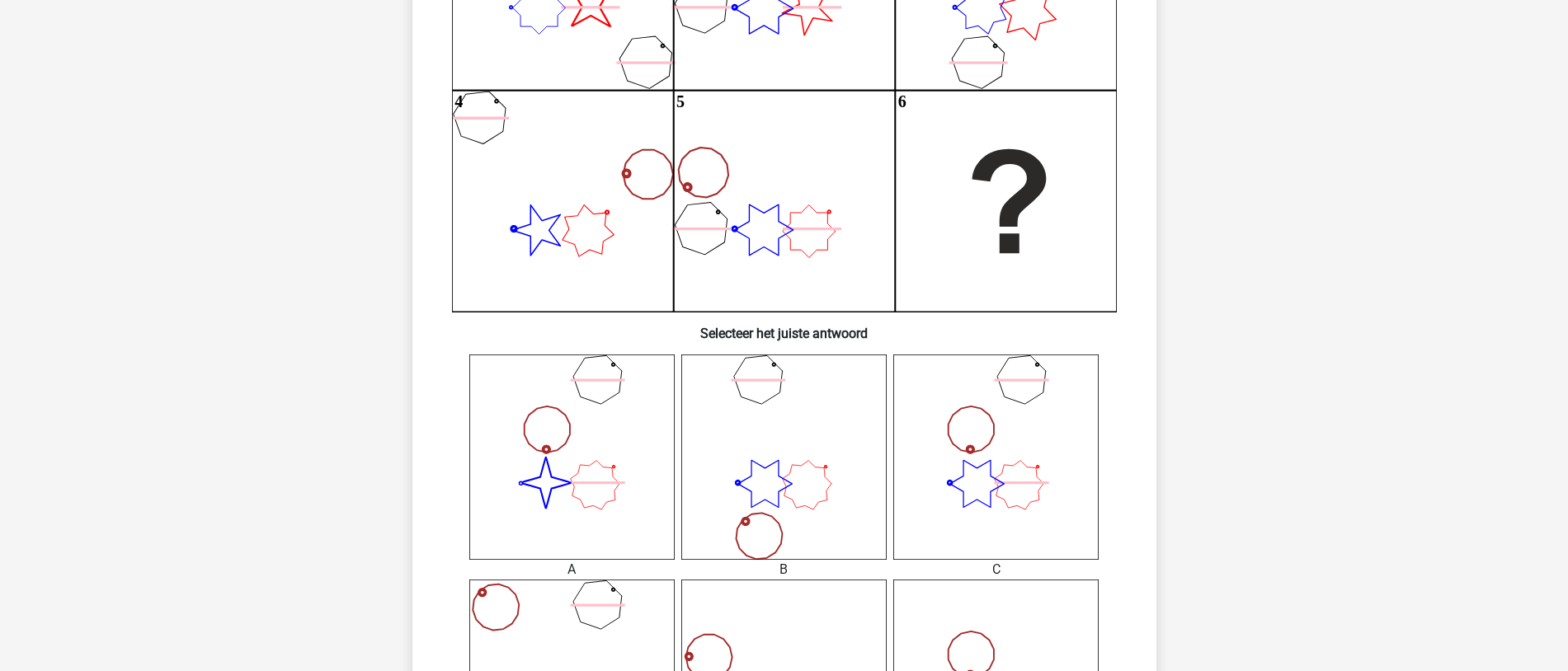 scroll, scrollTop: 294, scrollLeft: 0, axis: vertical 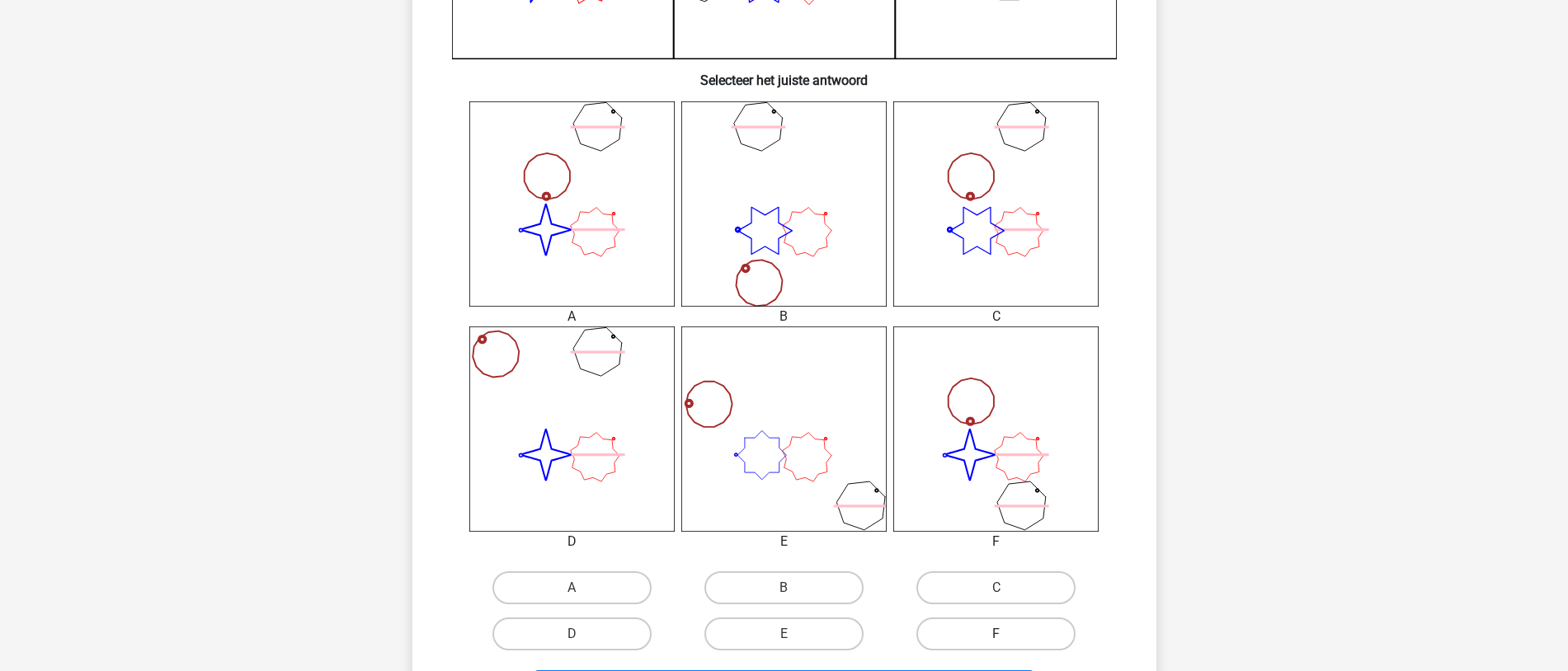 click on "F" at bounding box center (996, 634) 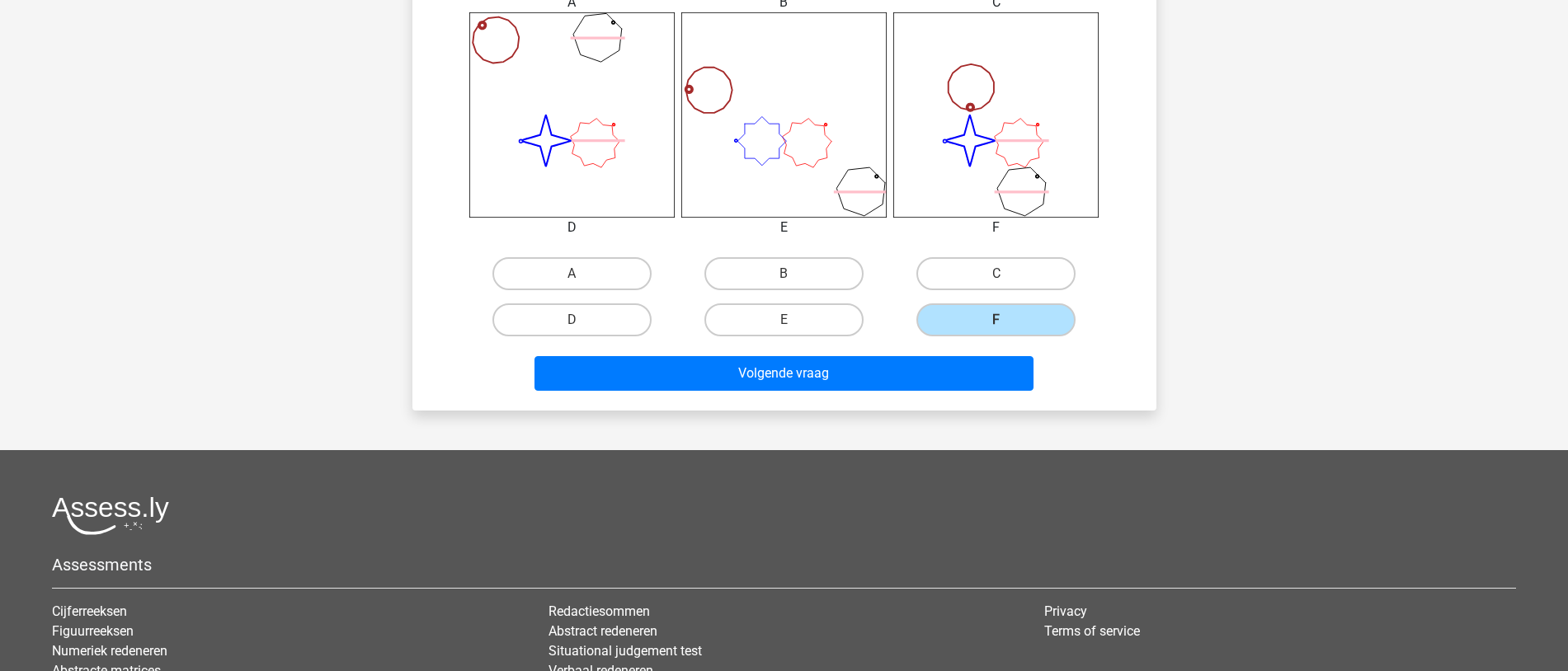 scroll, scrollTop: 897, scrollLeft: 0, axis: vertical 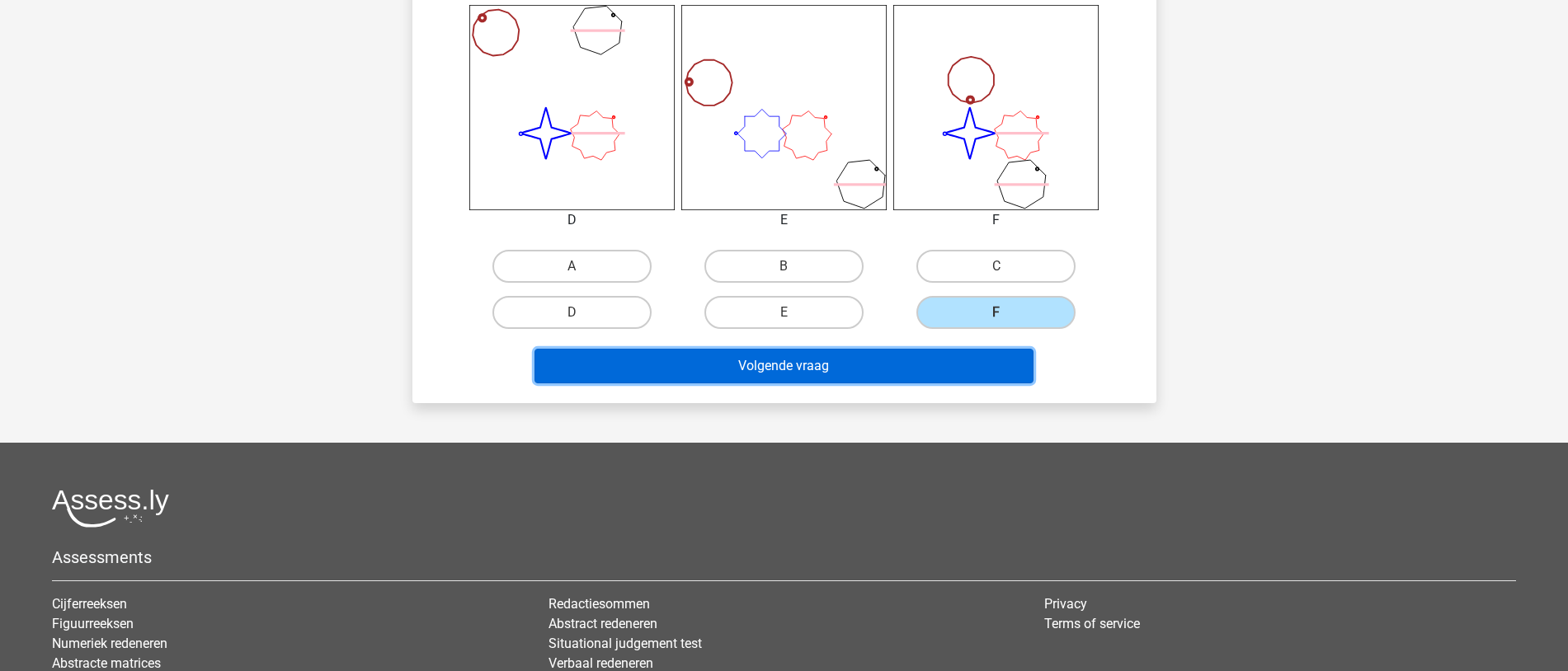 click on "Volgende vraag" at bounding box center (784, 366) 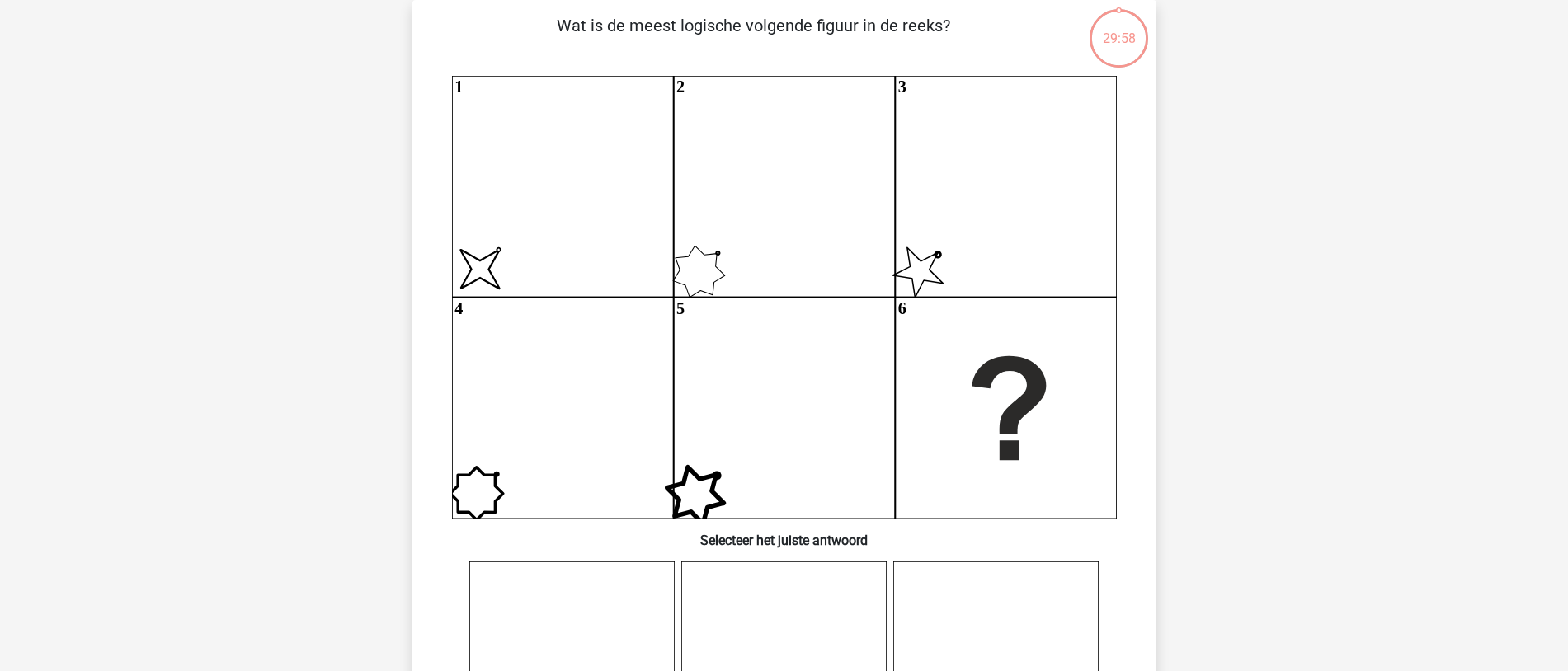 scroll, scrollTop: 82, scrollLeft: 0, axis: vertical 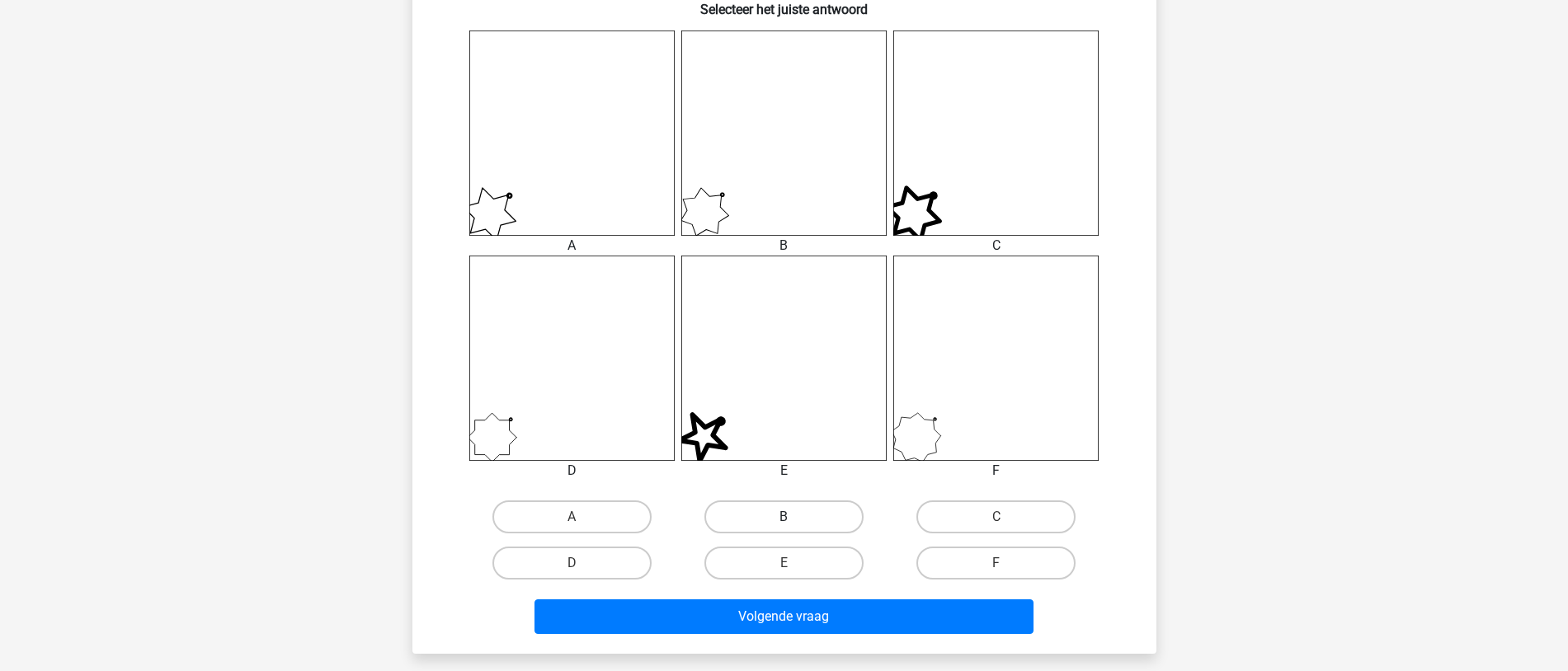 click on "B" at bounding box center [784, 517] 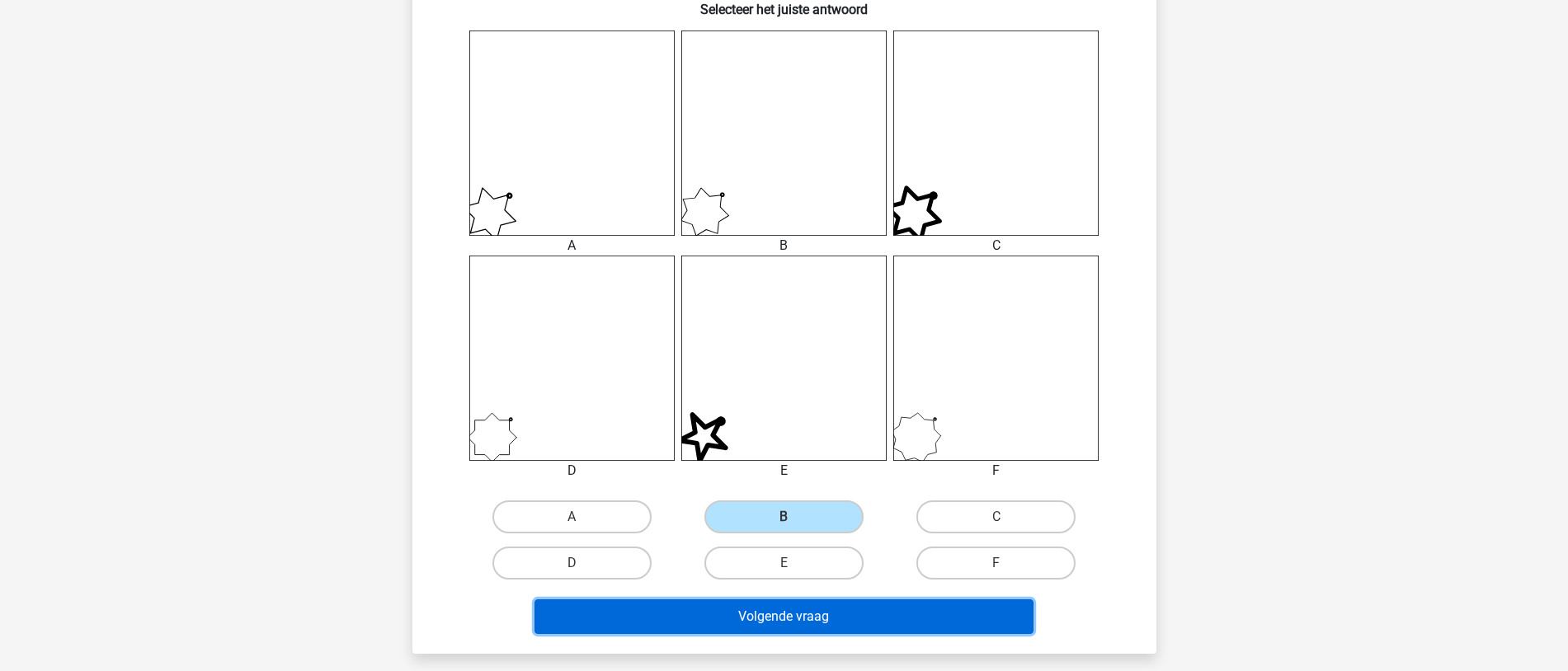 click on "Volgende vraag" at bounding box center (784, 617) 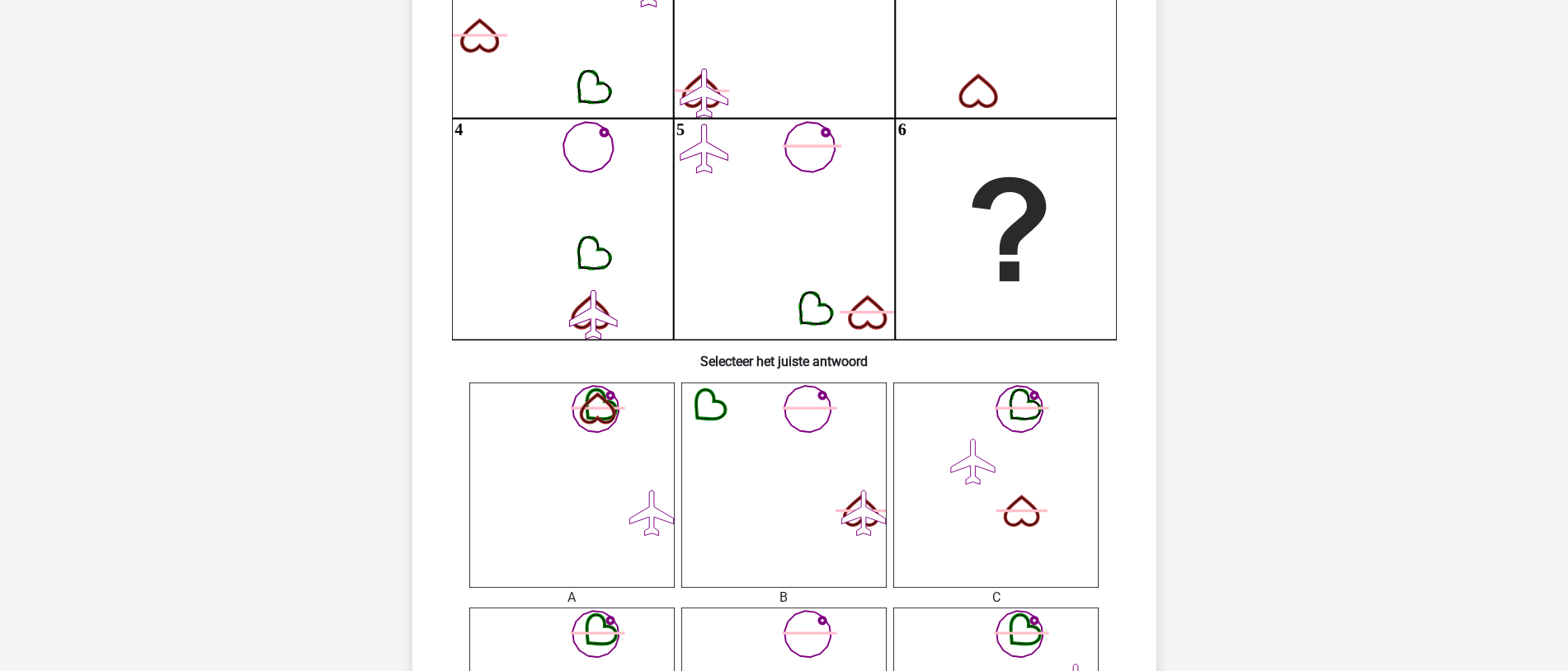 scroll, scrollTop: 82, scrollLeft: 0, axis: vertical 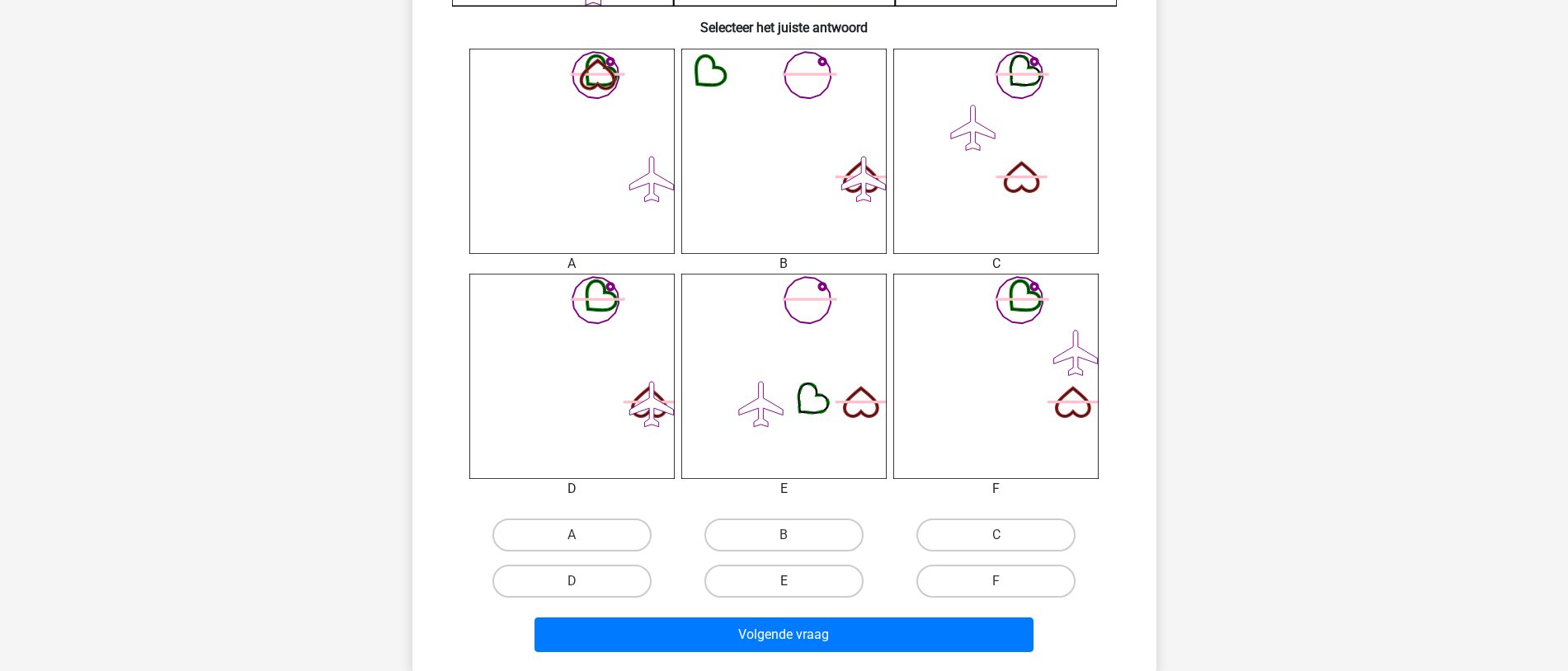 click on "E" at bounding box center (784, 581) 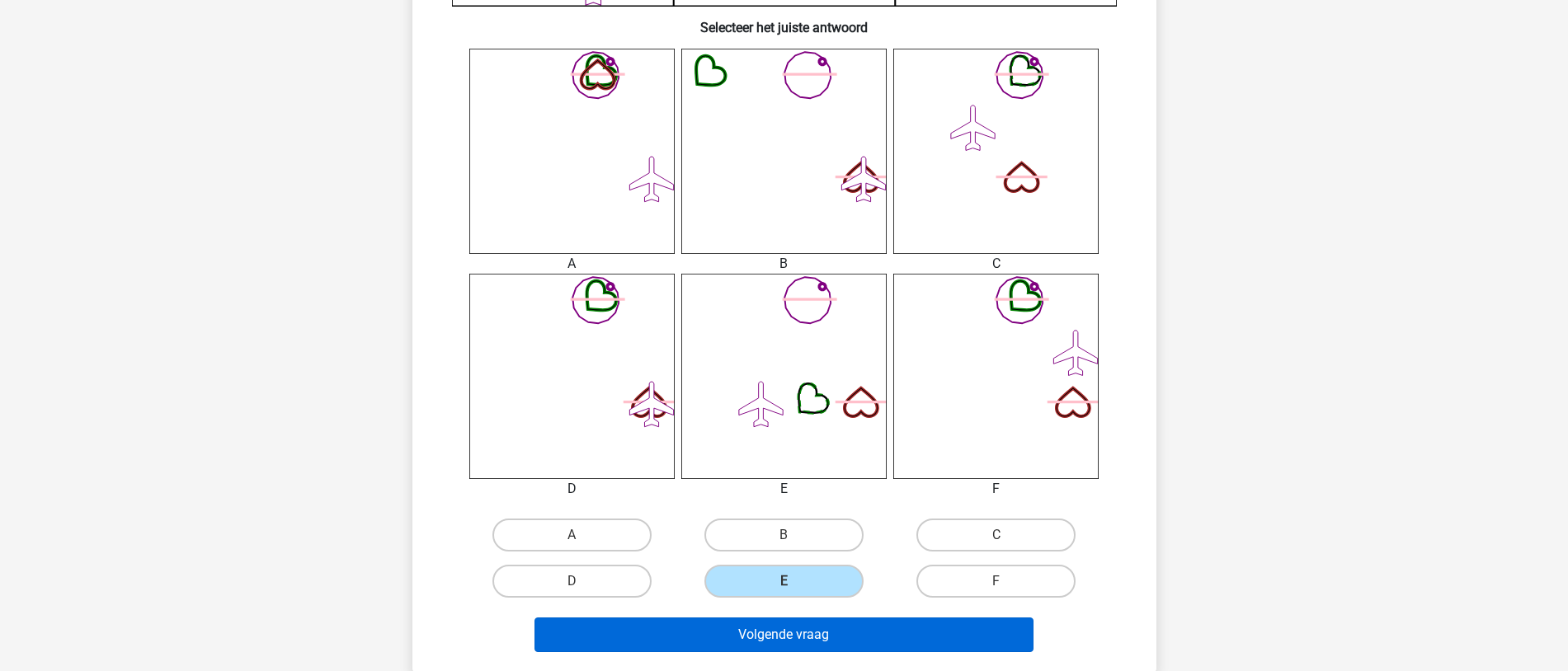 drag, startPoint x: 825, startPoint y: 566, endPoint x: 813, endPoint y: 640, distance: 74.96666 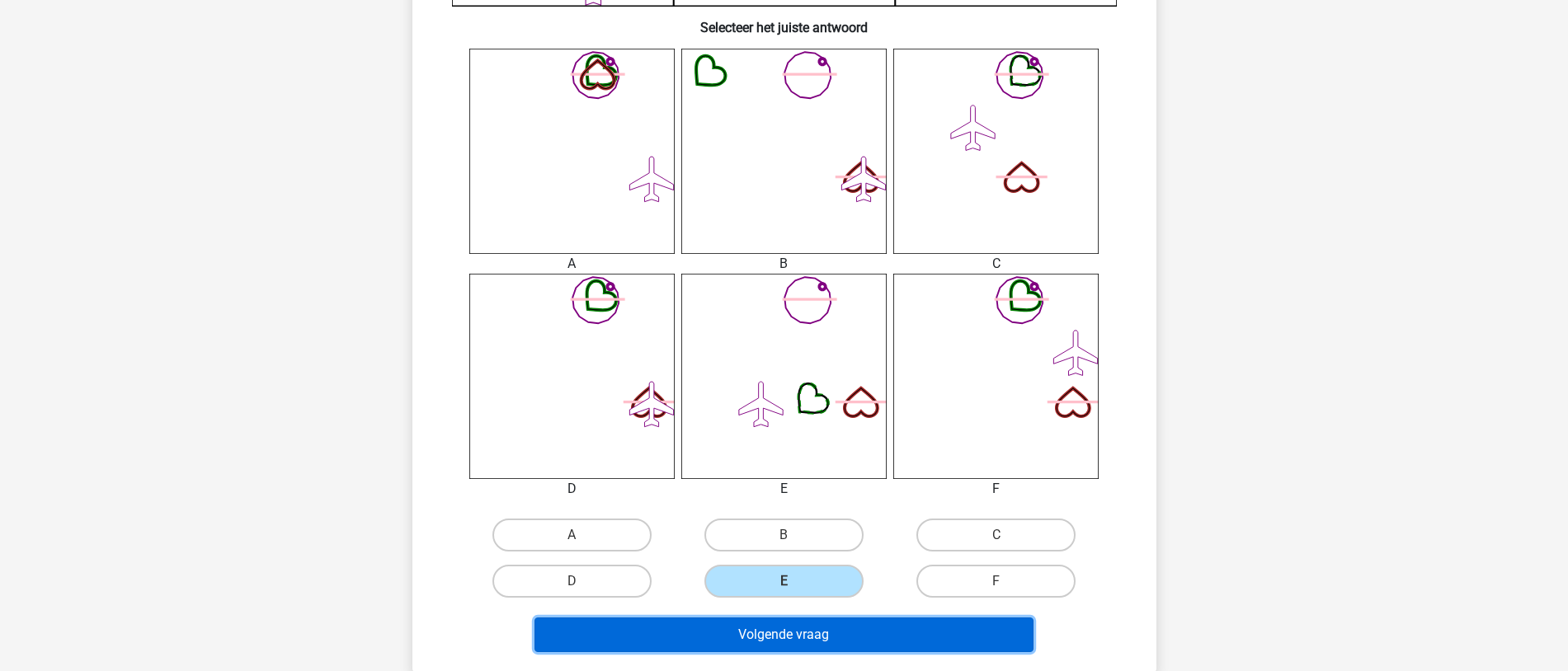 click on "Volgende vraag" at bounding box center (784, 635) 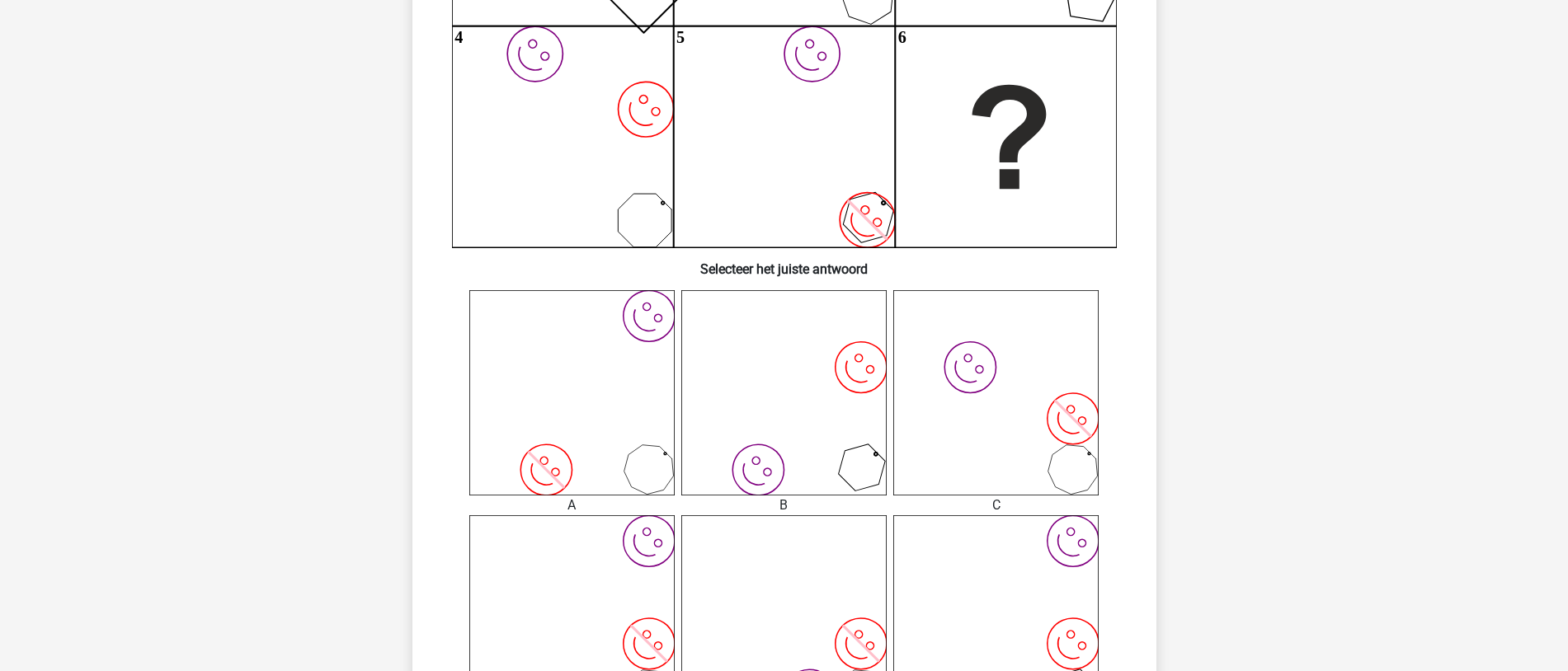 scroll, scrollTop: 82, scrollLeft: 0, axis: vertical 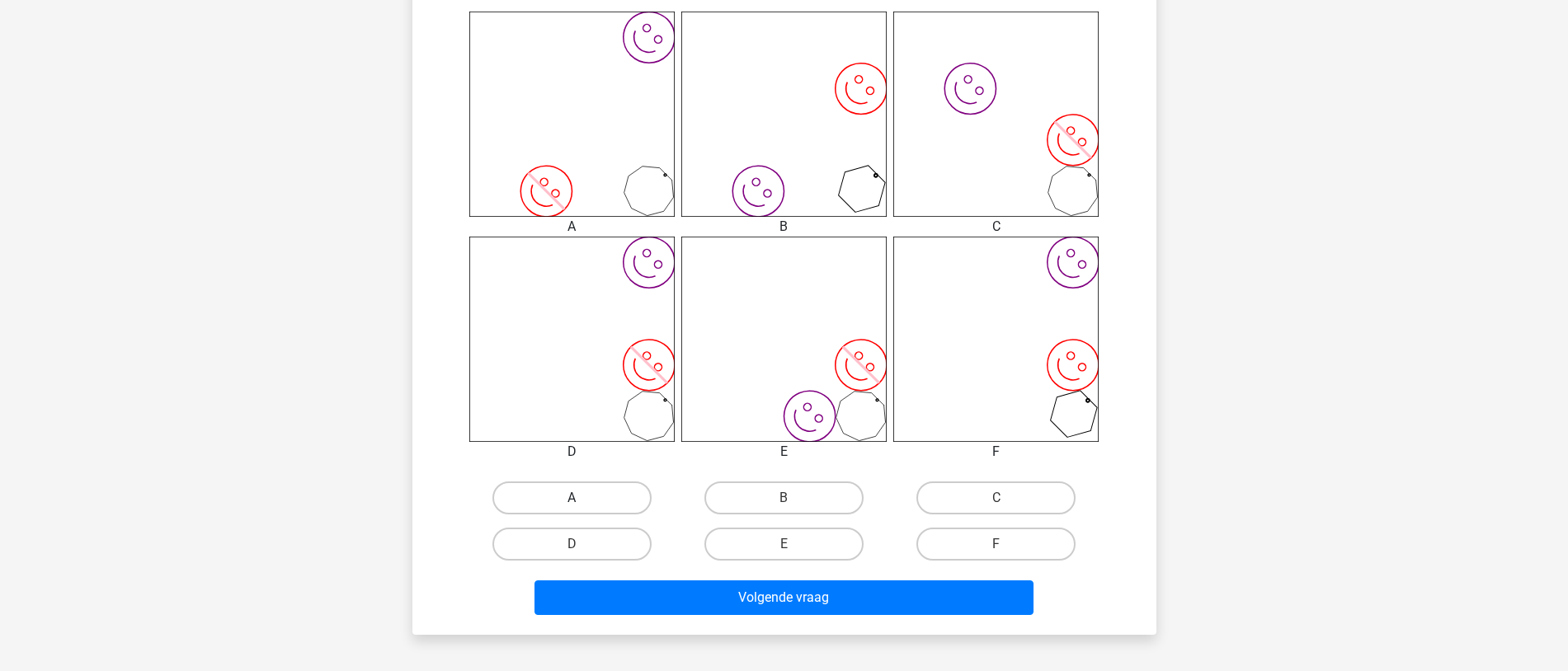 click on "A" at bounding box center [572, 498] 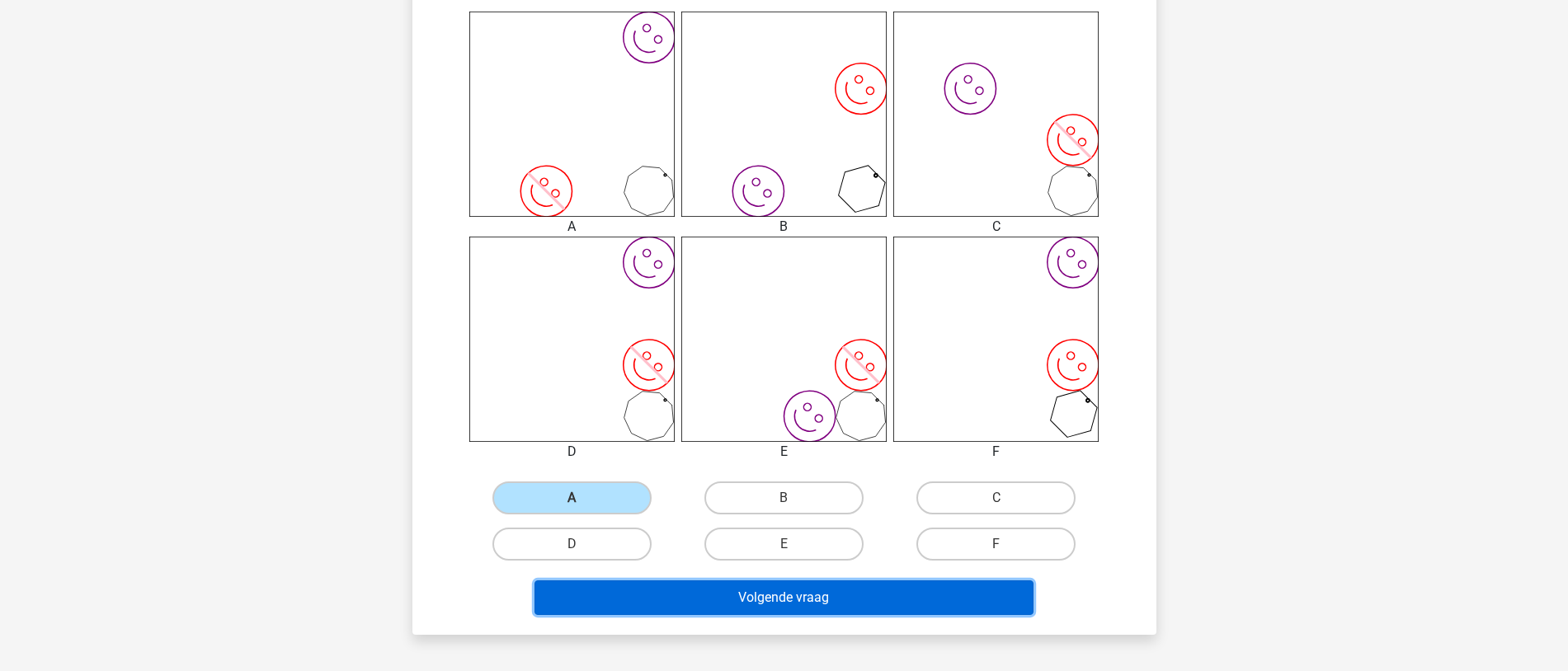 click on "Volgende vraag" at bounding box center [784, 598] 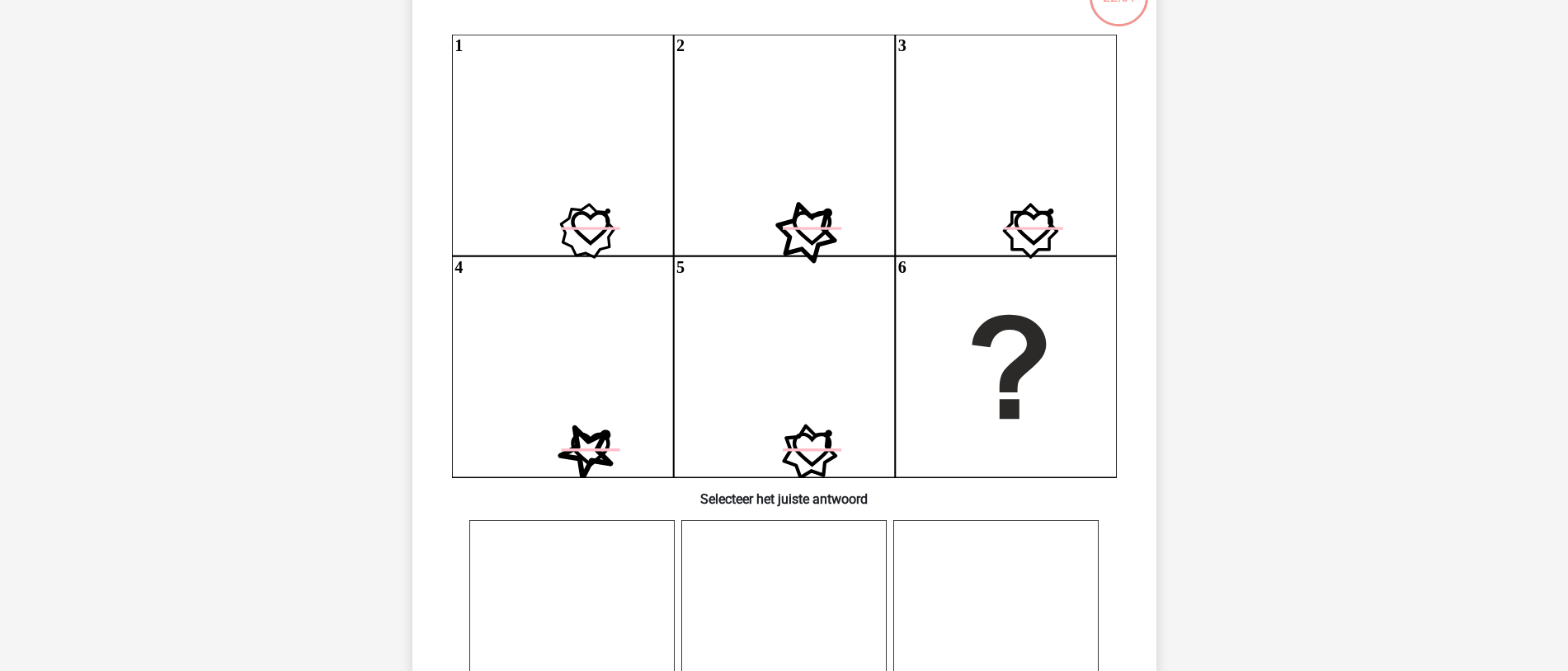 scroll, scrollTop: 82, scrollLeft: 0, axis: vertical 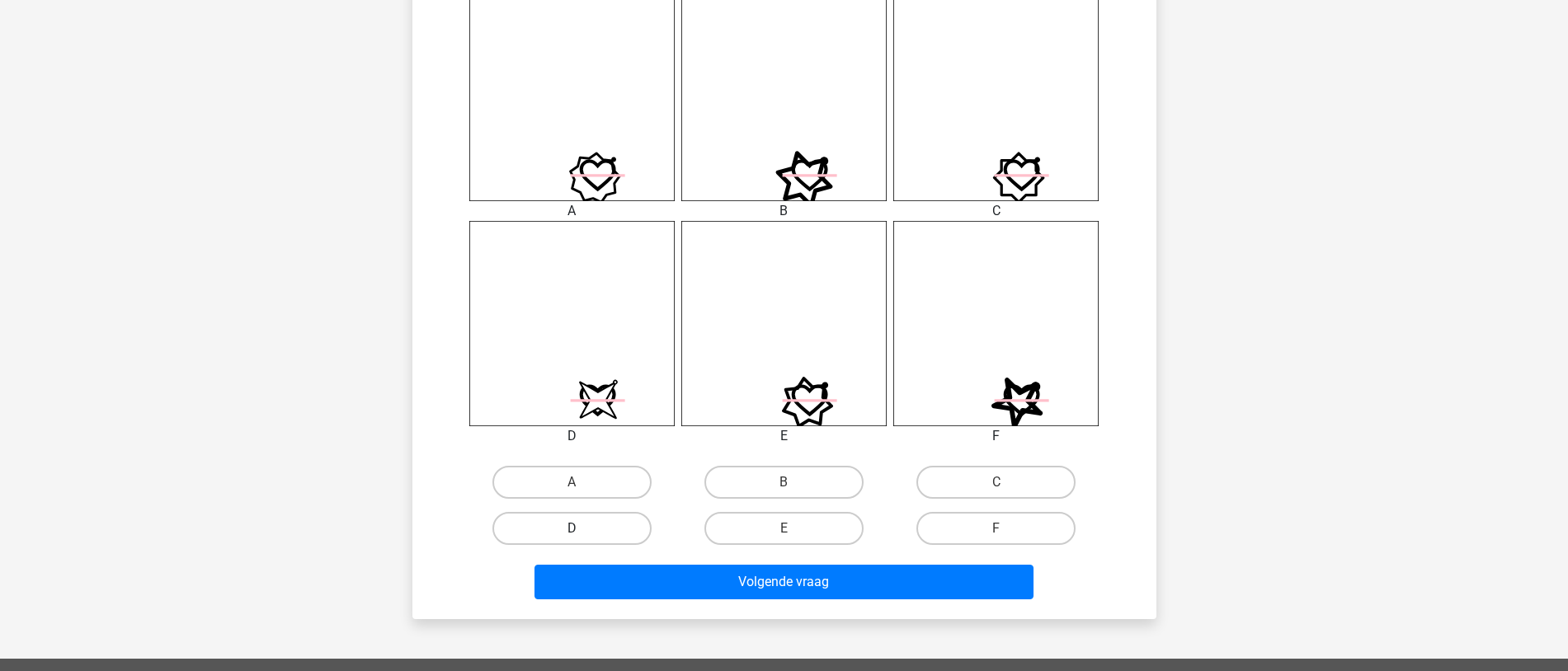 click on "D" at bounding box center [572, 528] 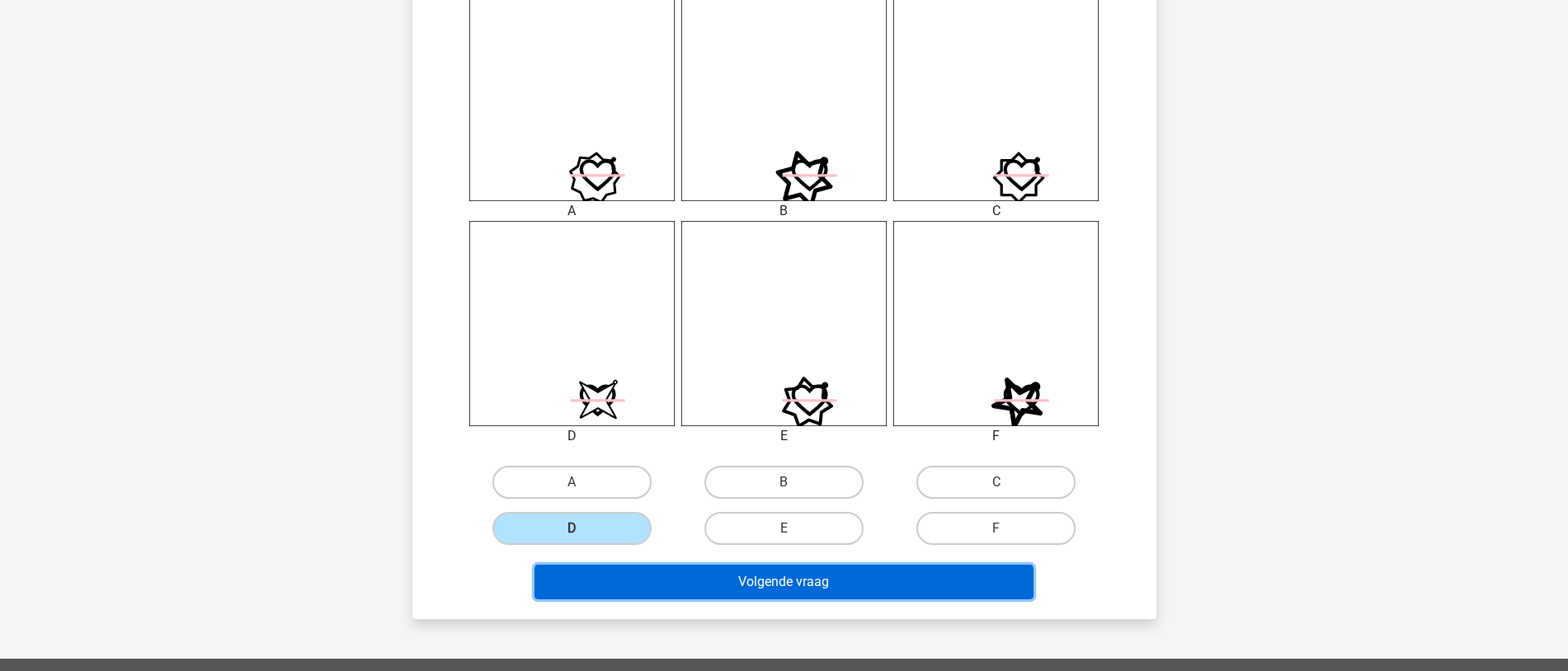 click on "Volgende vraag" at bounding box center (784, 582) 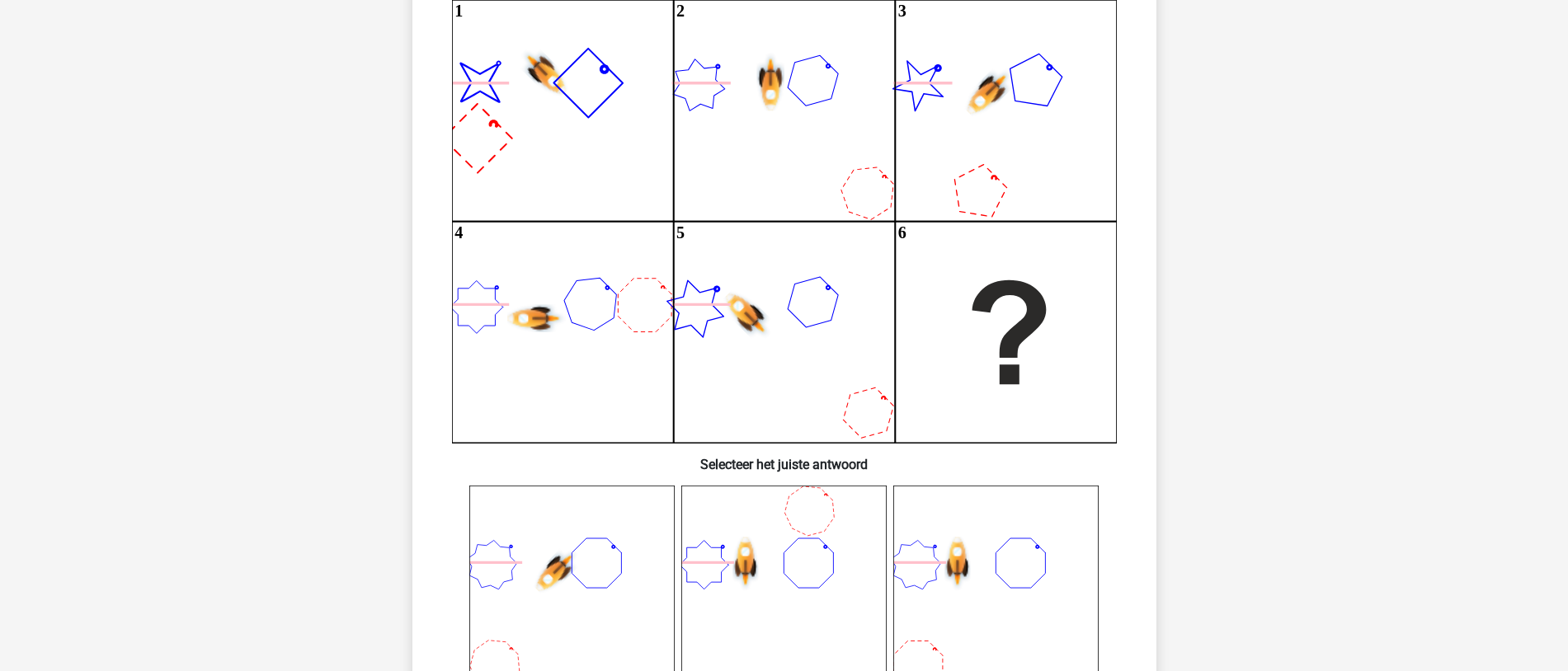 scroll, scrollTop: 82, scrollLeft: 0, axis: vertical 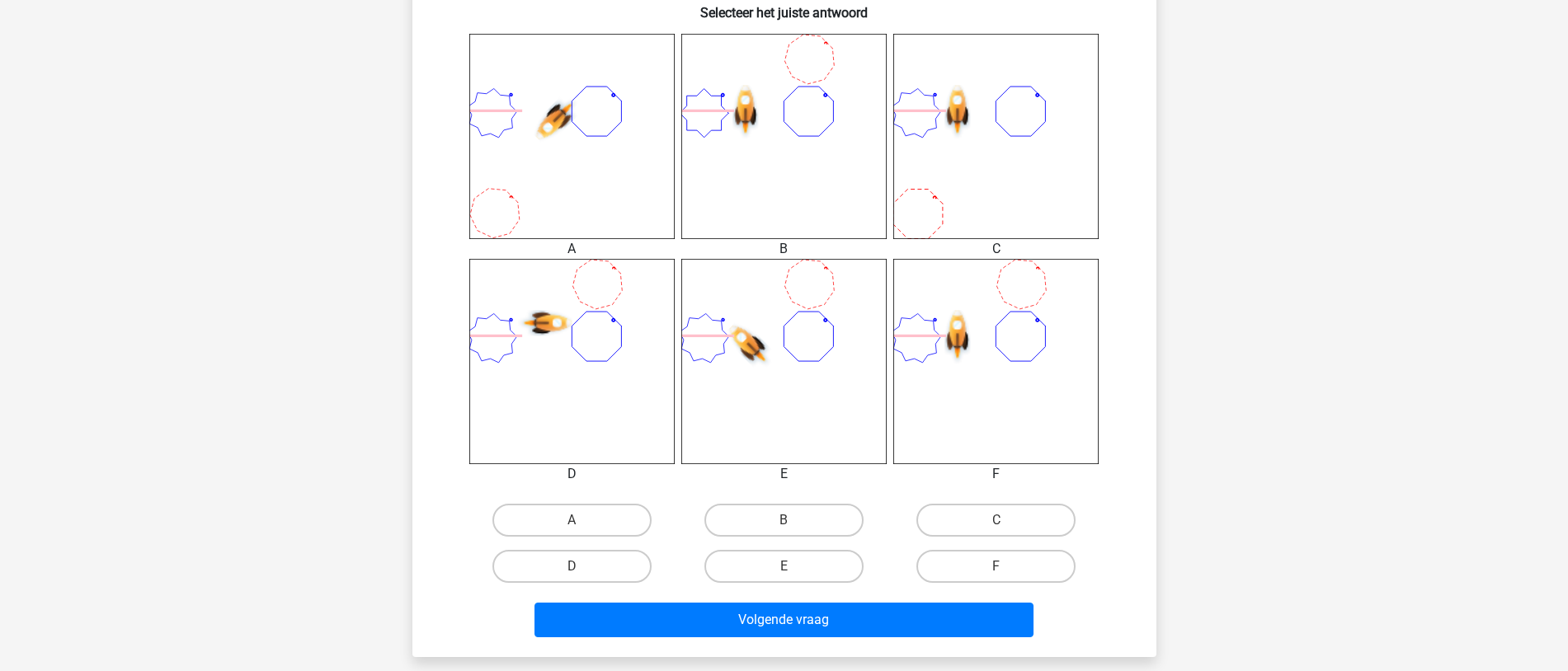 click on "C" at bounding box center (996, 520) 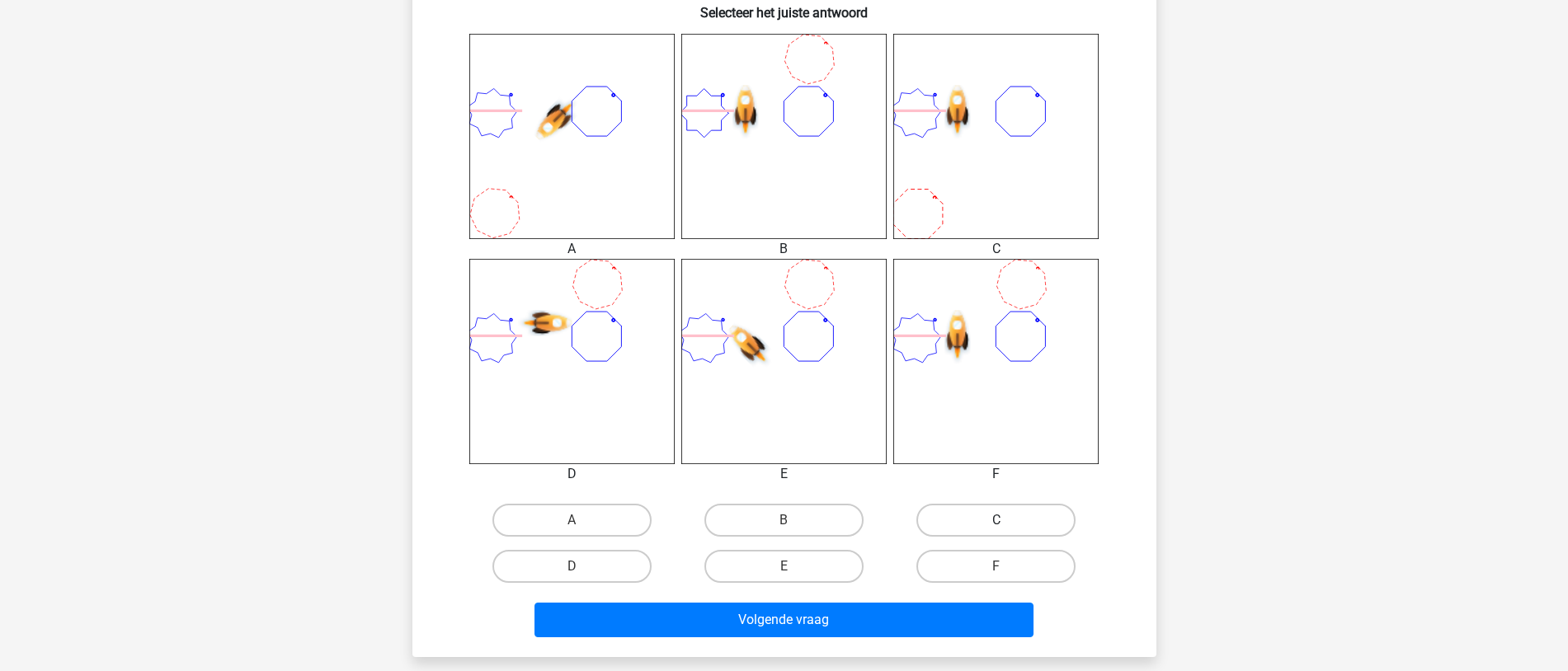 click on "C" at bounding box center (996, 520) 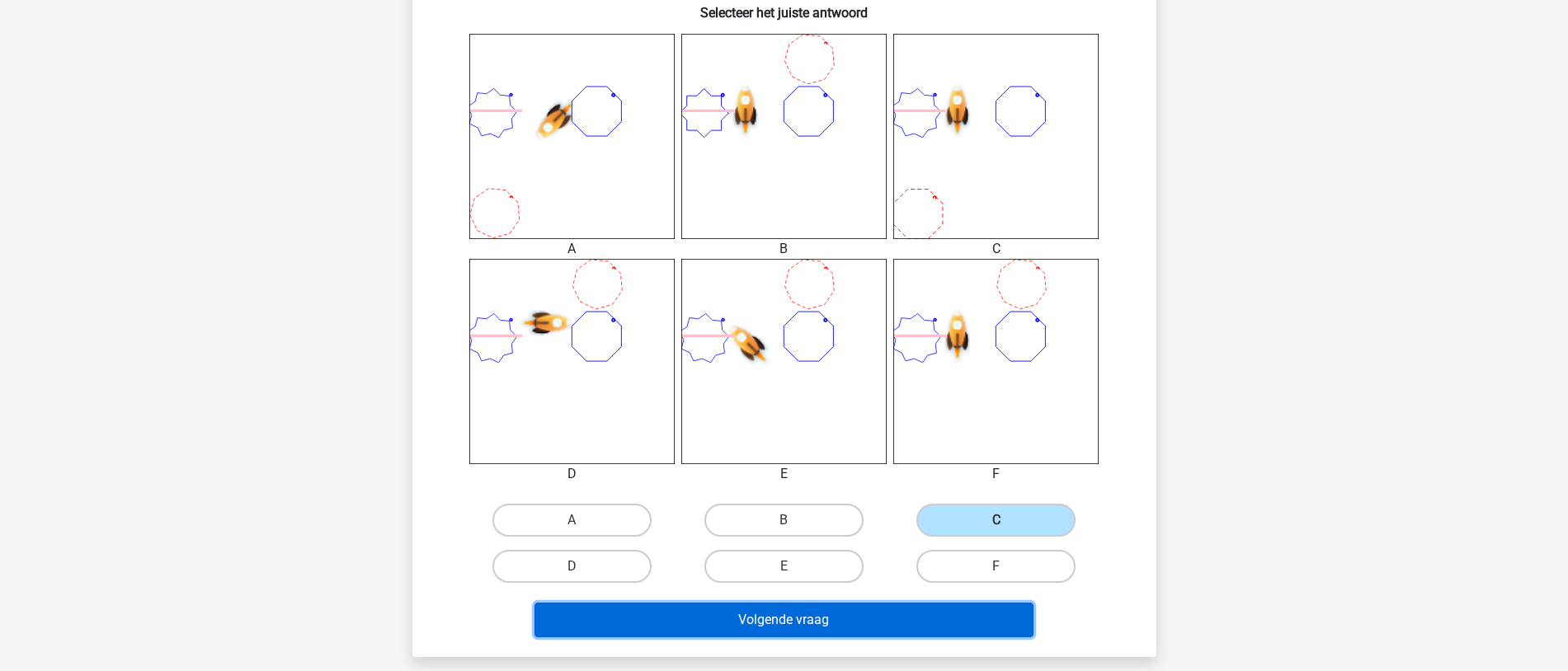 click on "Volgende vraag" at bounding box center [784, 620] 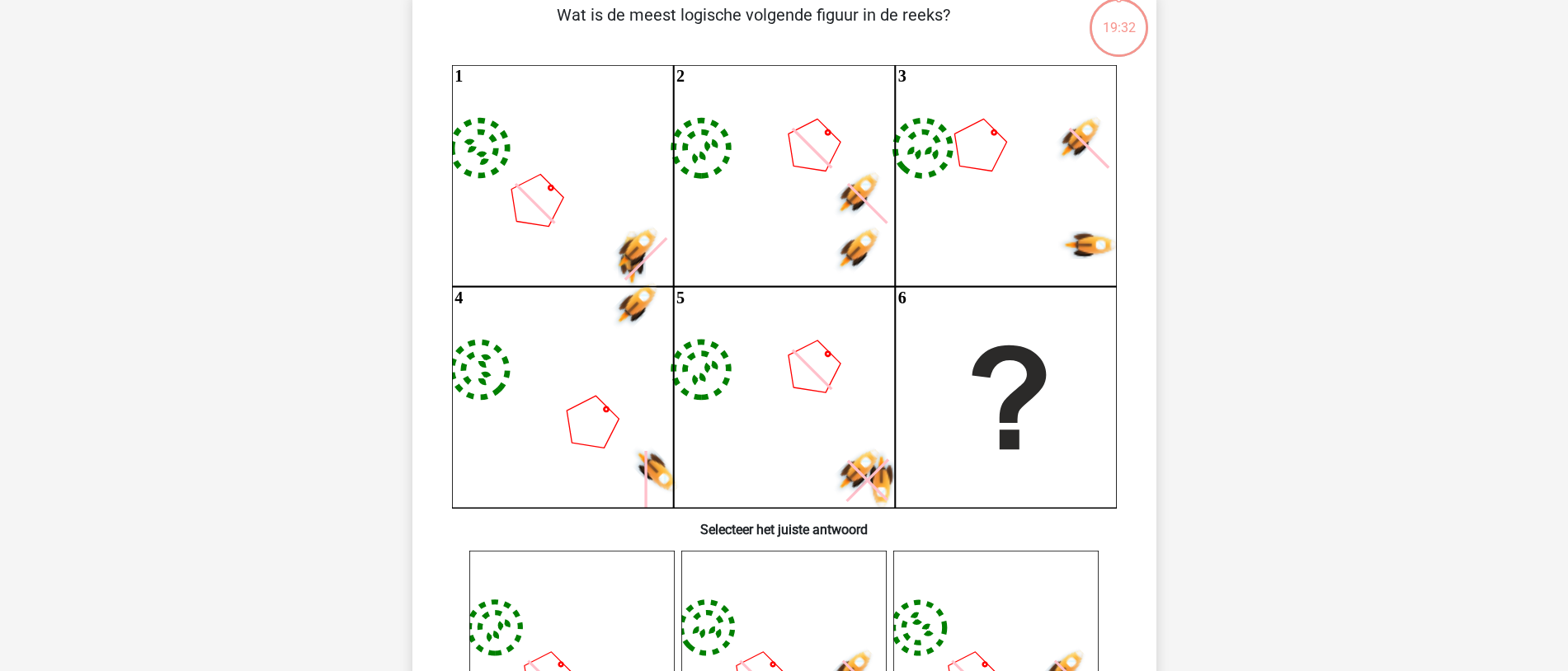 scroll, scrollTop: 82, scrollLeft: 0, axis: vertical 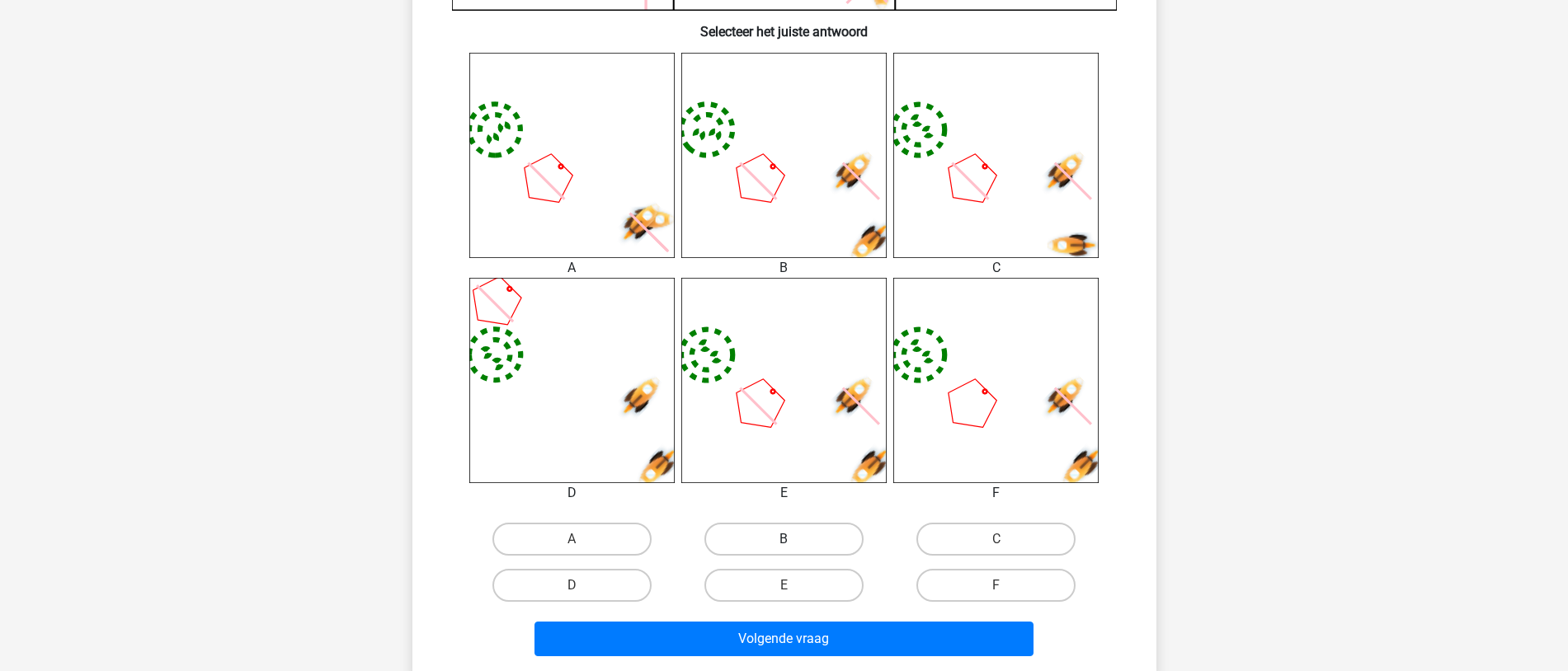 click on "B" at bounding box center (784, 539) 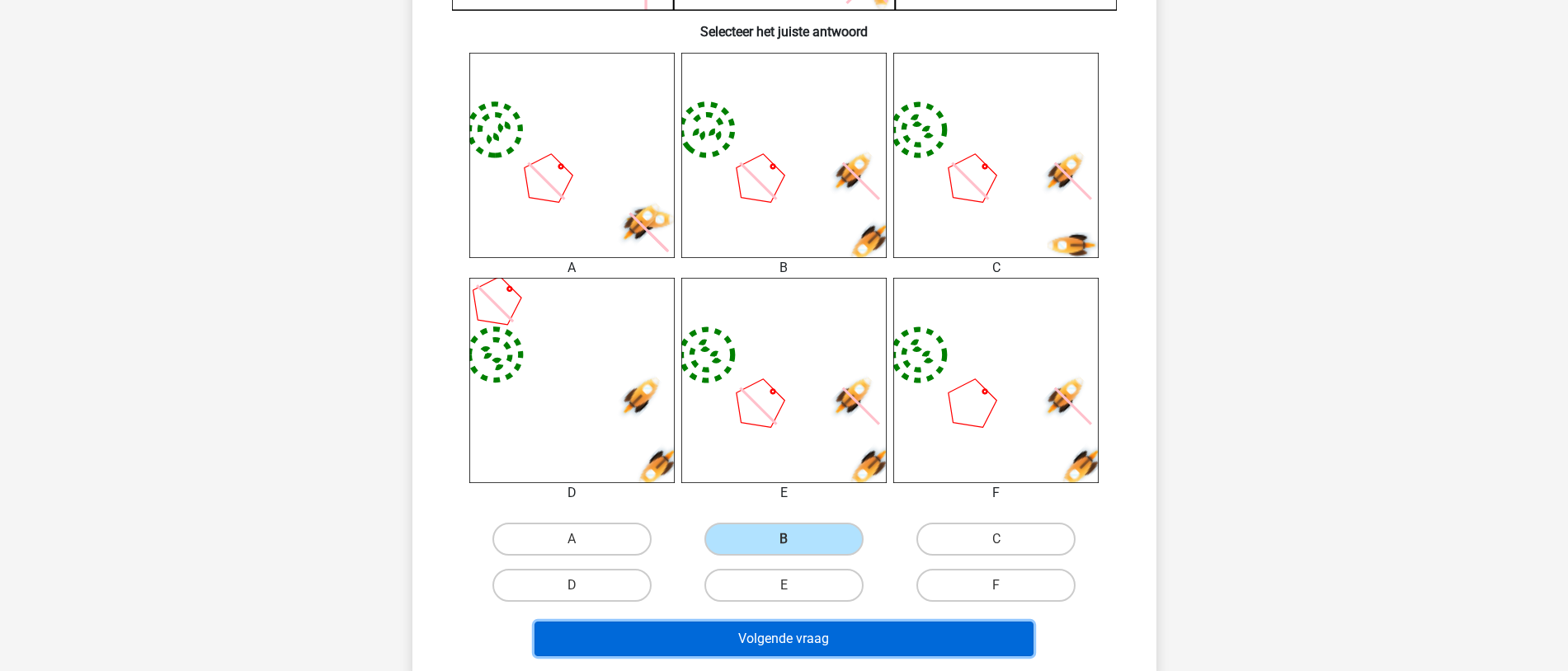 click on "Volgende vraag" at bounding box center [784, 639] 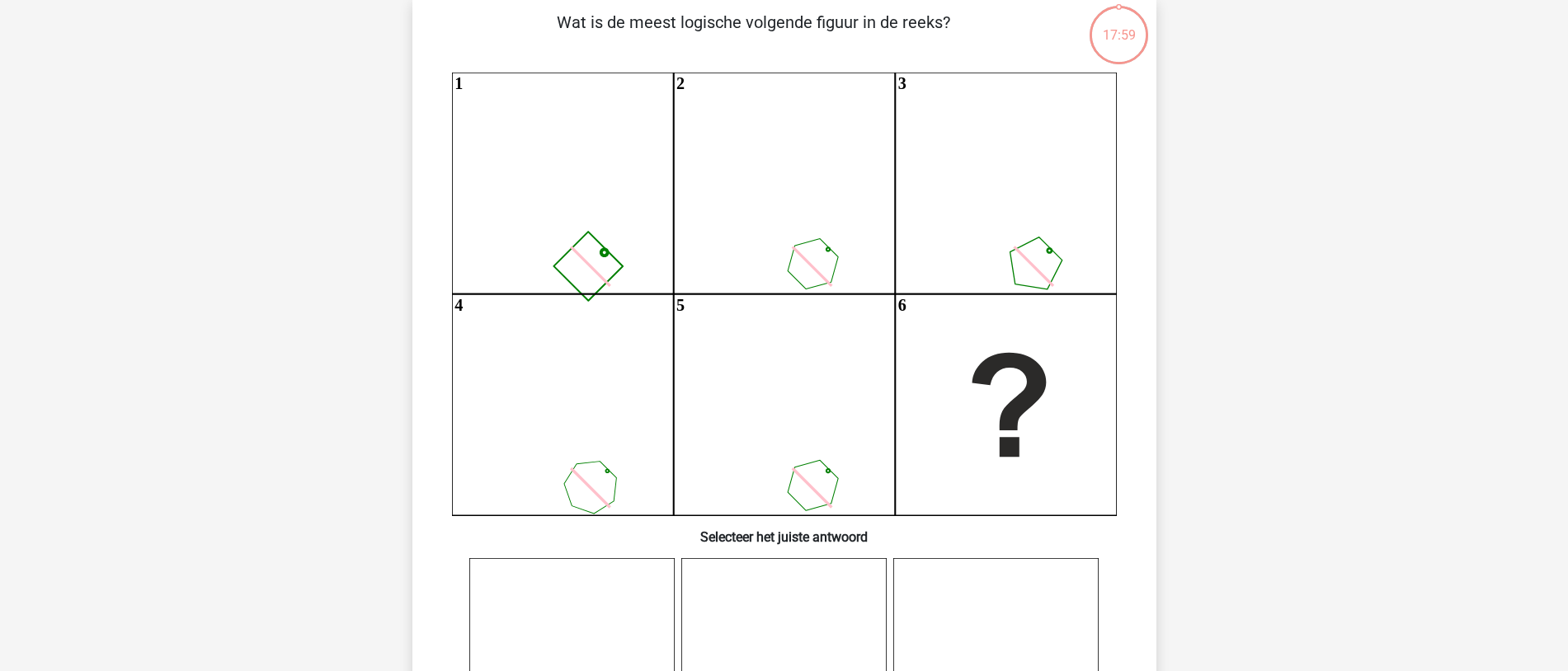scroll, scrollTop: 82, scrollLeft: 0, axis: vertical 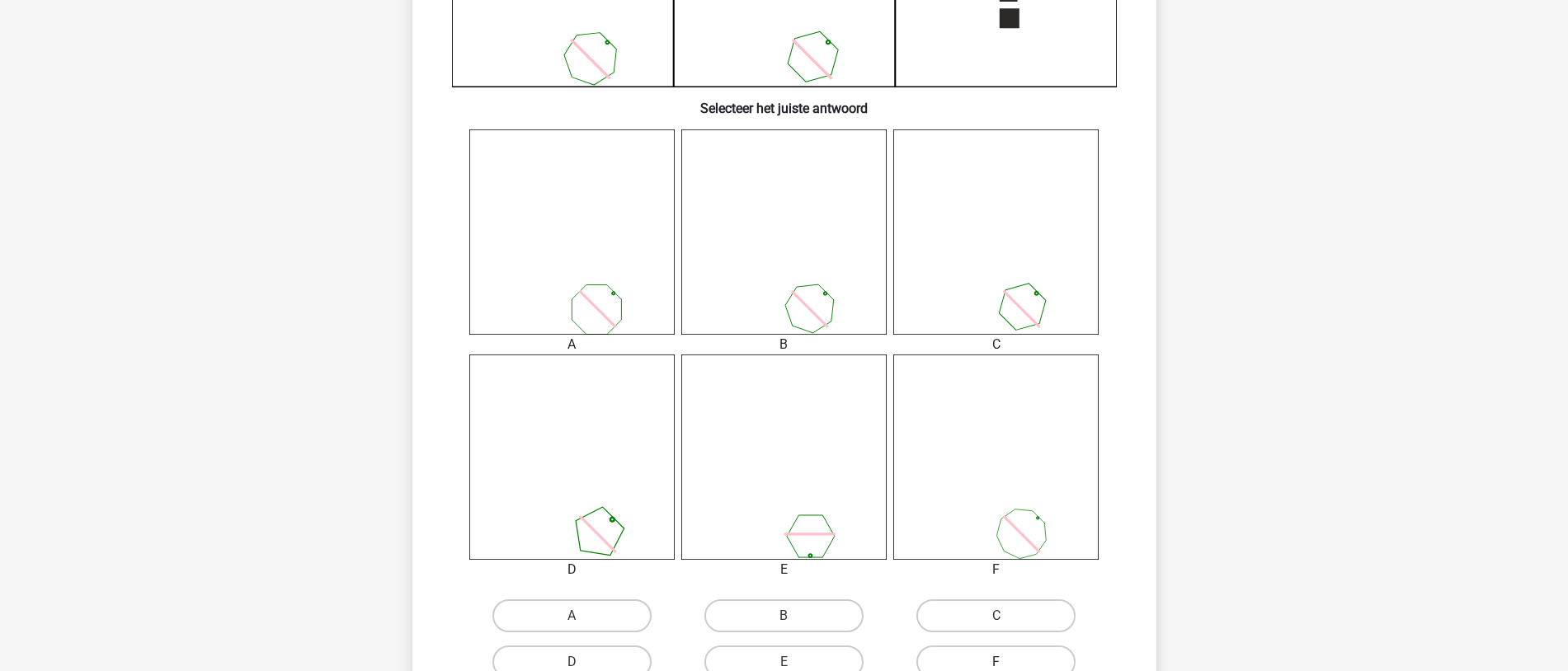 click on "F" at bounding box center [996, 662] 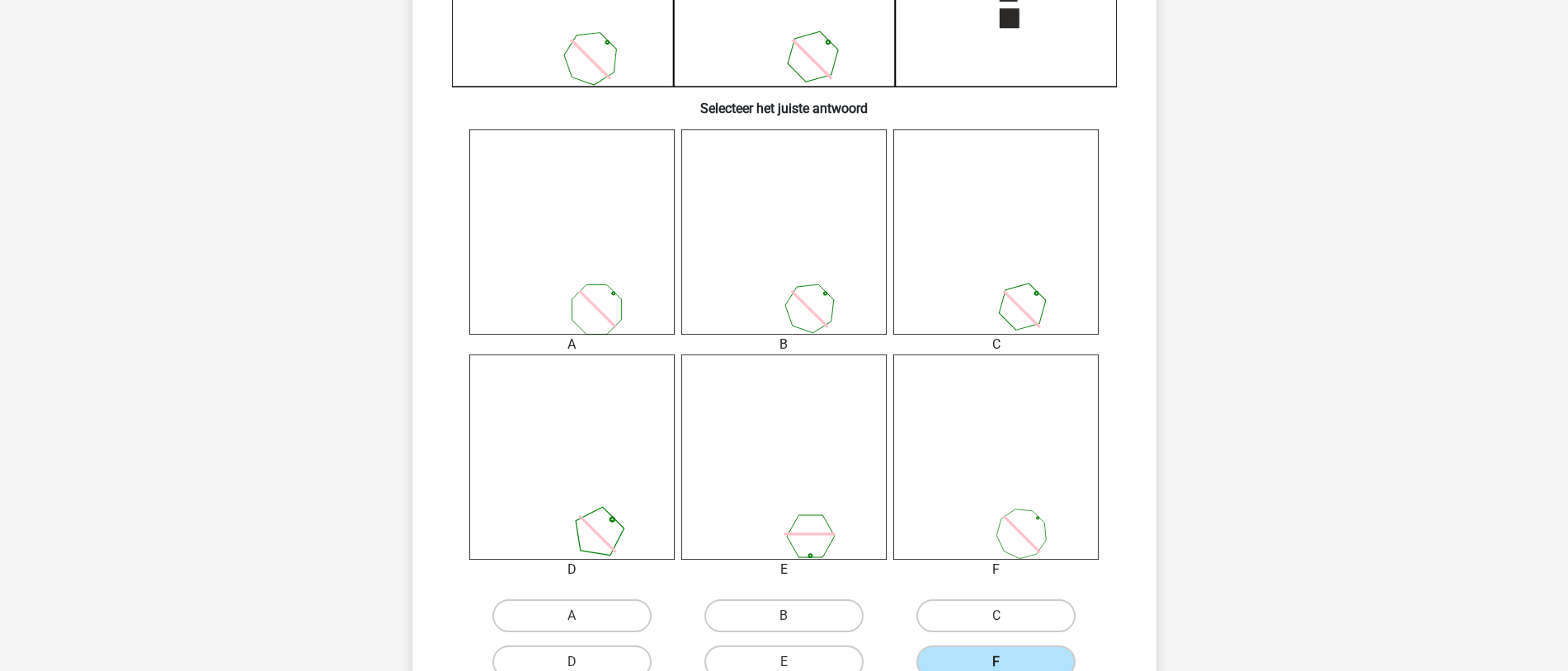 scroll, scrollTop: 549, scrollLeft: 0, axis: vertical 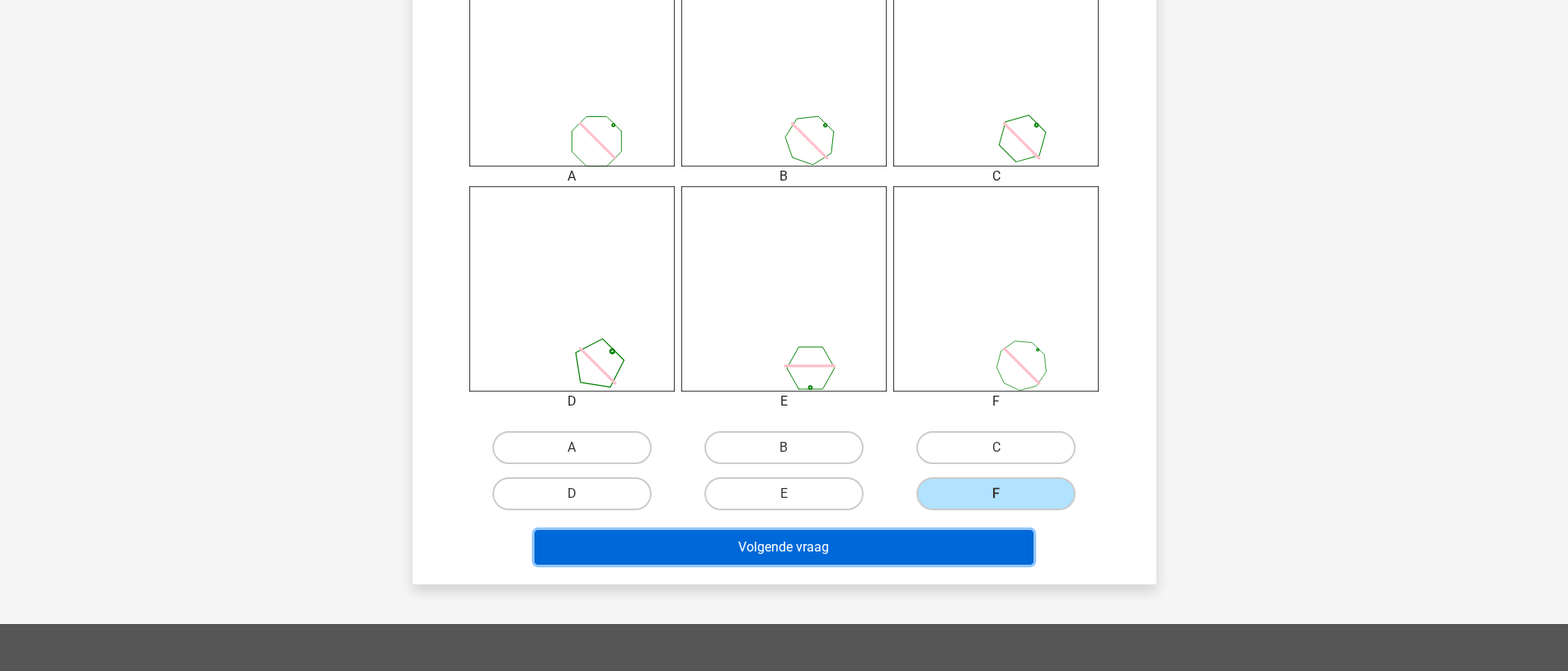 click on "Volgende vraag" at bounding box center (784, 547) 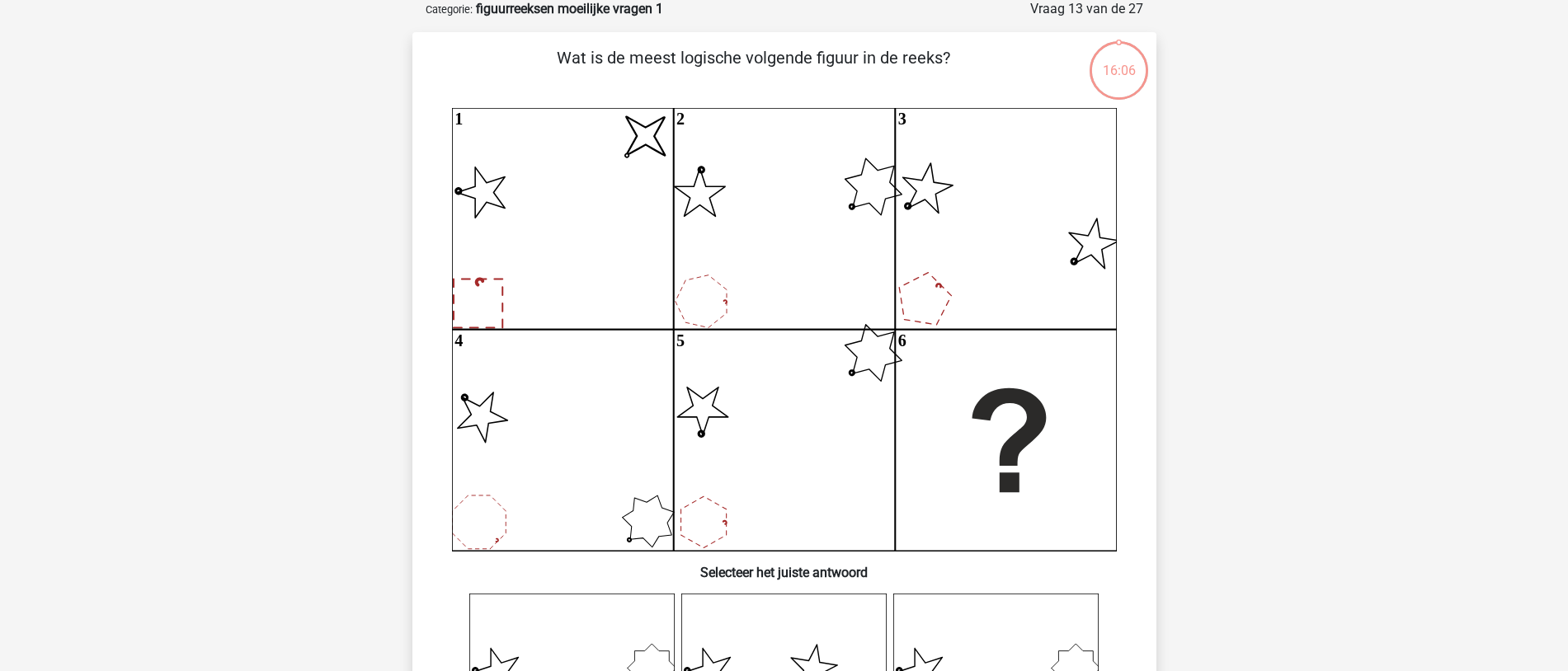 scroll, scrollTop: 82, scrollLeft: 0, axis: vertical 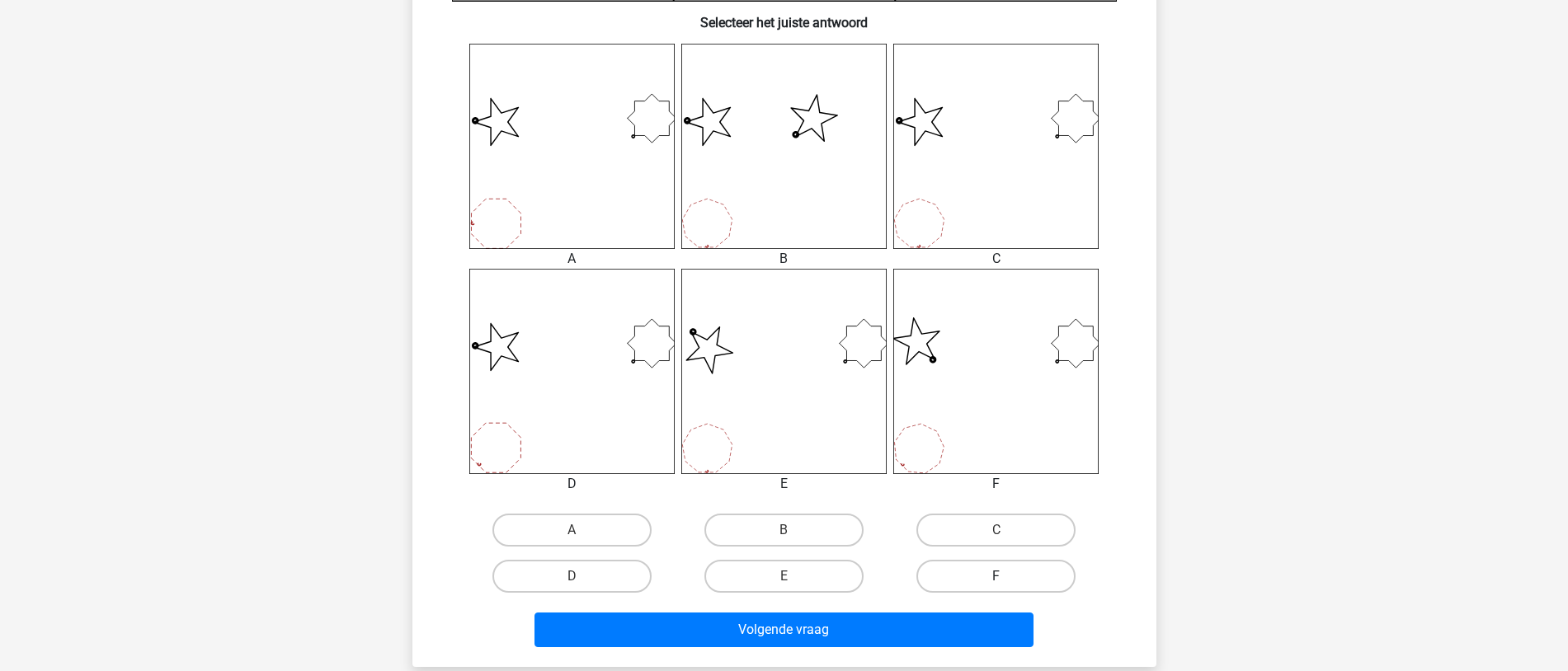 click on "F" at bounding box center [996, 576] 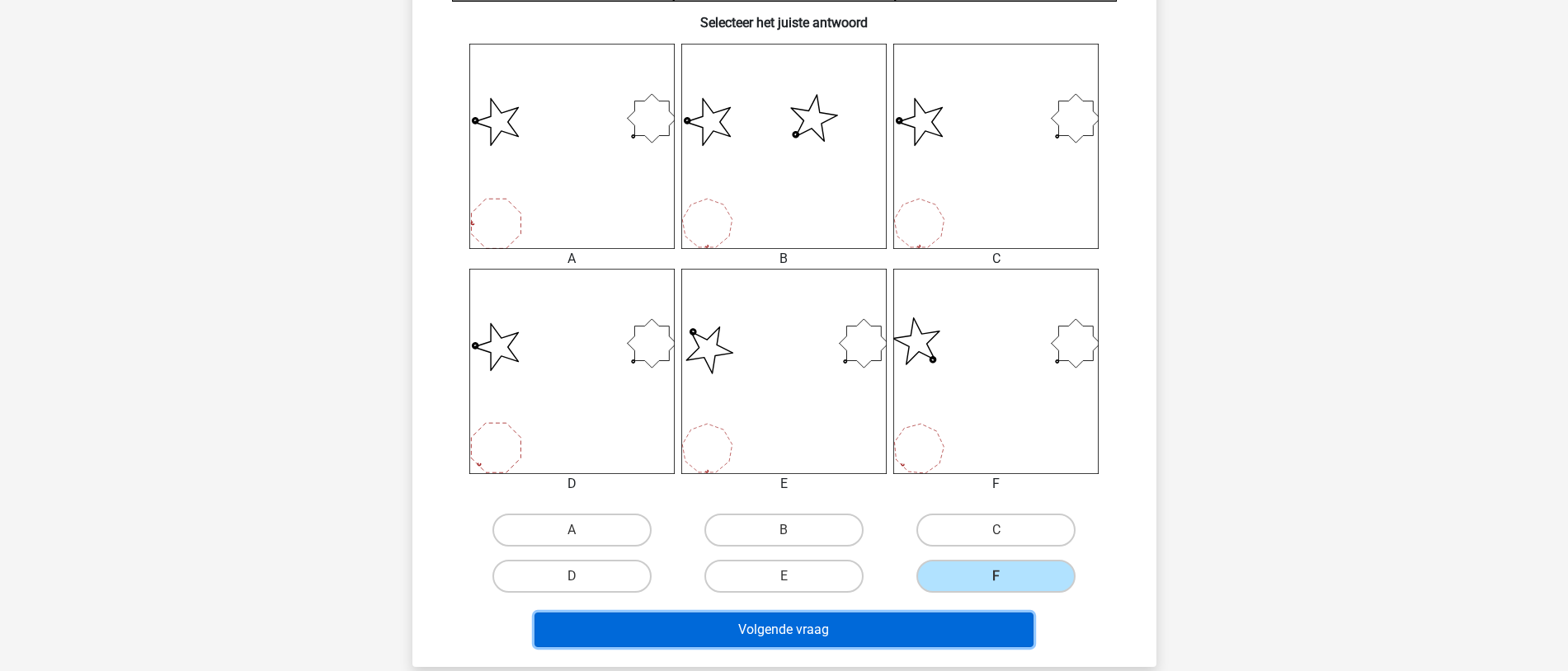 click on "Volgende vraag" at bounding box center [784, 630] 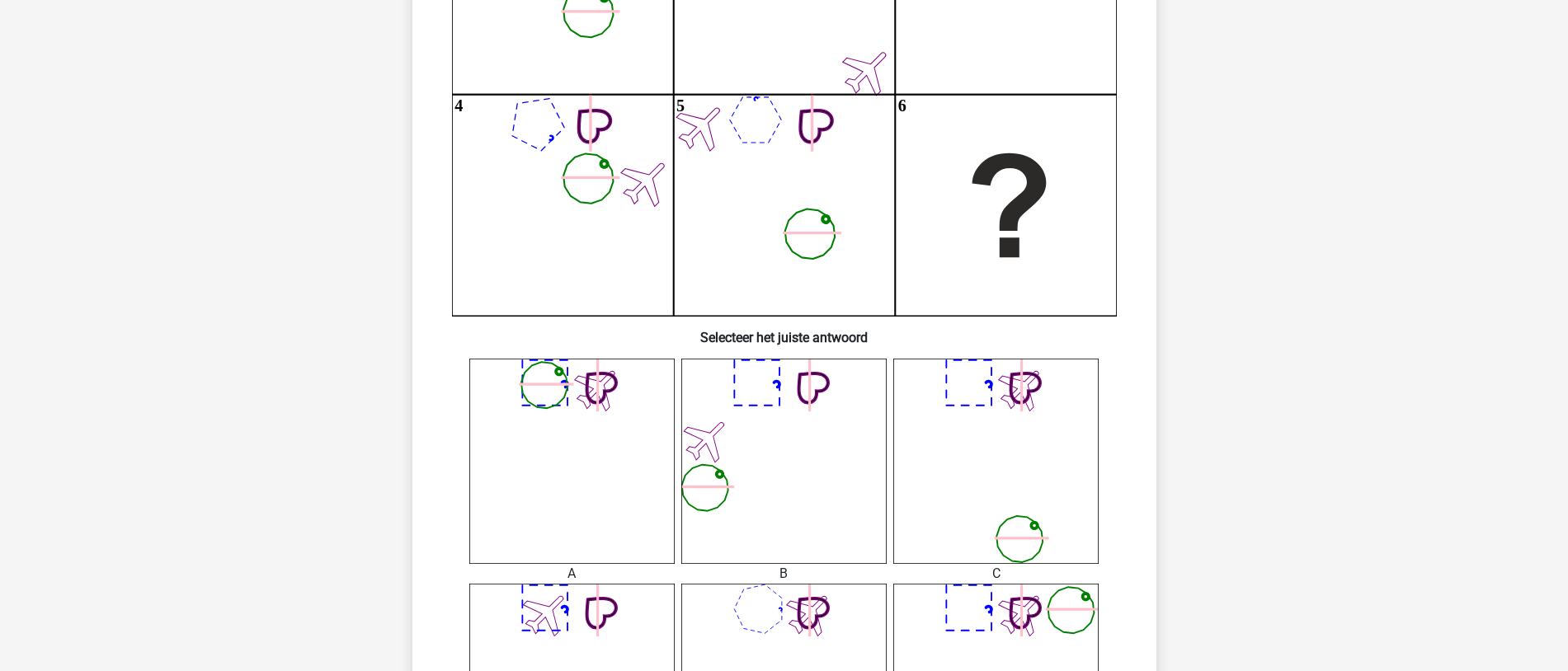 scroll, scrollTop: 82, scrollLeft: 0, axis: vertical 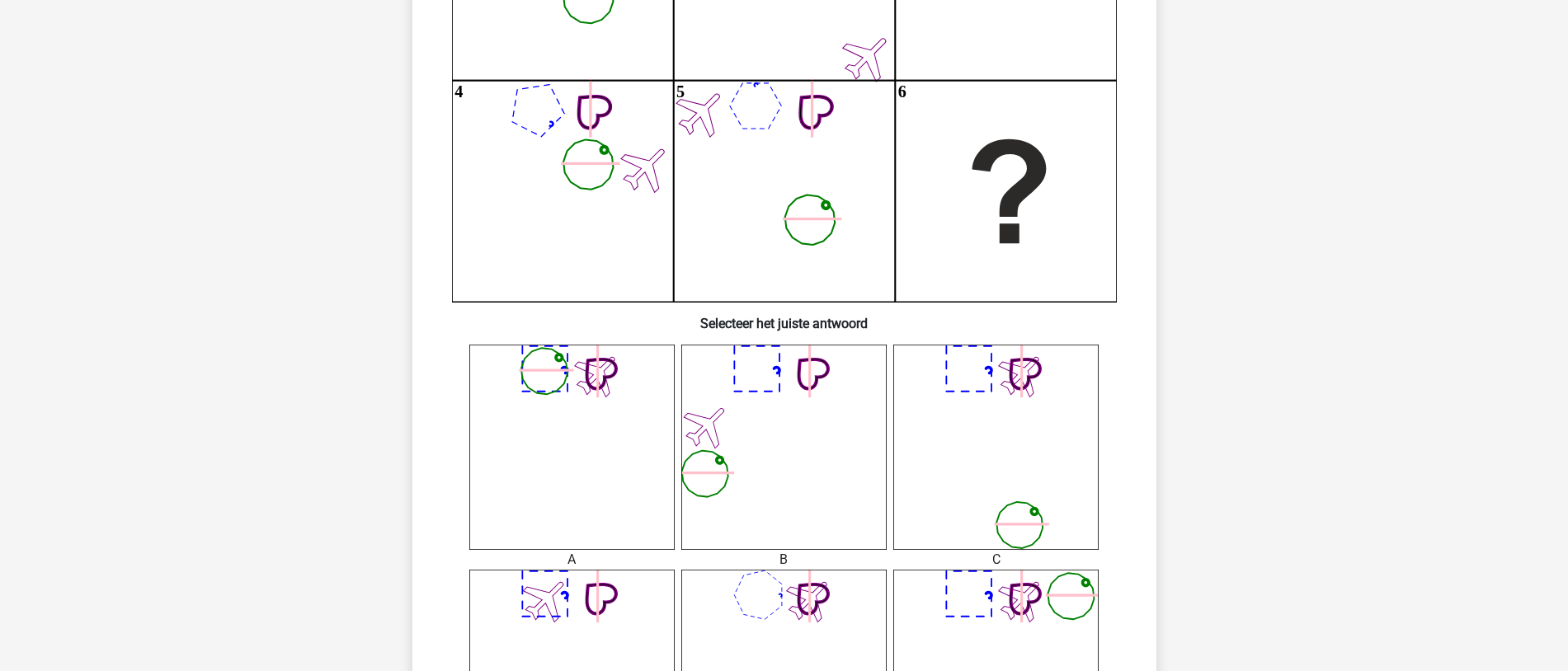drag, startPoint x: 1554, startPoint y: 229, endPoint x: 1550, endPoint y: 267, distance: 38.209946 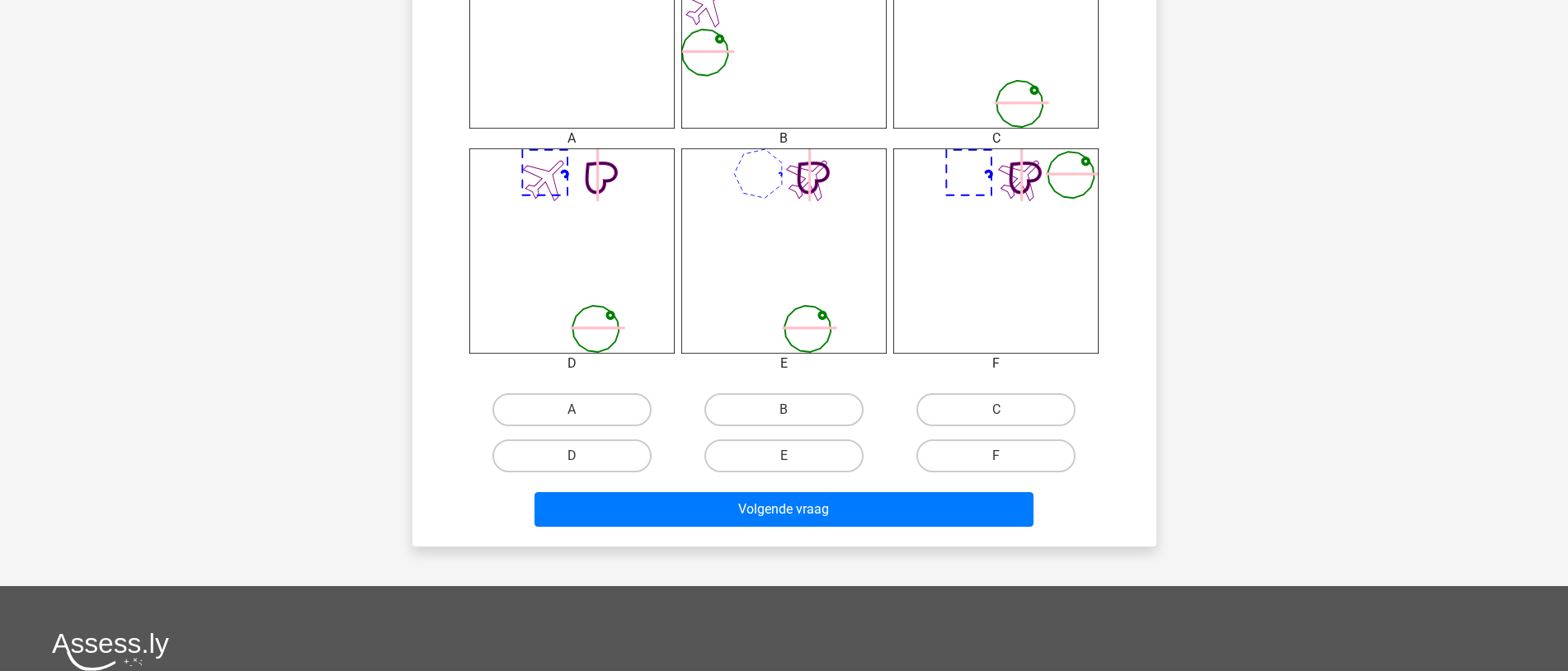 scroll, scrollTop: 820, scrollLeft: 0, axis: vertical 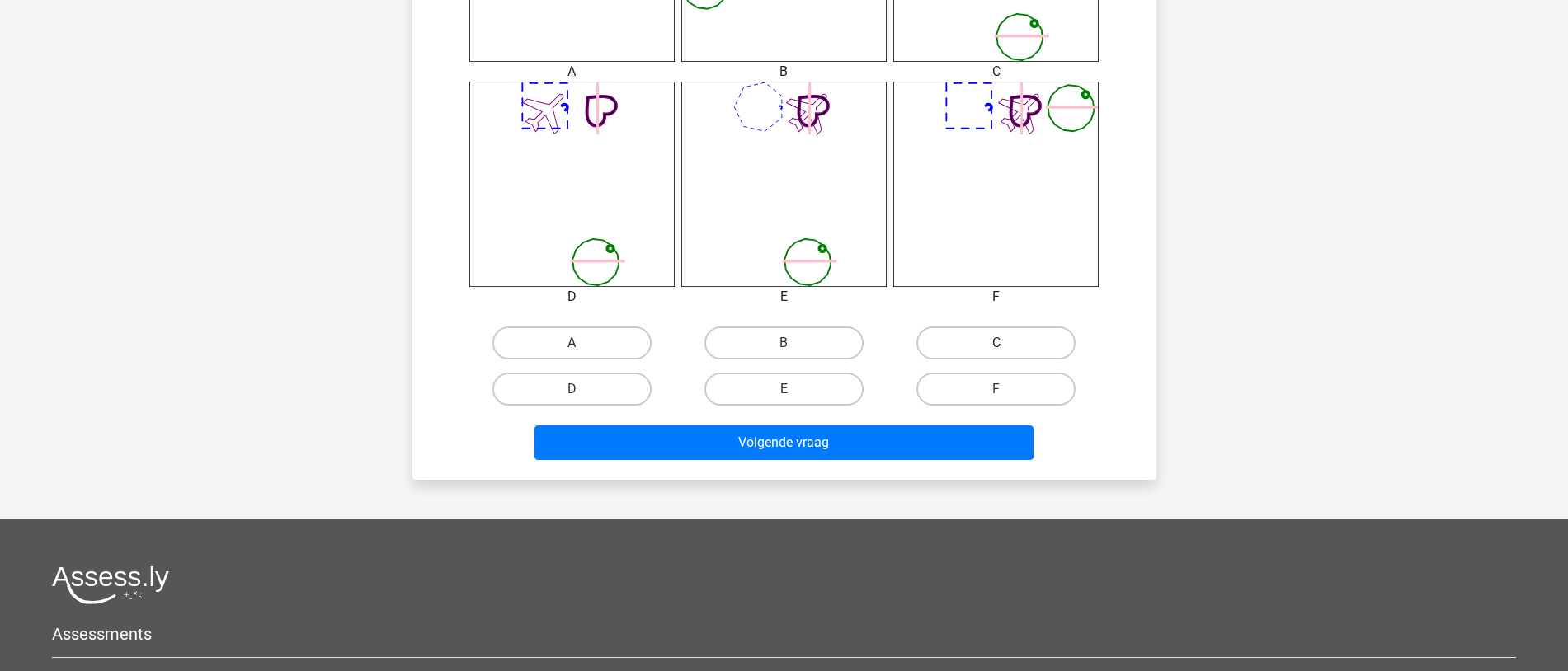 click on "C" at bounding box center (996, 343) 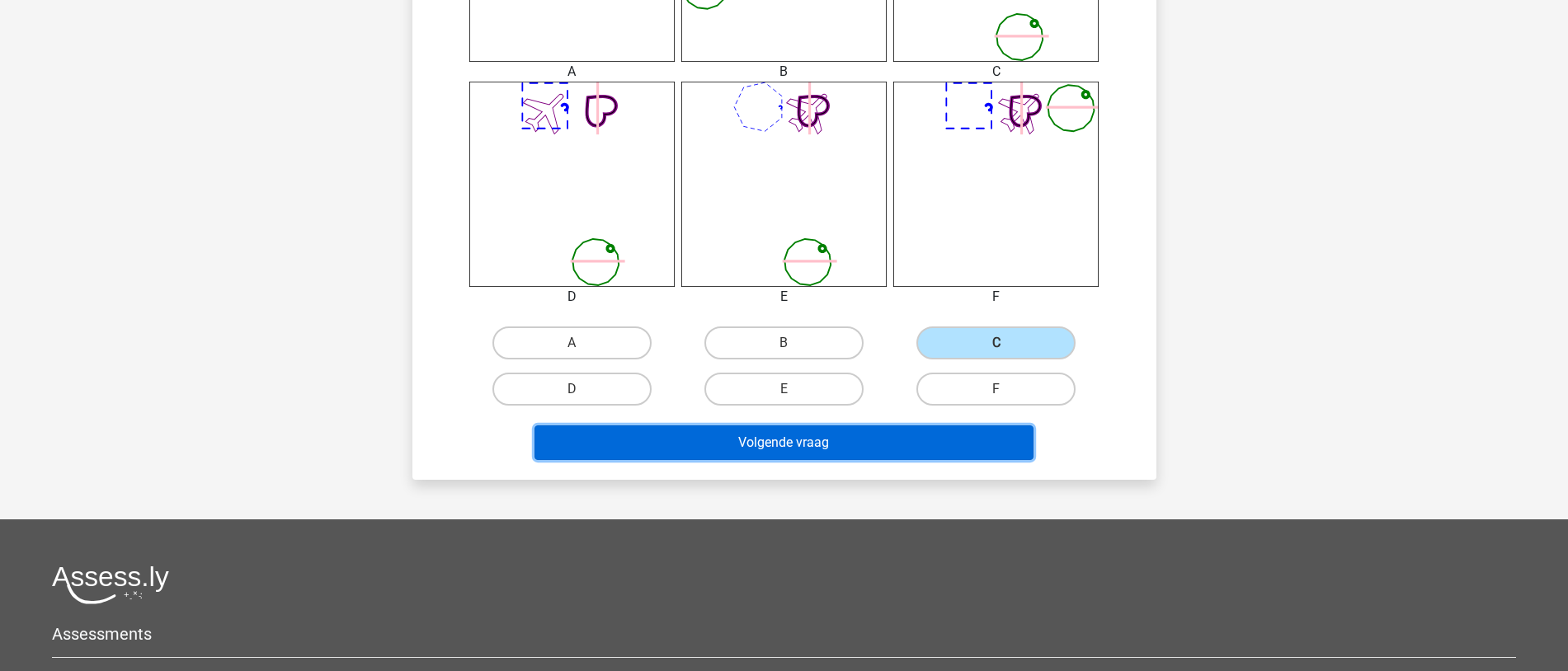 click on "Volgende vraag" at bounding box center (784, 443) 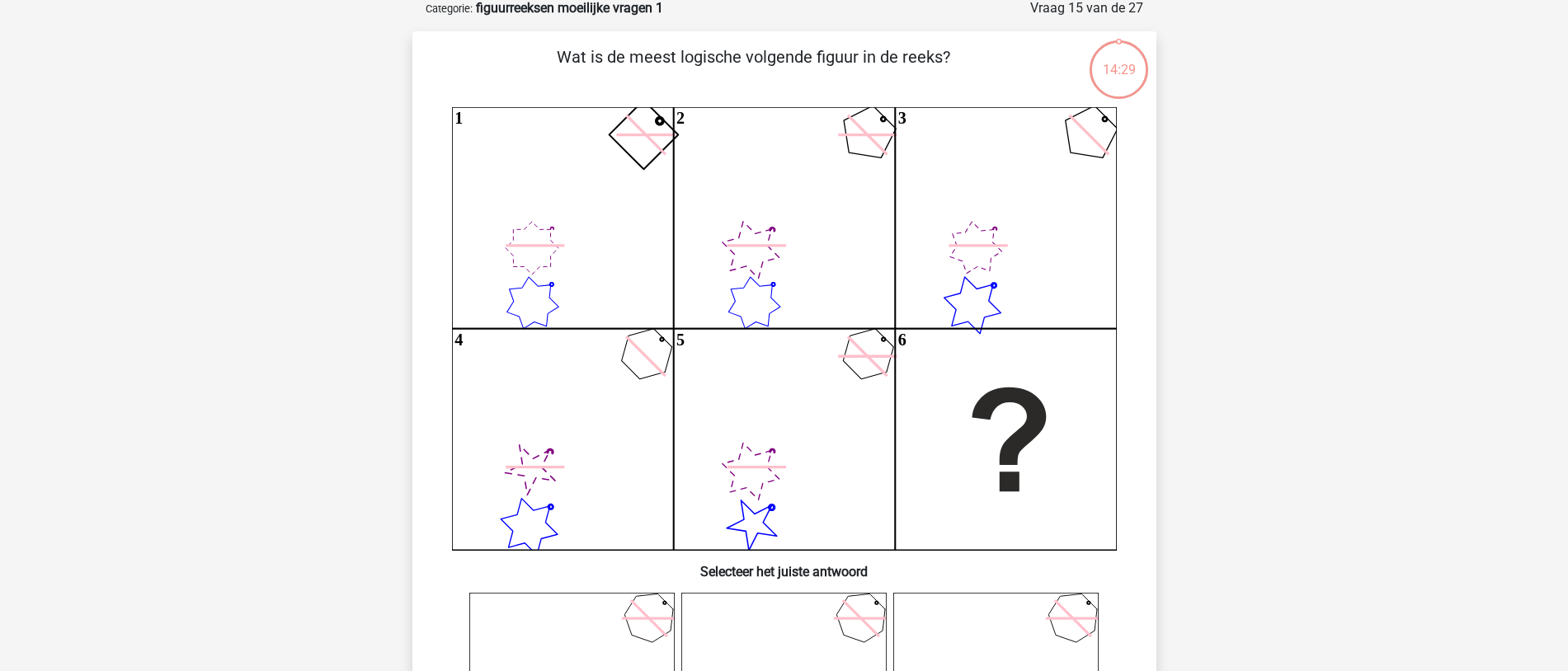 scroll, scrollTop: 82, scrollLeft: 0, axis: vertical 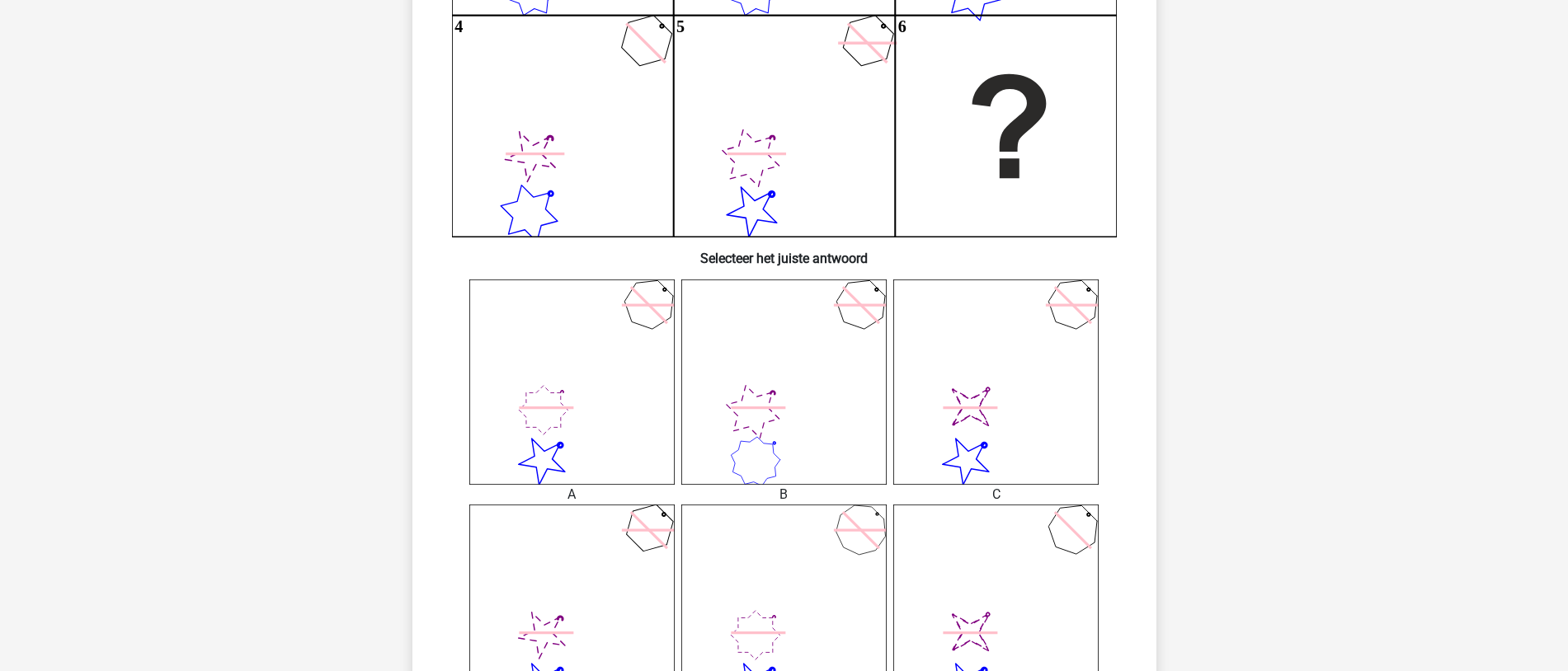 drag, startPoint x: 1560, startPoint y: 335, endPoint x: 1549, endPoint y: 439, distance: 104.58011 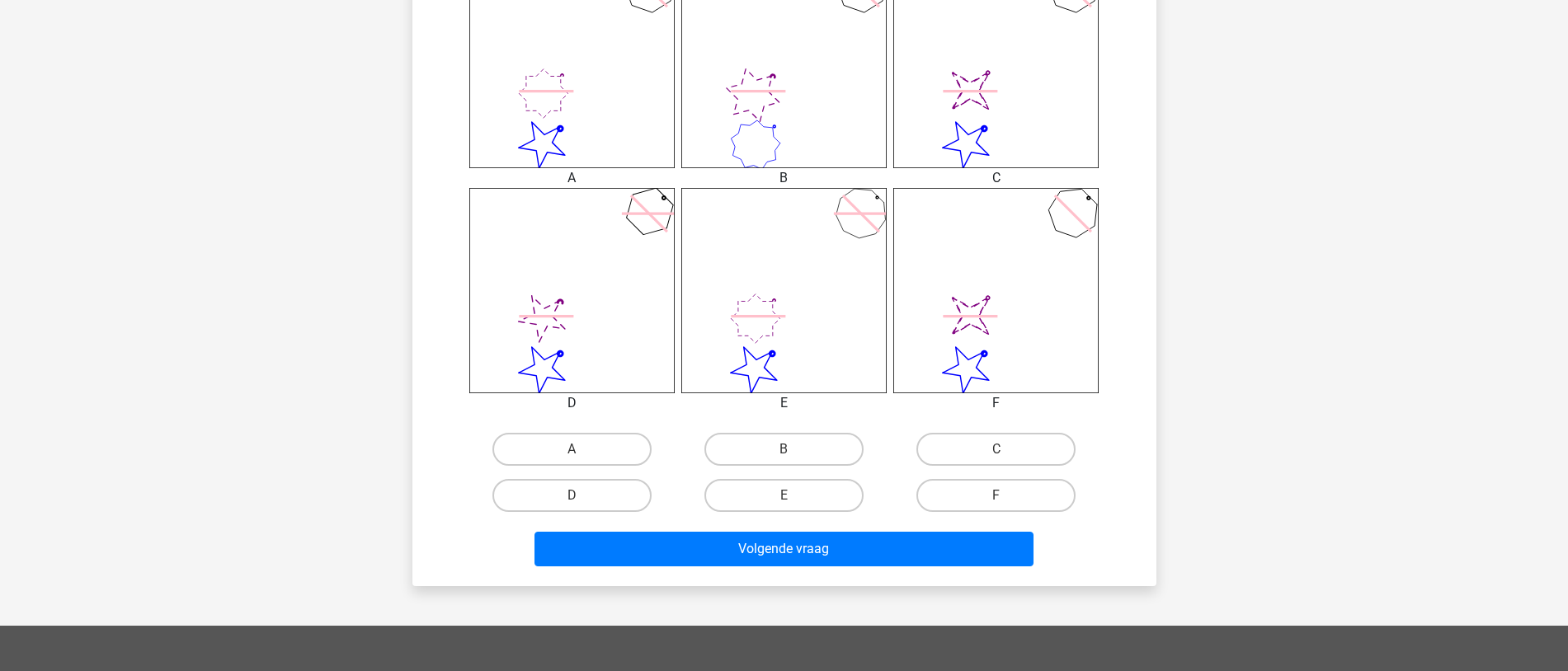 scroll, scrollTop: 724, scrollLeft: 0, axis: vertical 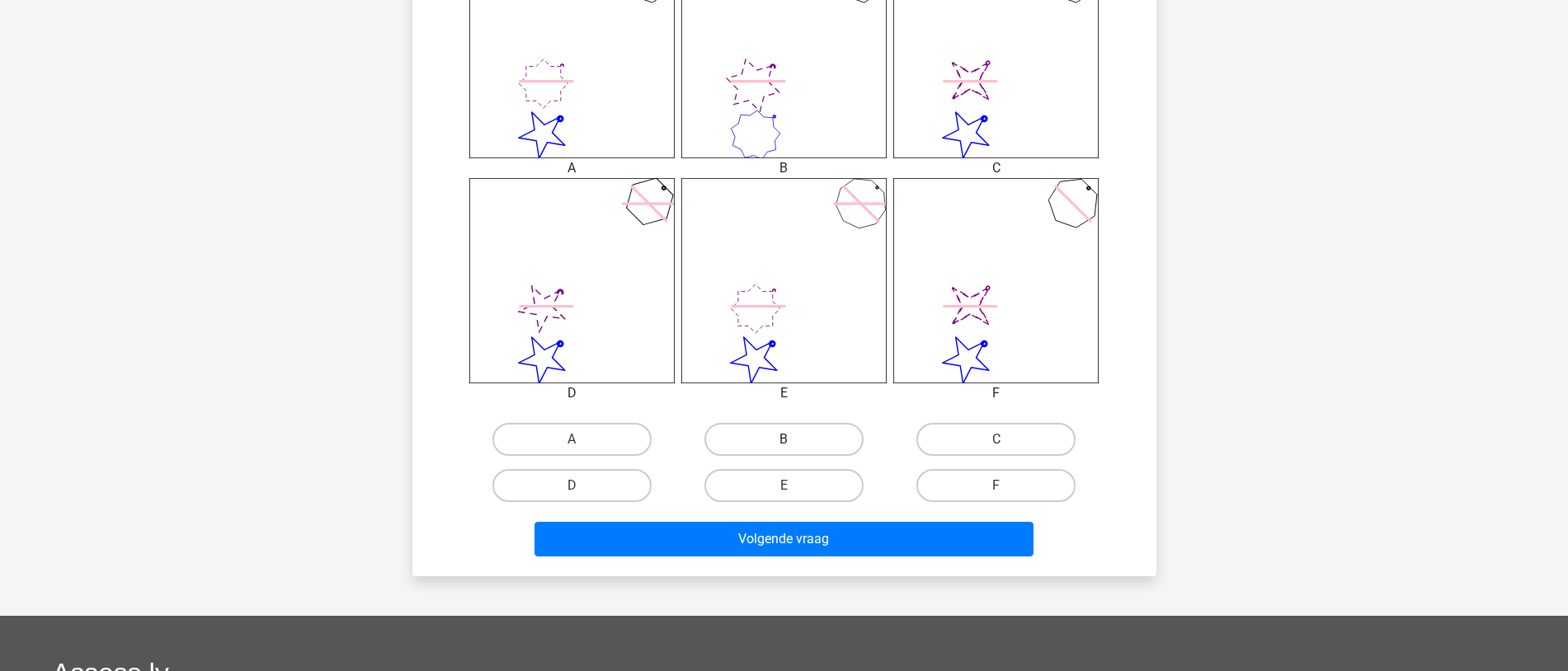 click on "B" at bounding box center [784, 439] 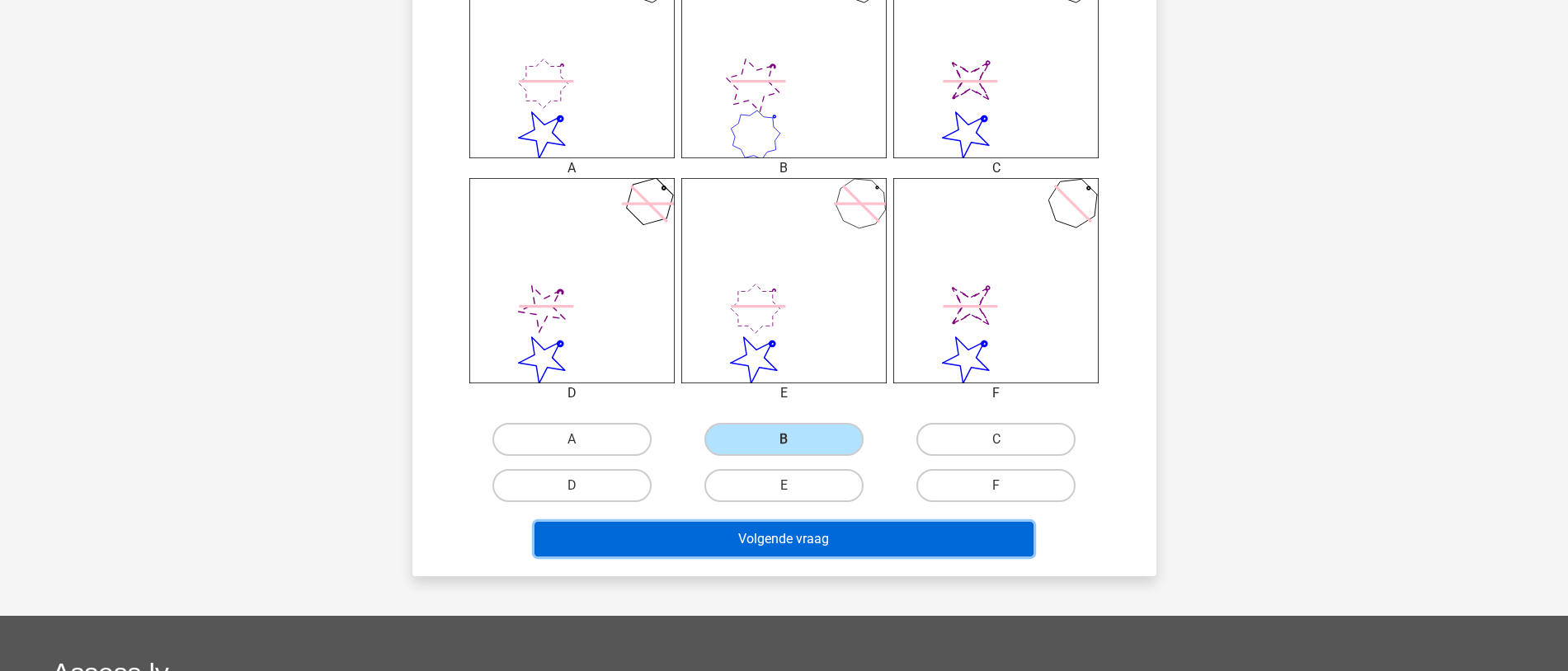 click on "Volgende vraag" at bounding box center [784, 539] 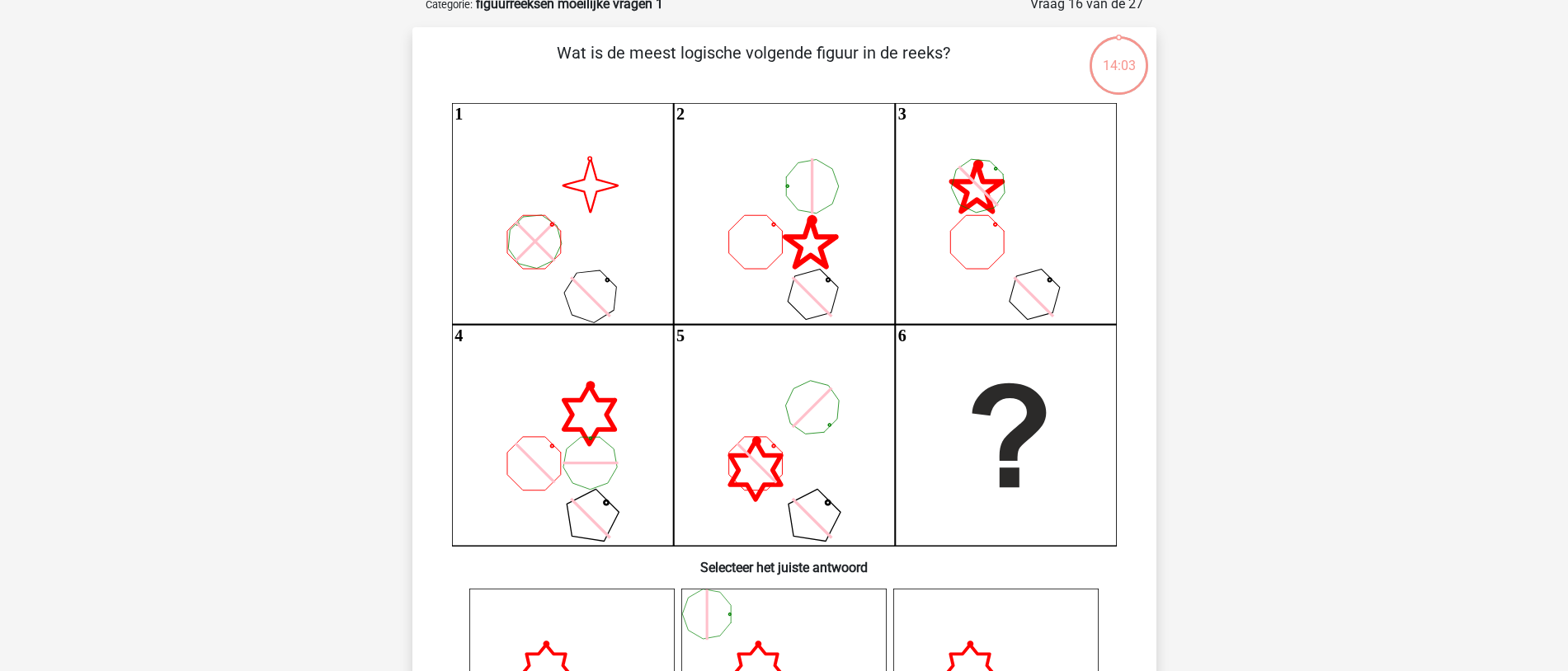 scroll, scrollTop: 82, scrollLeft: 0, axis: vertical 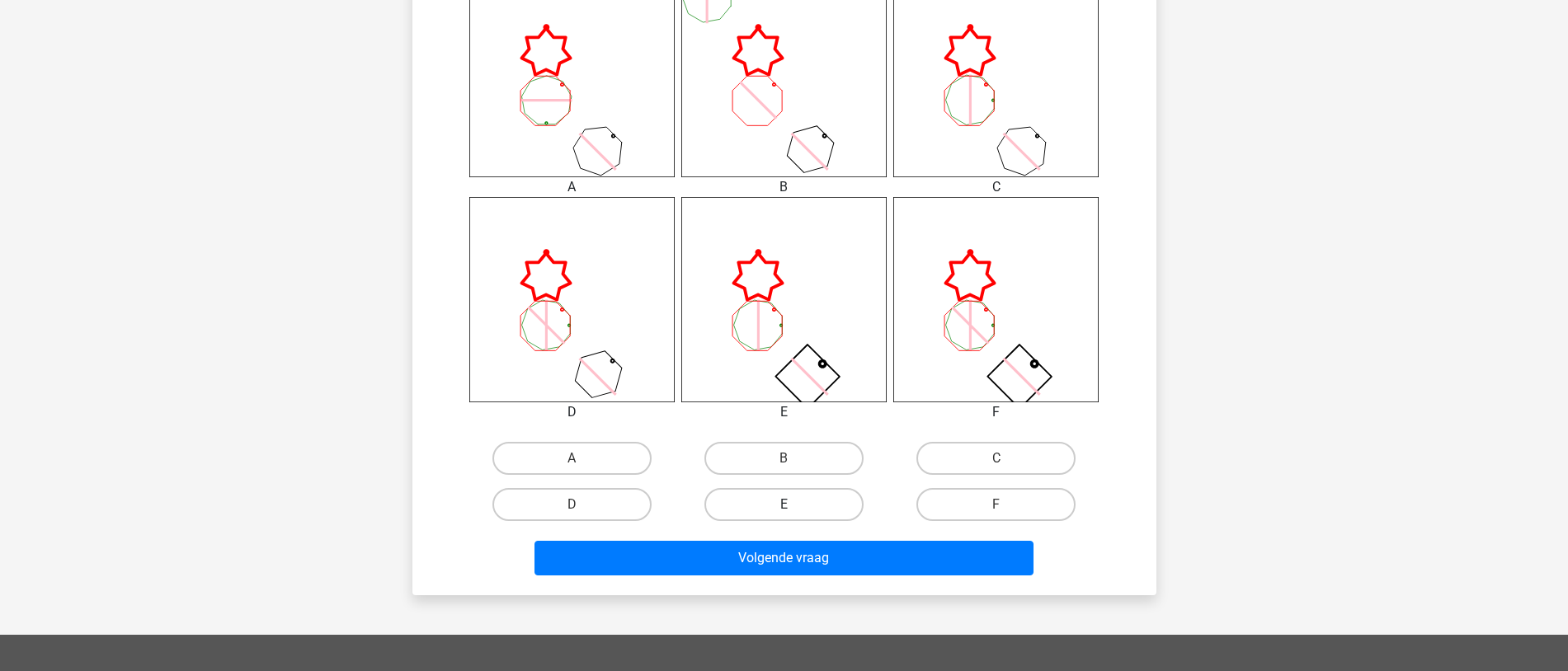 click on "E" at bounding box center [784, 504] 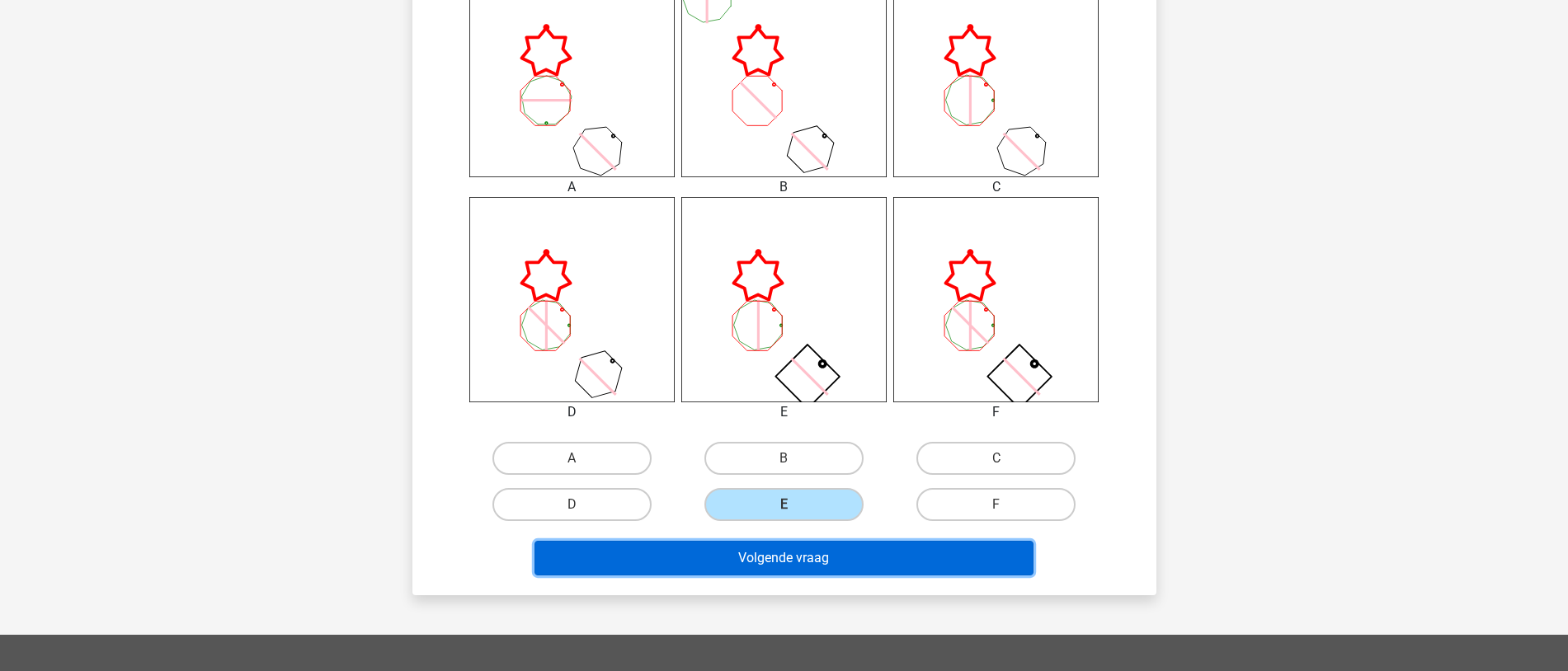 click on "Volgende vraag" at bounding box center [784, 558] 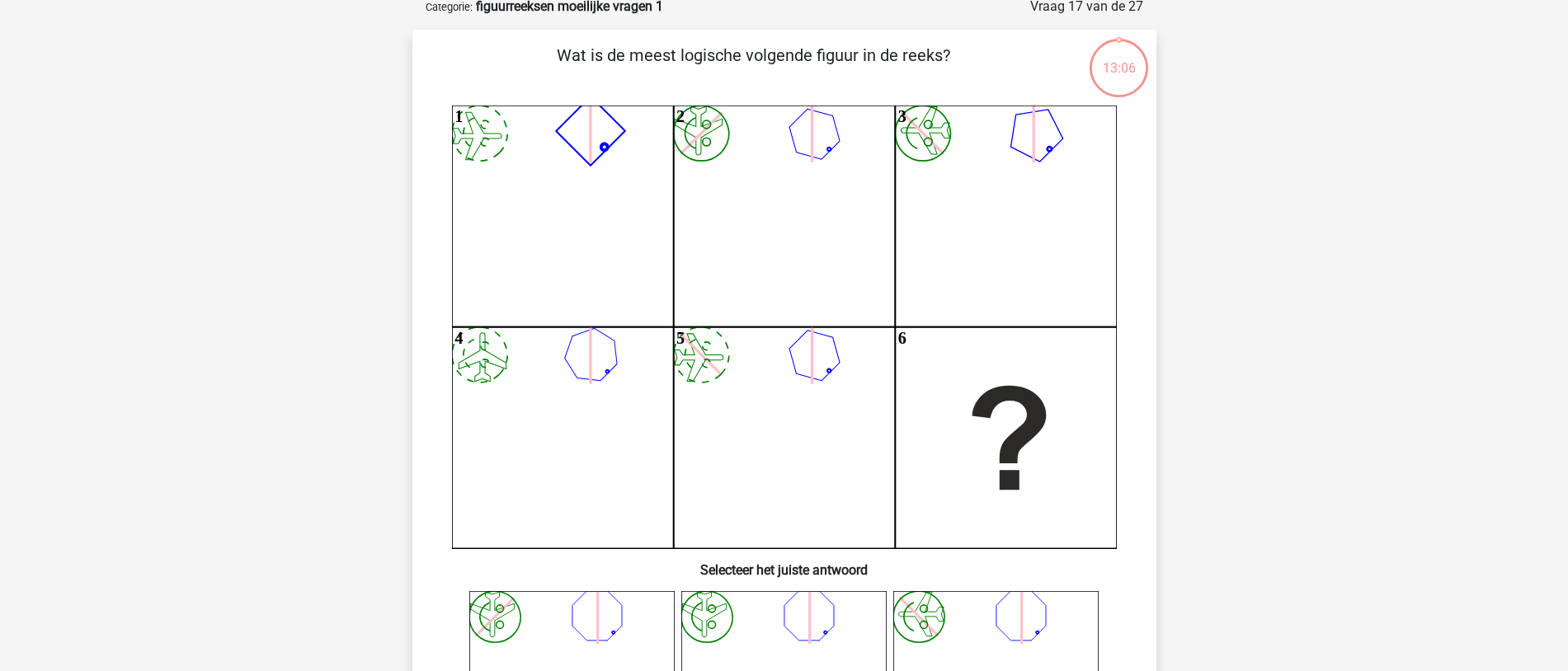 scroll, scrollTop: 82, scrollLeft: 0, axis: vertical 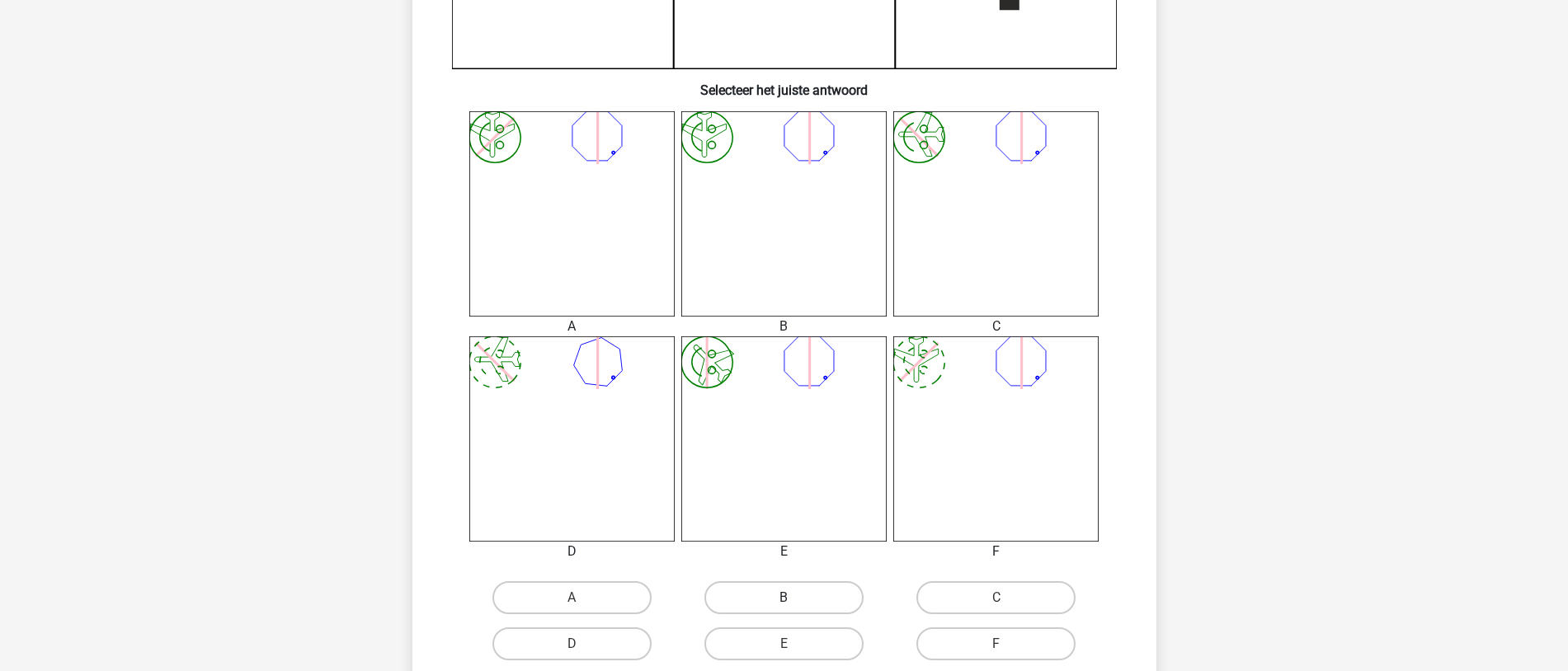 click on "B" at bounding box center [784, 598] 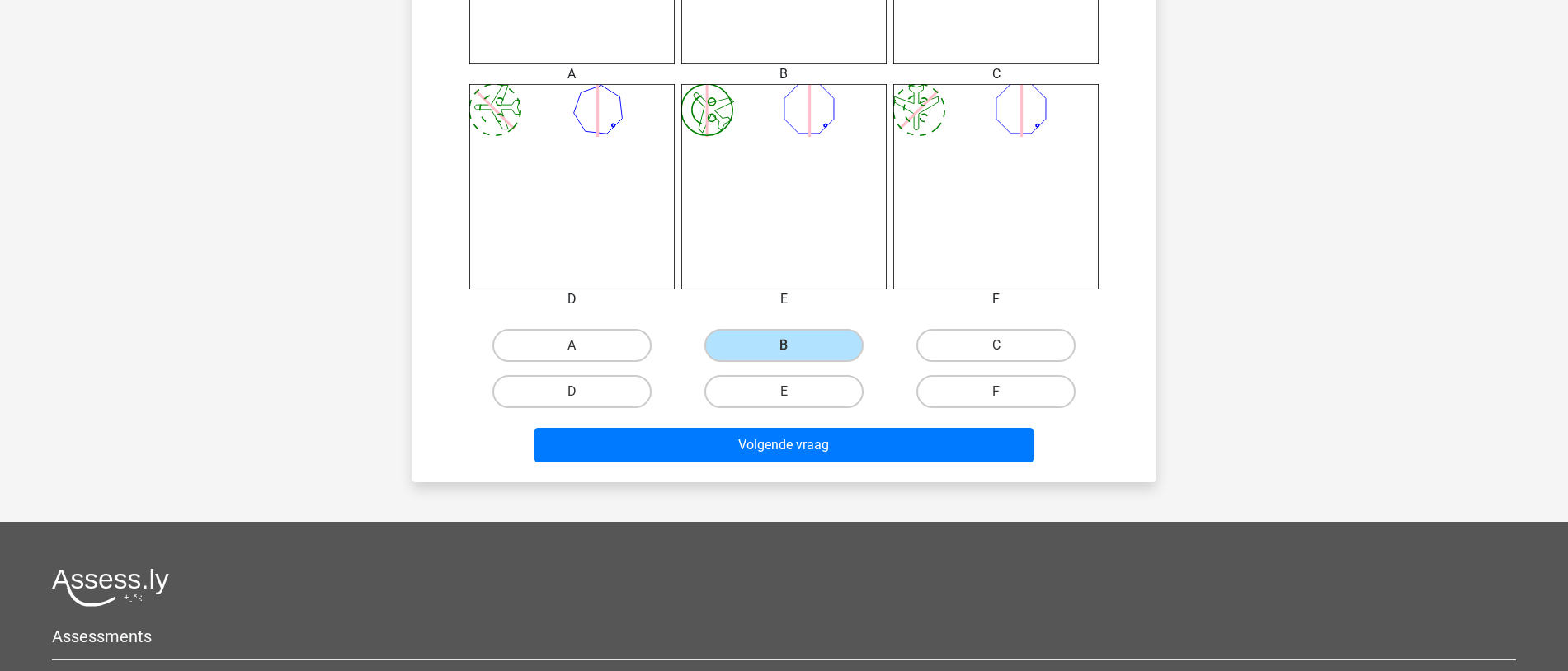 scroll, scrollTop: 832, scrollLeft: 0, axis: vertical 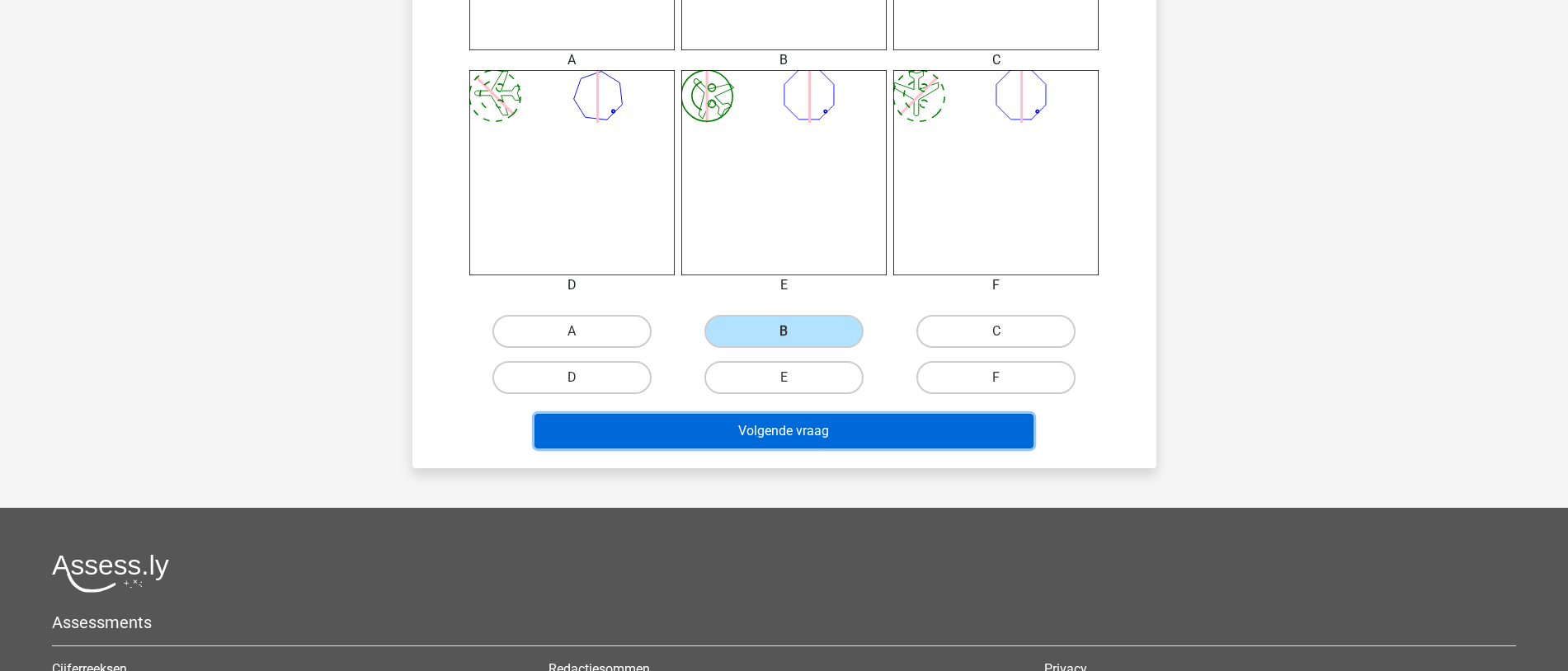 click on "Volgende vraag" at bounding box center (784, 431) 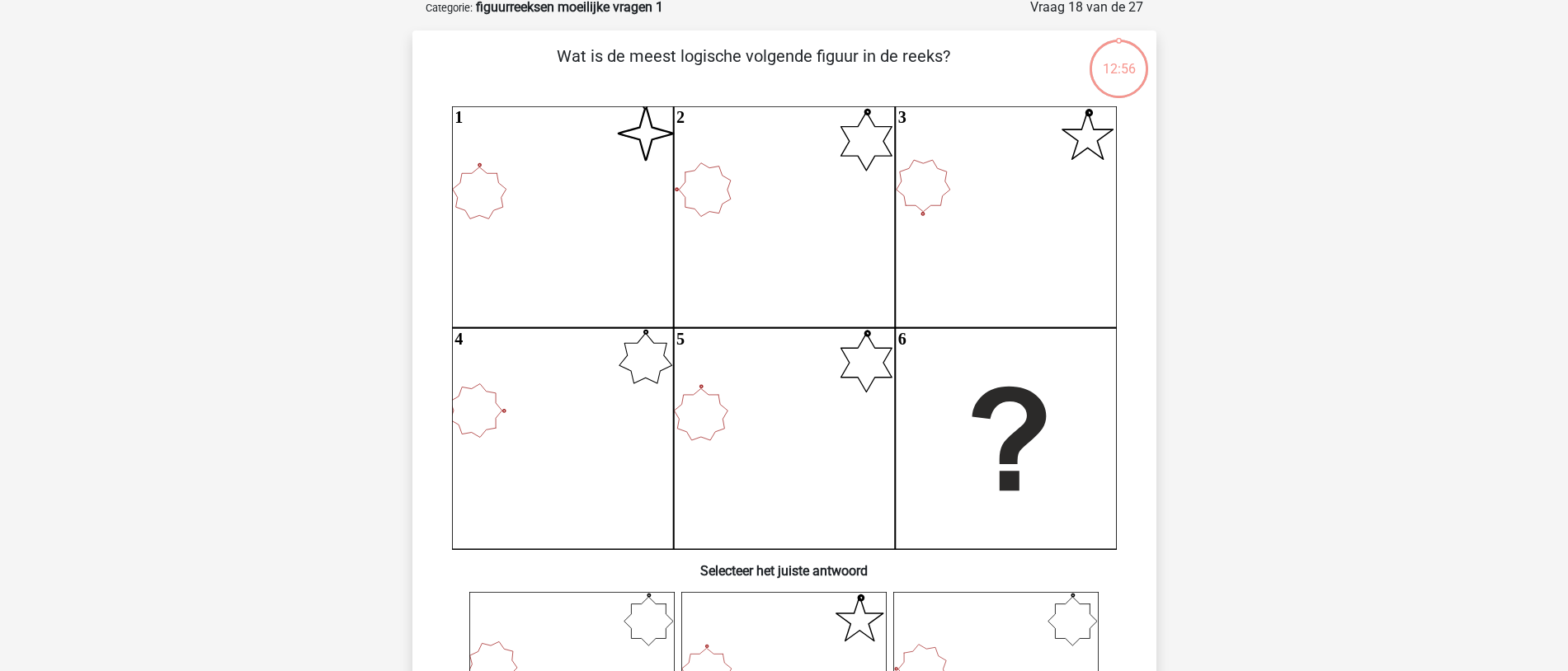 scroll, scrollTop: 82, scrollLeft: 0, axis: vertical 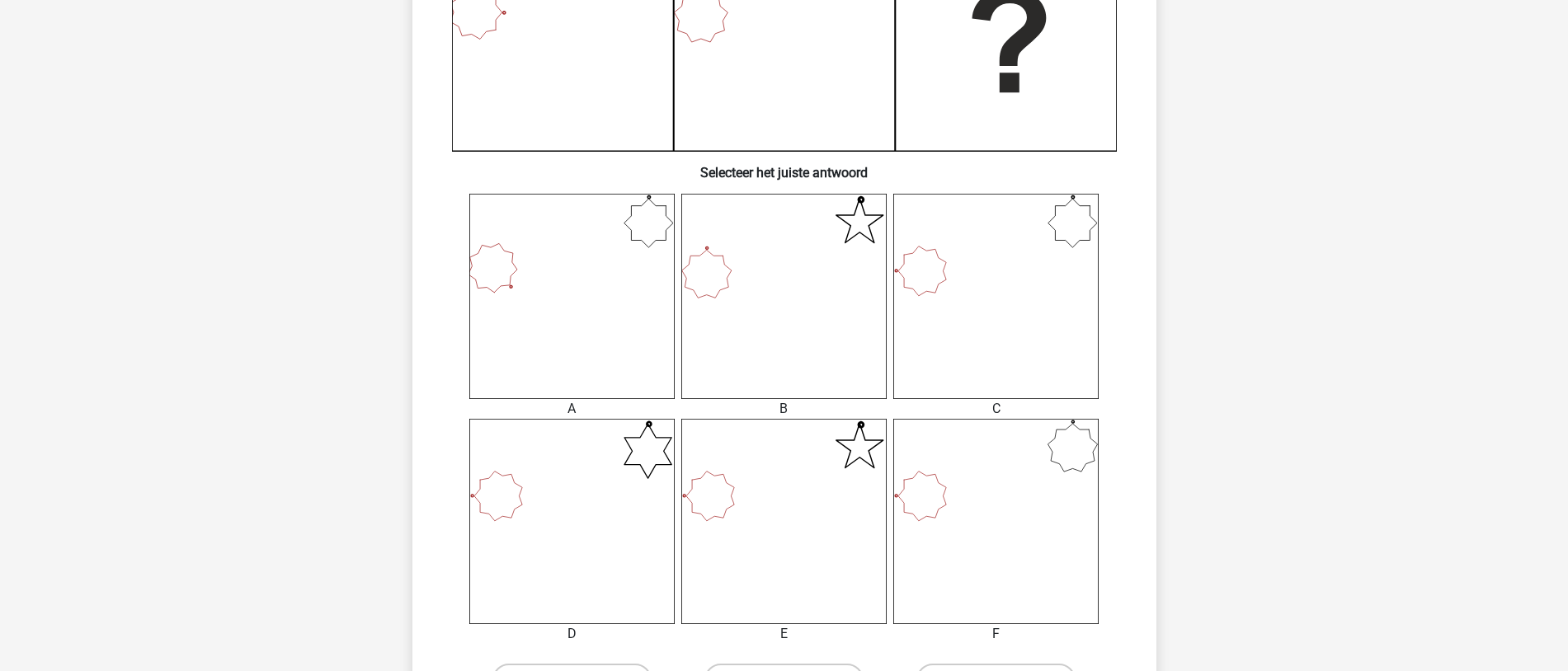 drag, startPoint x: 1551, startPoint y: 252, endPoint x: 1543, endPoint y: 333, distance: 81.3941 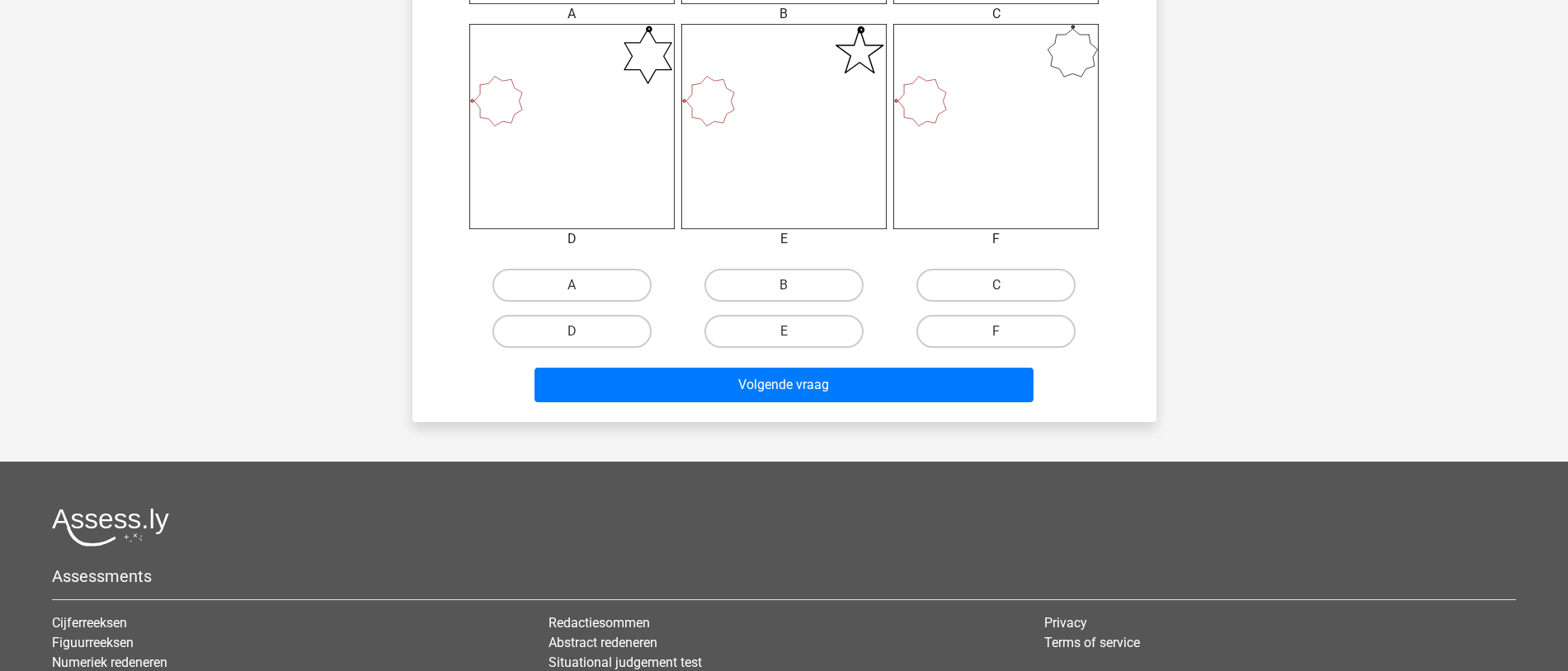scroll, scrollTop: 880, scrollLeft: 0, axis: vertical 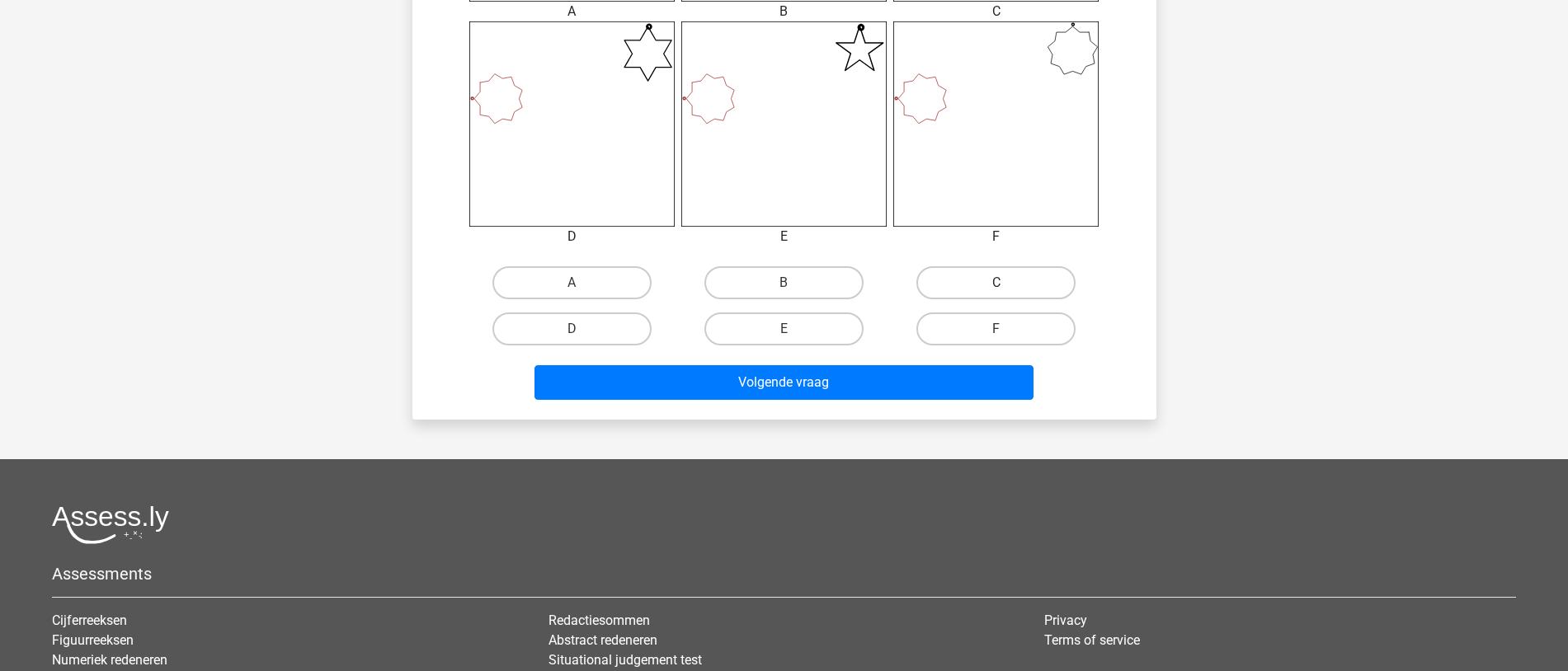click on "C" at bounding box center (996, 283) 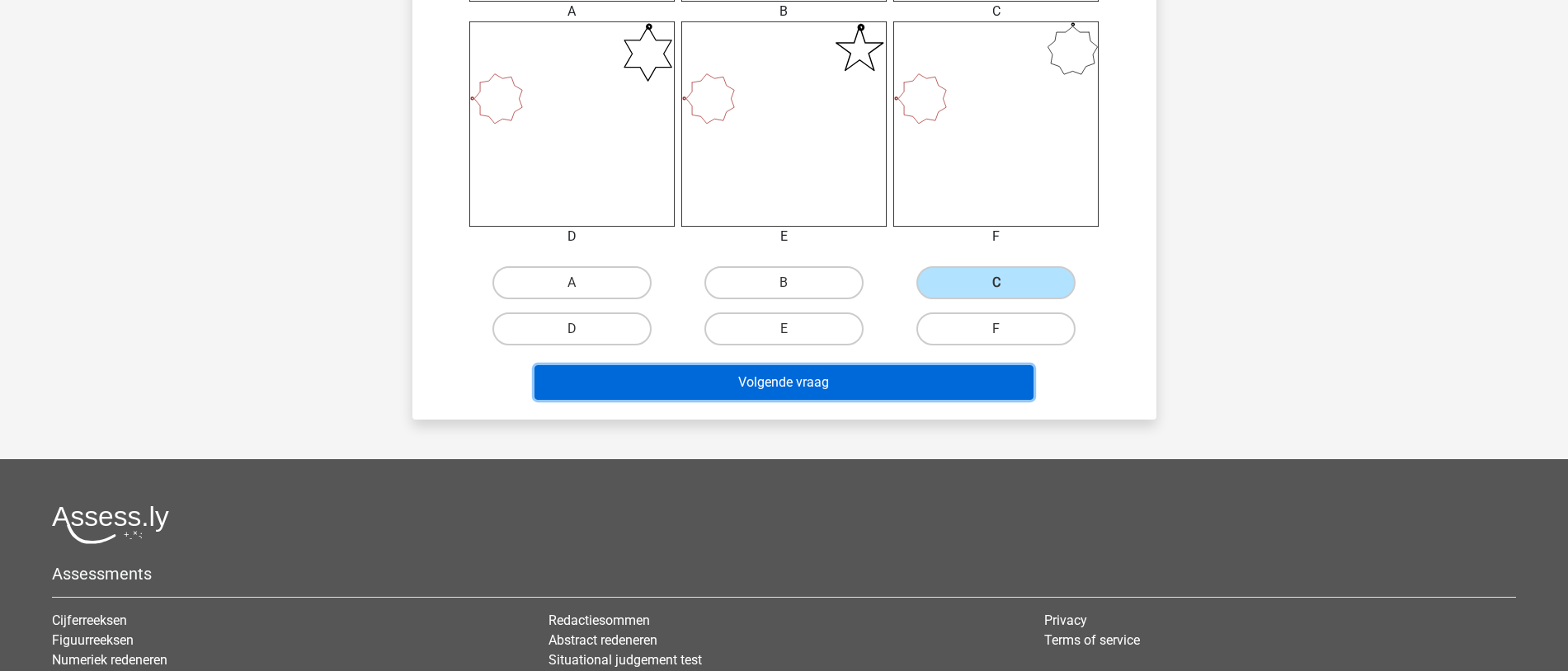click on "Volgende vraag" at bounding box center (784, 382) 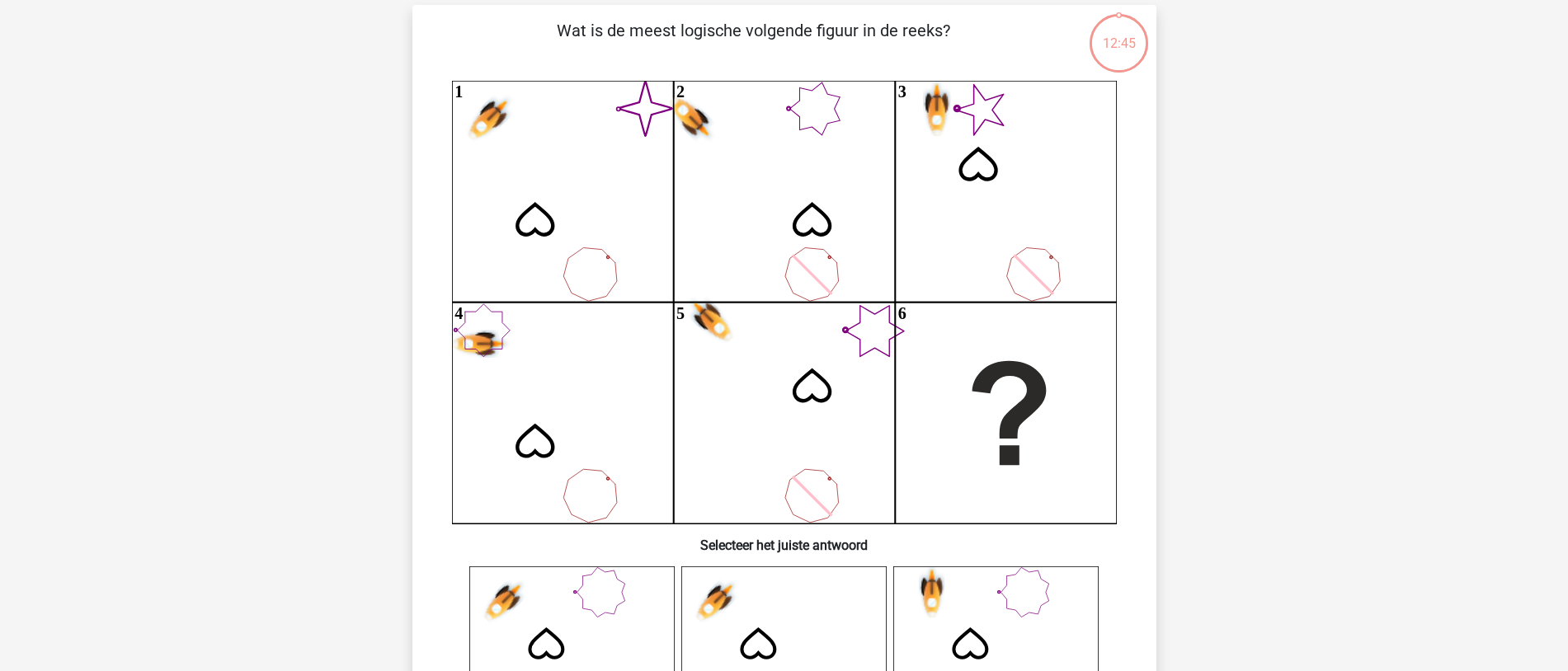 scroll, scrollTop: 82, scrollLeft: 0, axis: vertical 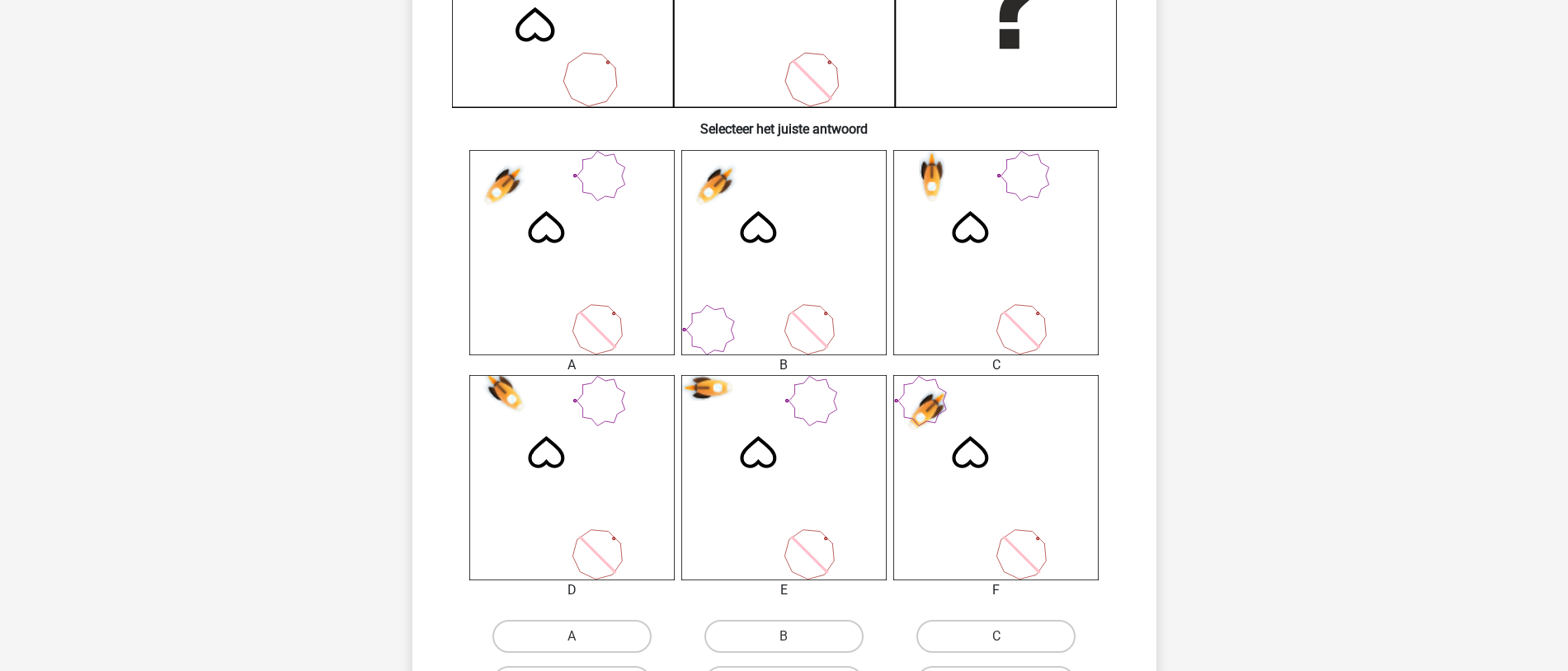 click on "Kies  premium
Nancy
nancy_lau@outlook.com" at bounding box center [784, 360] 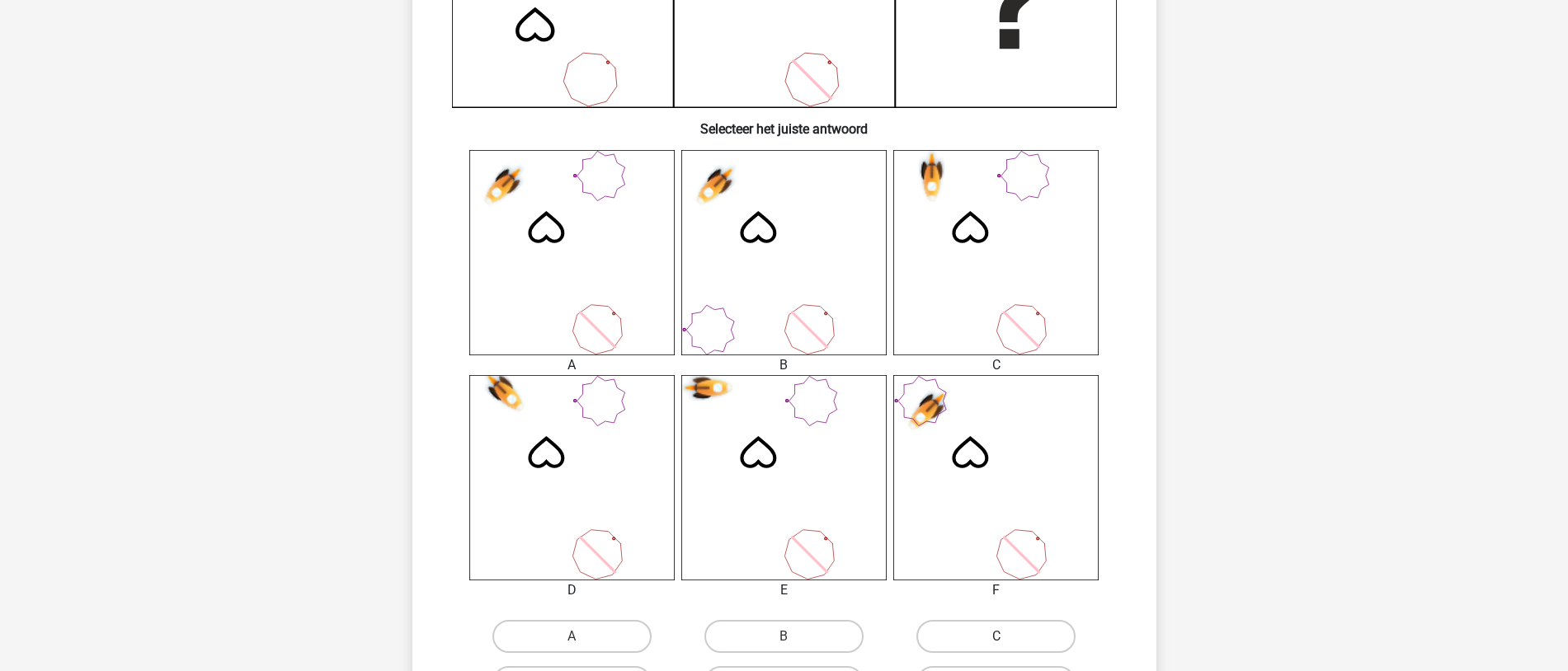 click on "C" at bounding box center [996, 636] 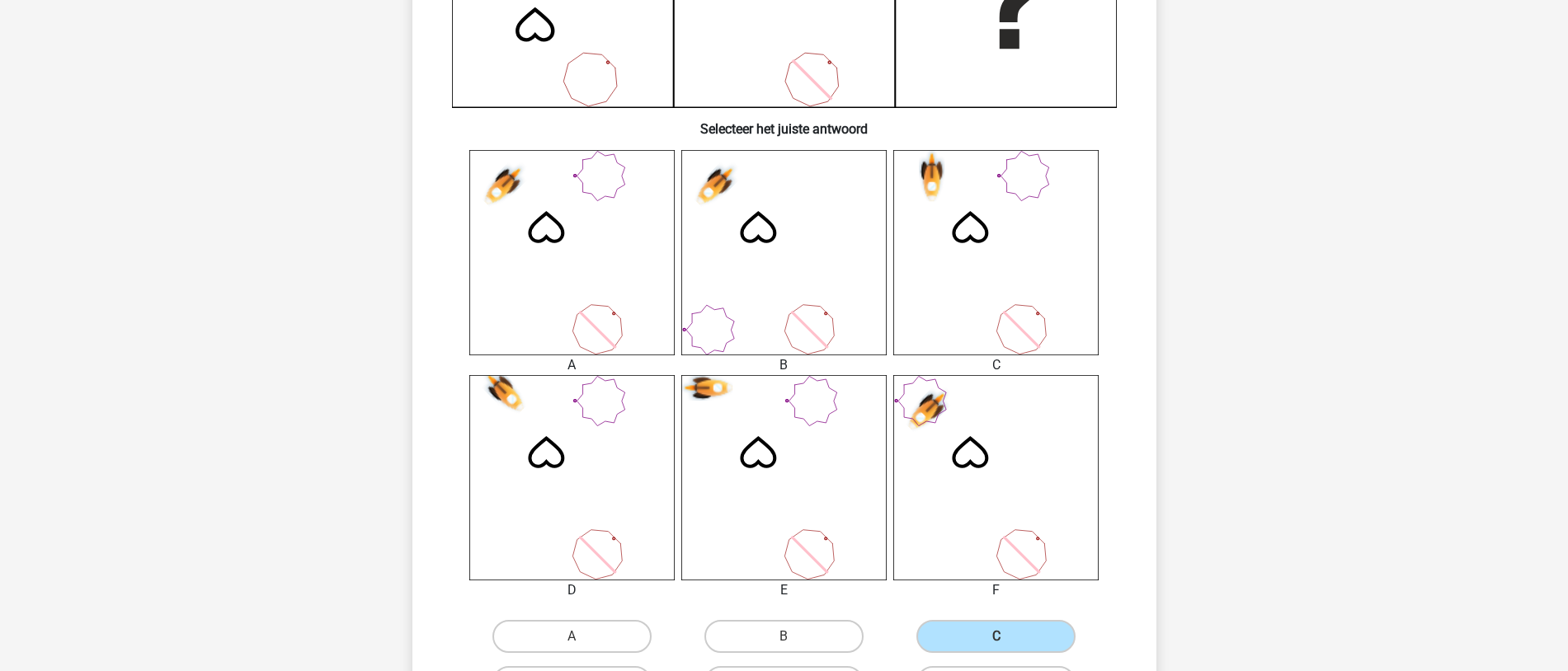 scroll, scrollTop: 730, scrollLeft: 0, axis: vertical 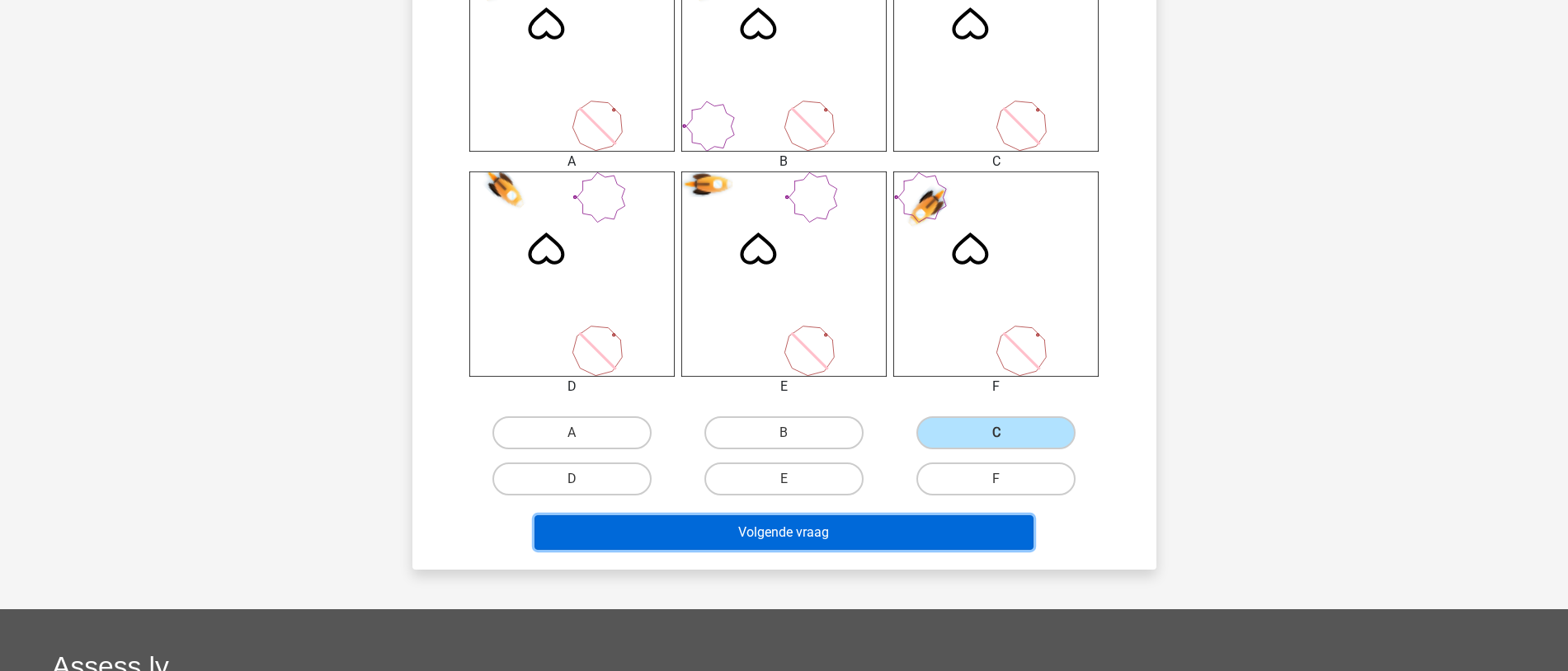 click on "Volgende vraag" at bounding box center (784, 533) 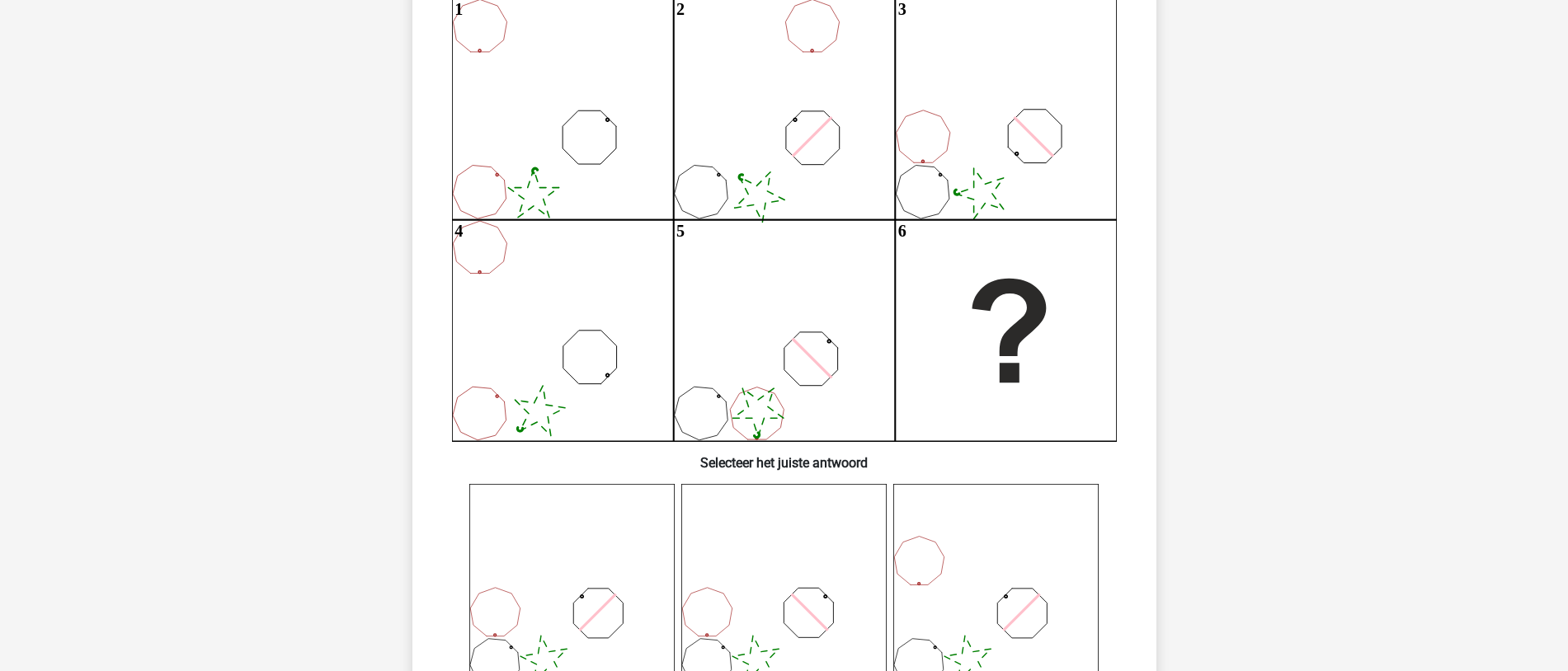 scroll, scrollTop: 82, scrollLeft: 0, axis: vertical 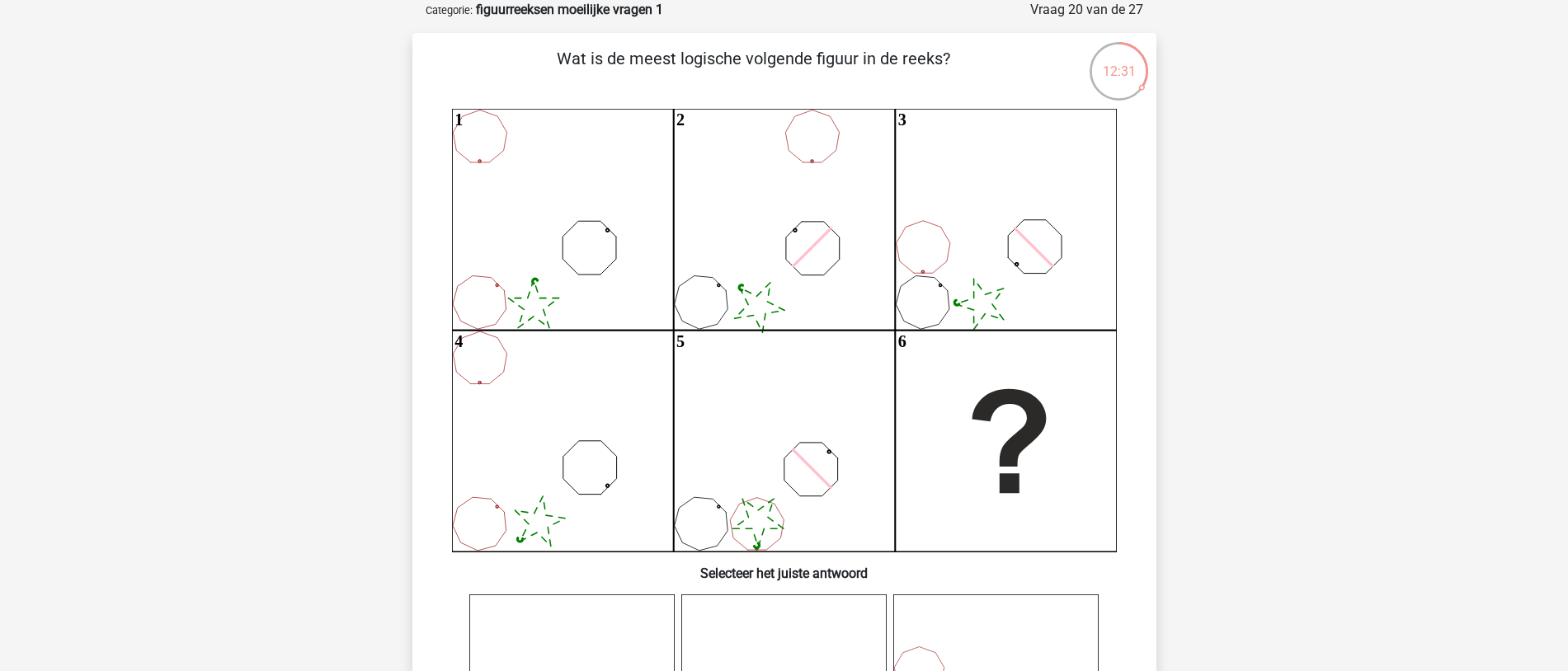 drag, startPoint x: 1568, startPoint y: 107, endPoint x: 1580, endPoint y: 120, distance: 17.691806 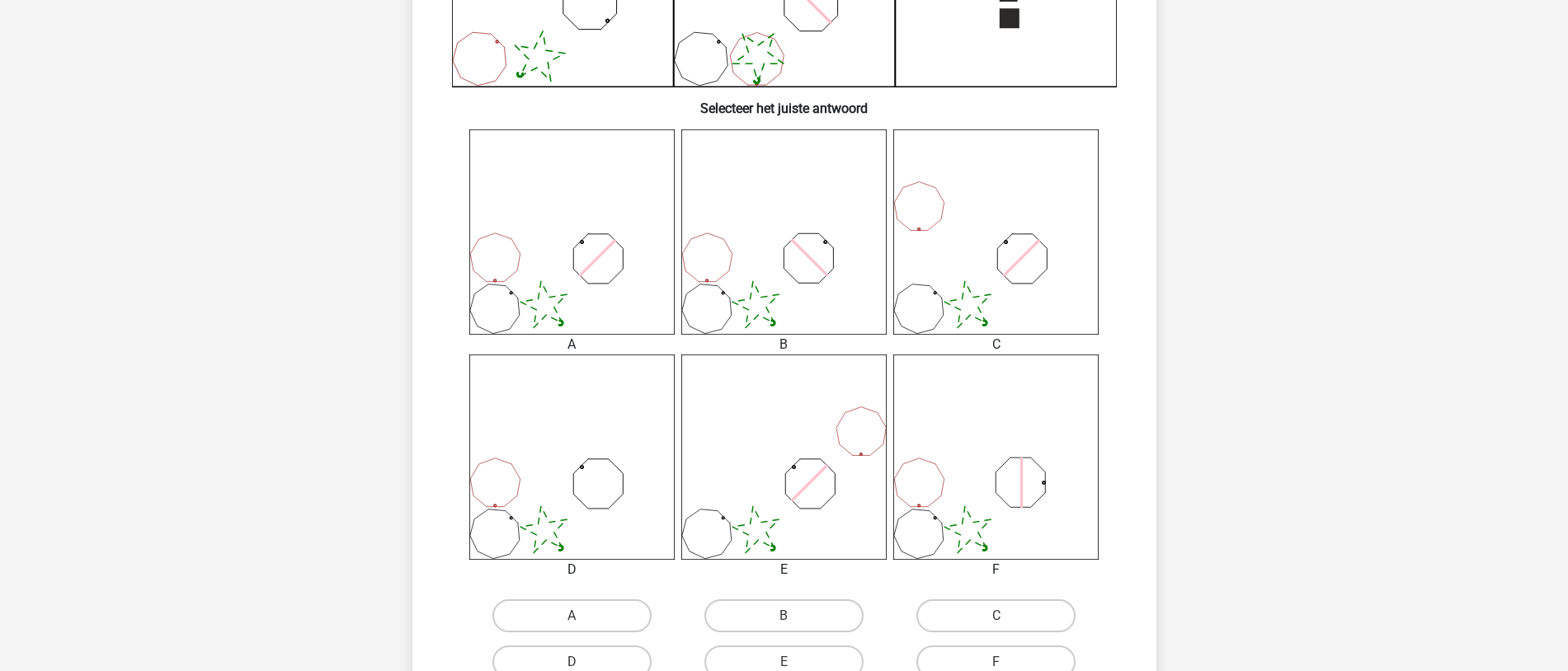 scroll, scrollTop: 559, scrollLeft: 0, axis: vertical 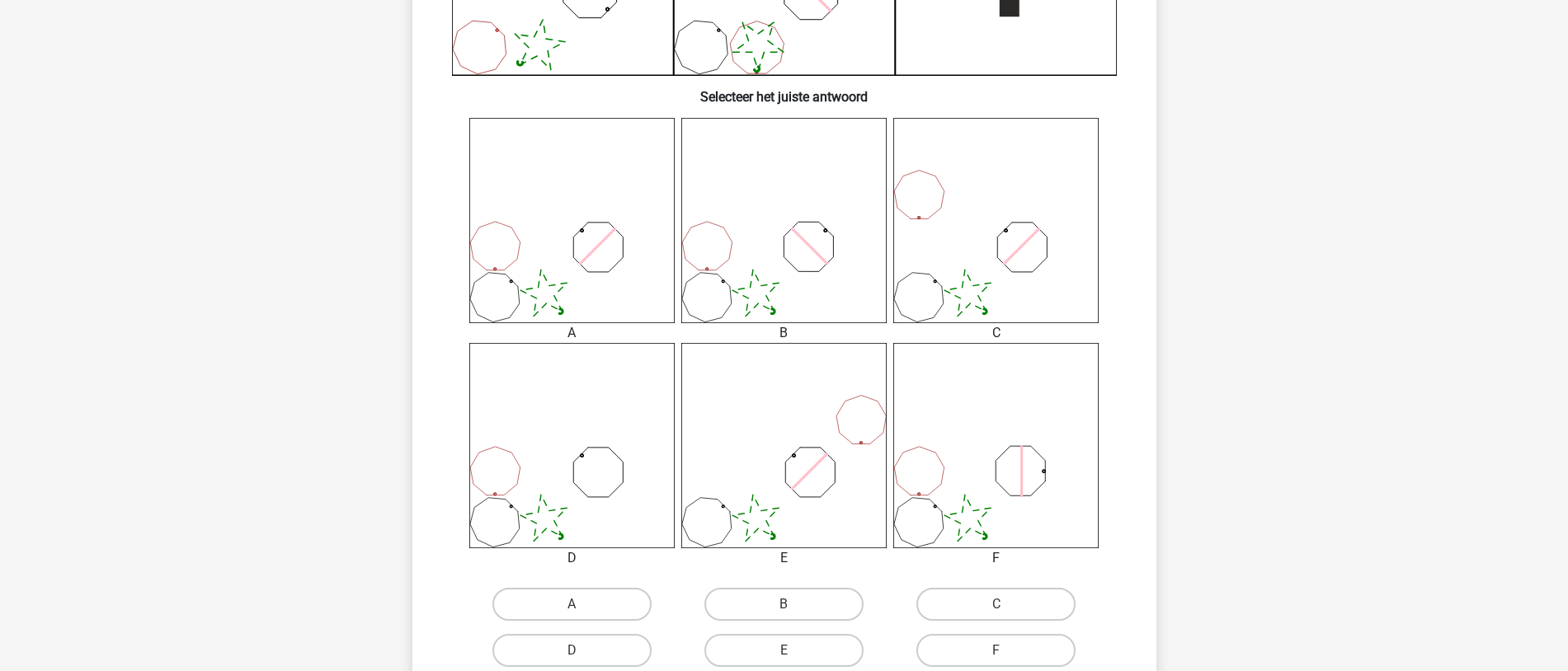 drag, startPoint x: 1555, startPoint y: 291, endPoint x: 1553, endPoint y: 326, distance: 35.057096 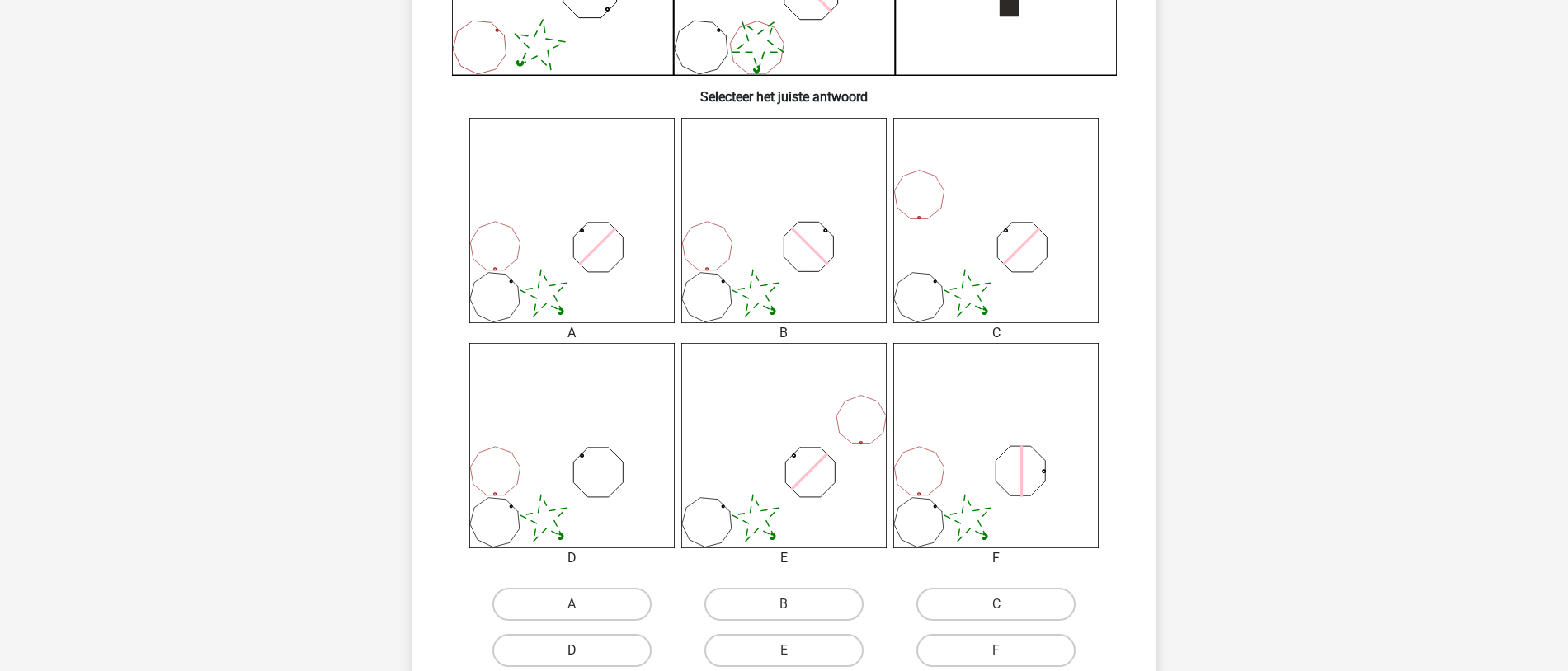click on "D" at bounding box center [572, 650] 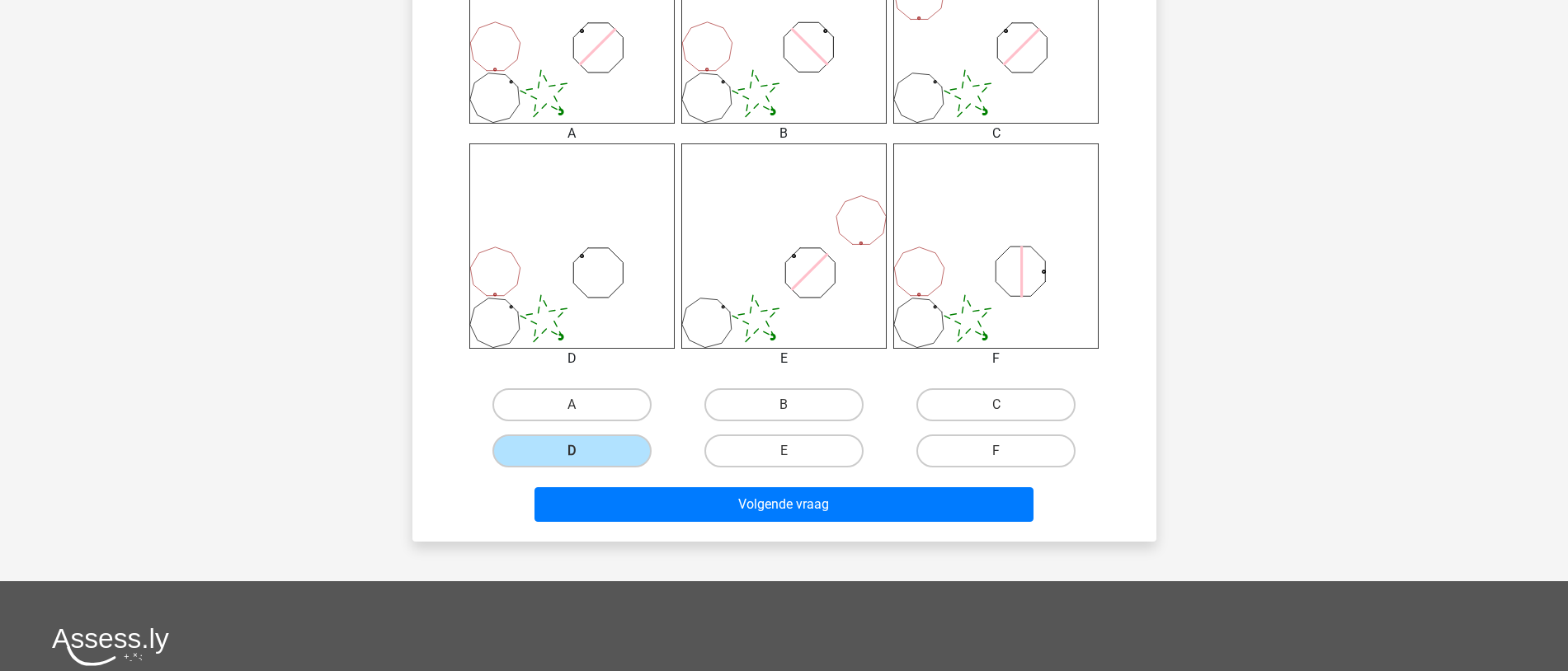 scroll, scrollTop: 866, scrollLeft: 0, axis: vertical 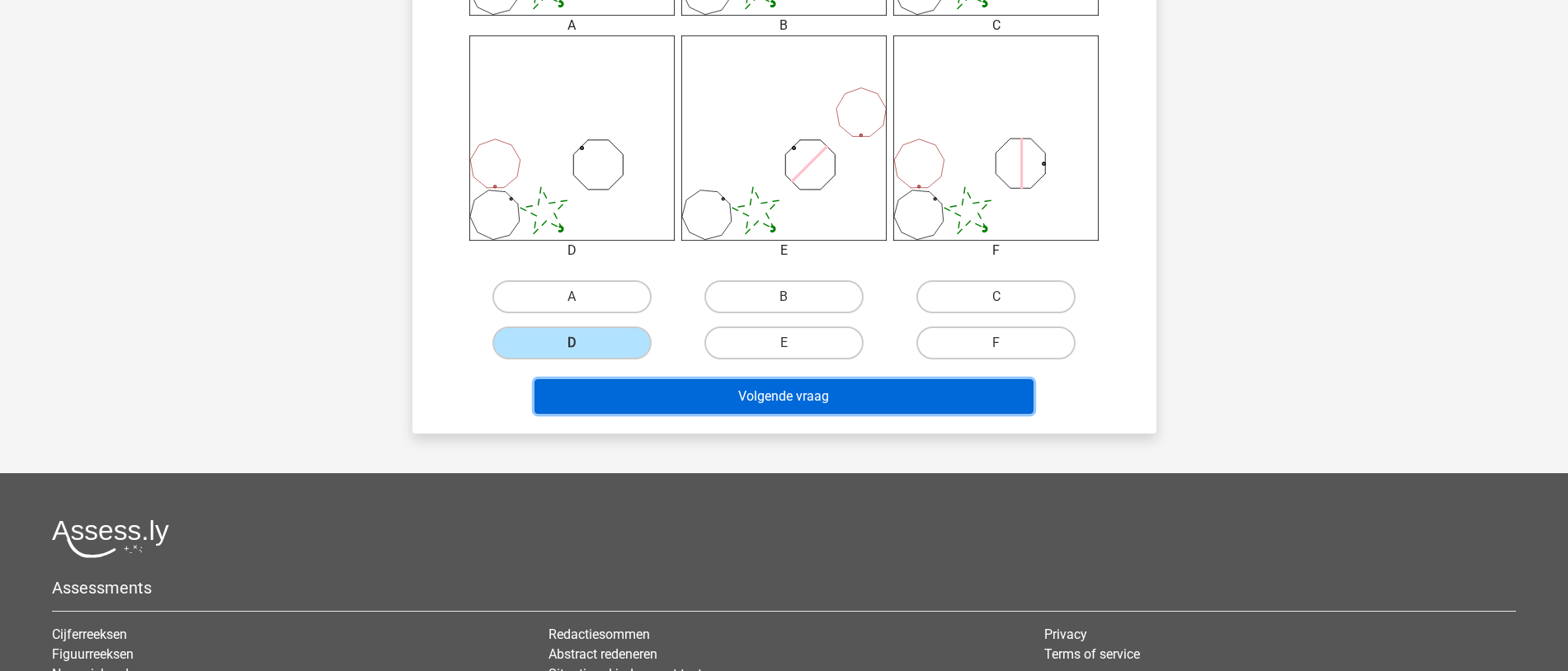 click on "Volgende vraag" at bounding box center [784, 396] 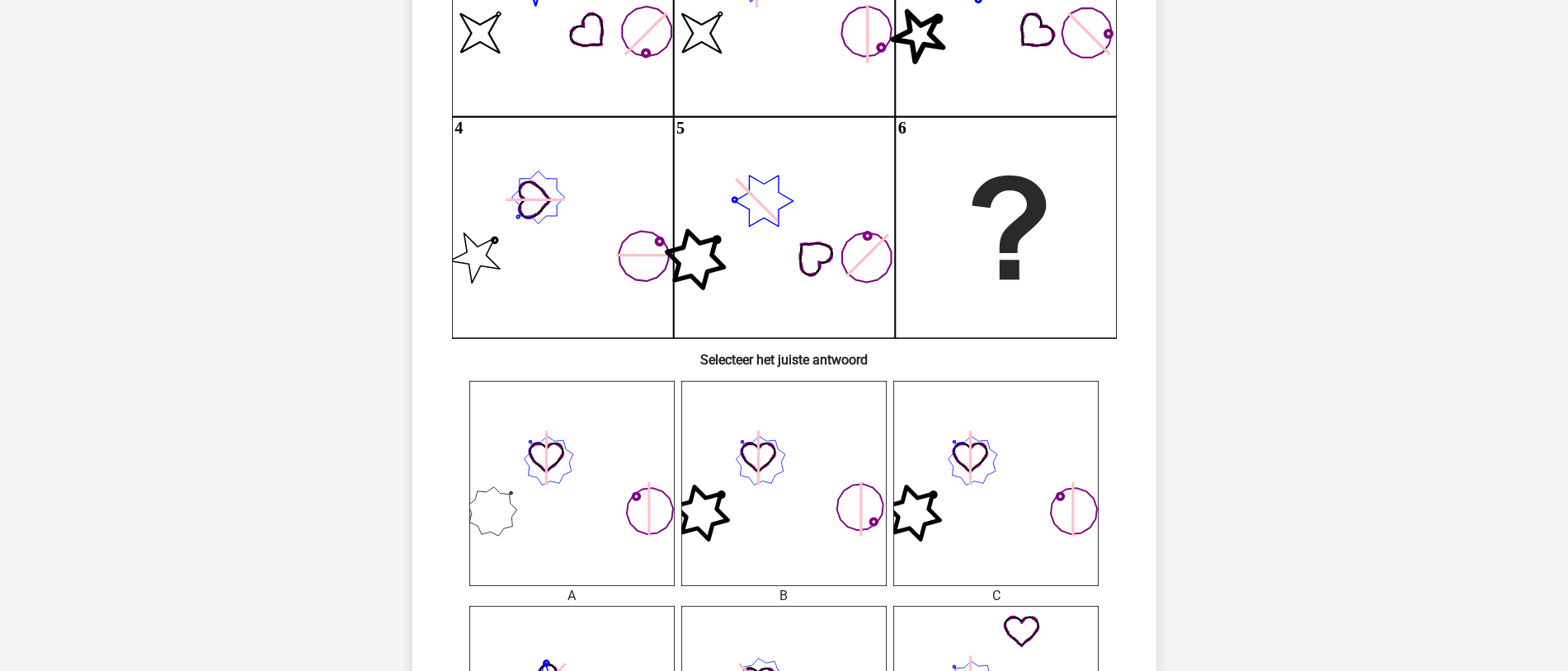 scroll, scrollTop: 478, scrollLeft: 0, axis: vertical 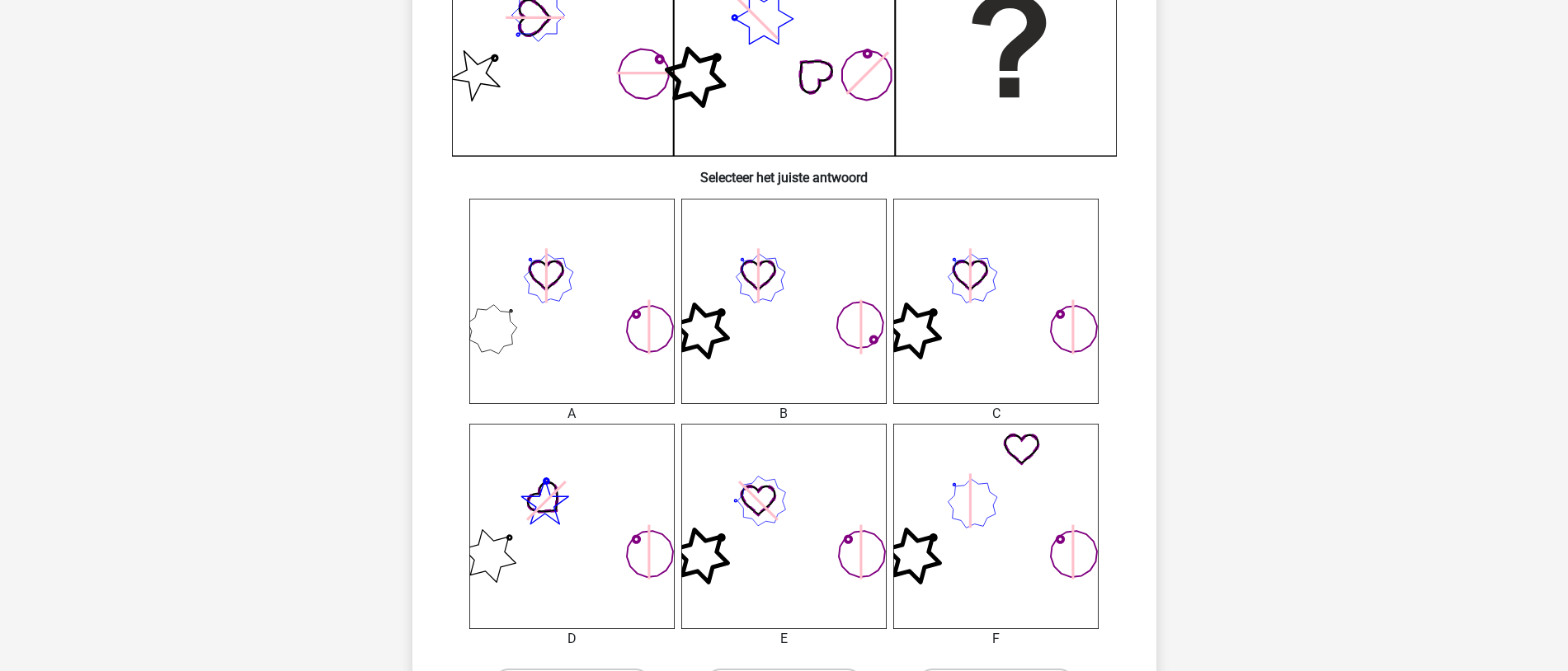drag, startPoint x: 1566, startPoint y: 301, endPoint x: 1559, endPoint y: 401, distance: 100.2447 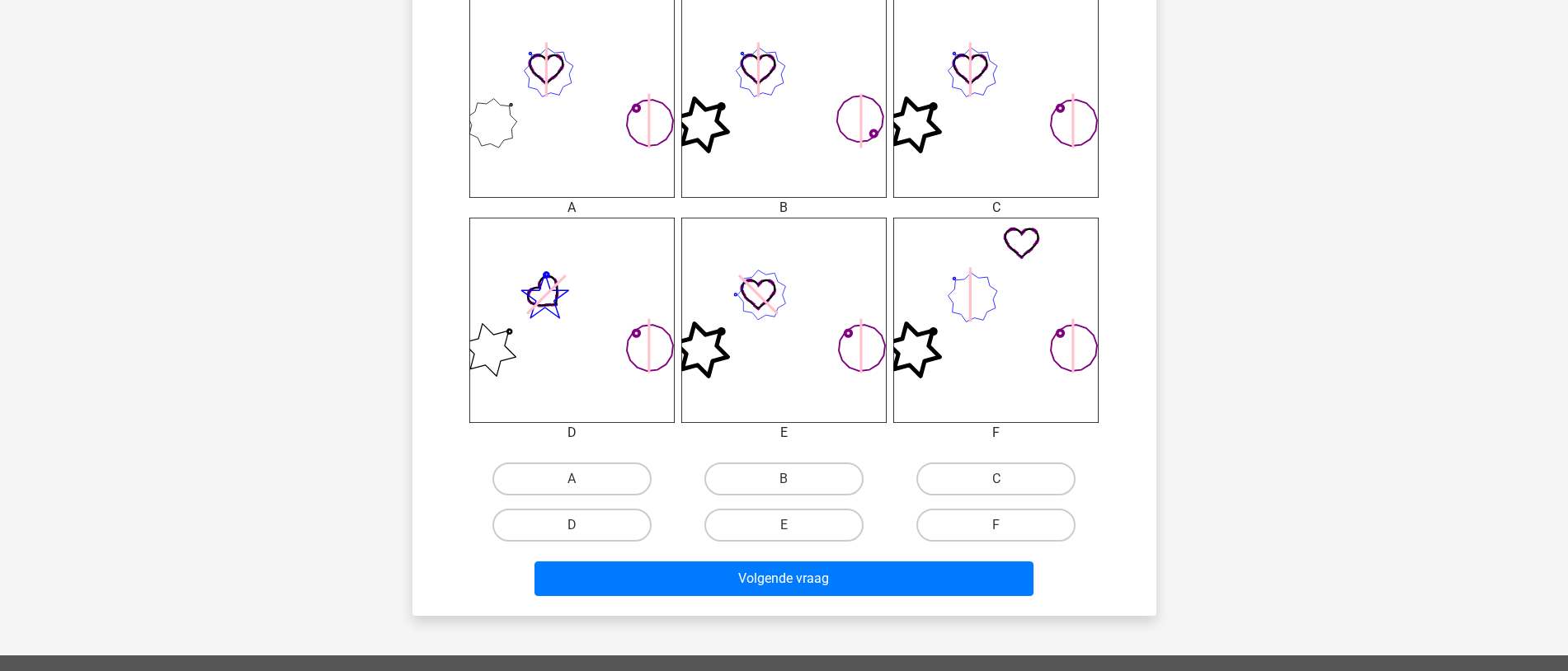 scroll, scrollTop: 760, scrollLeft: 0, axis: vertical 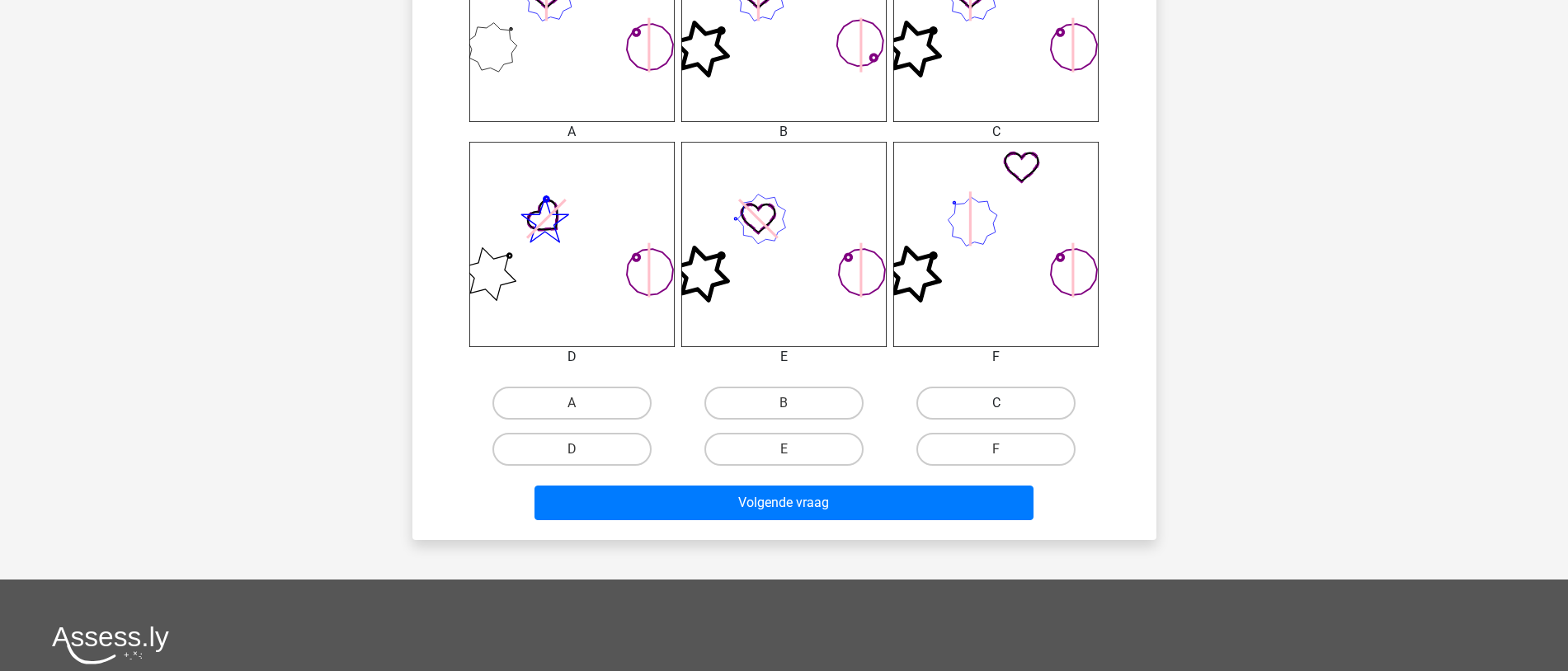 click on "C" at bounding box center (996, 403) 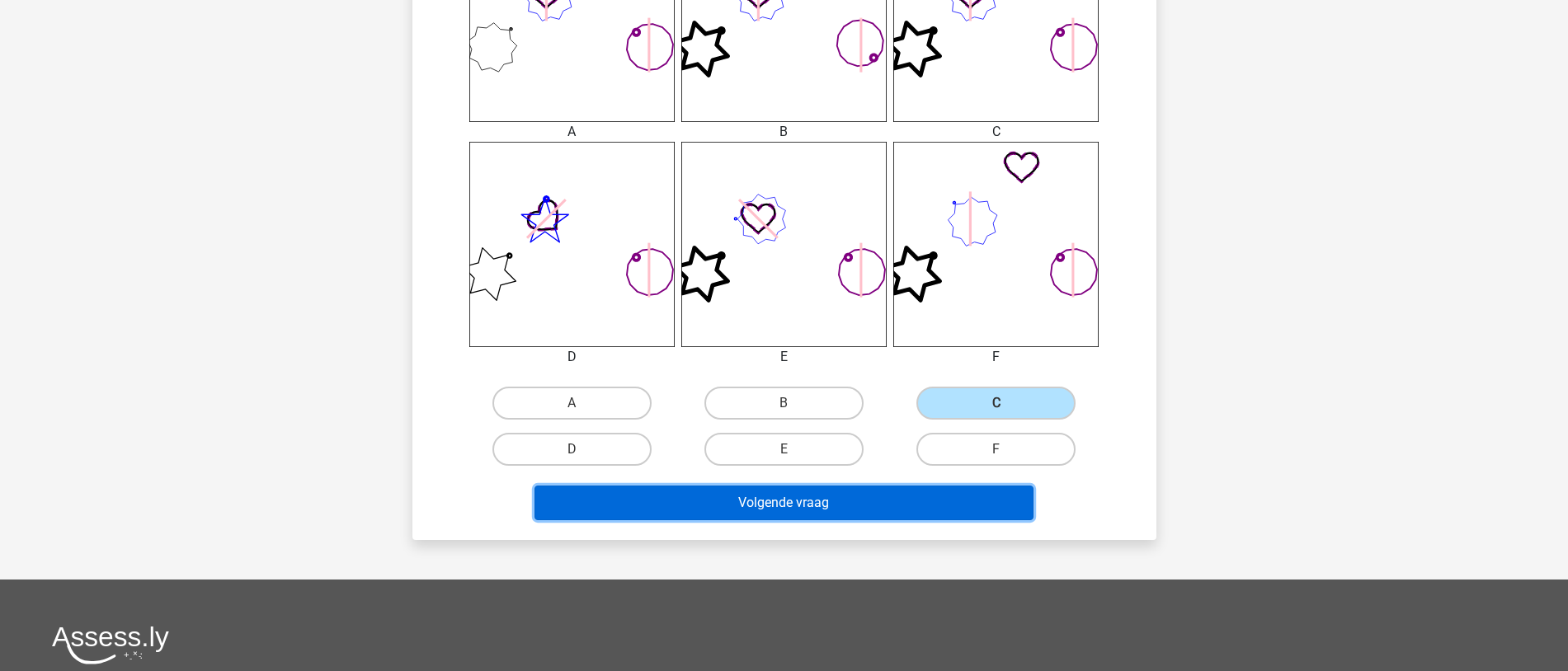 click on "Volgende vraag" at bounding box center [784, 503] 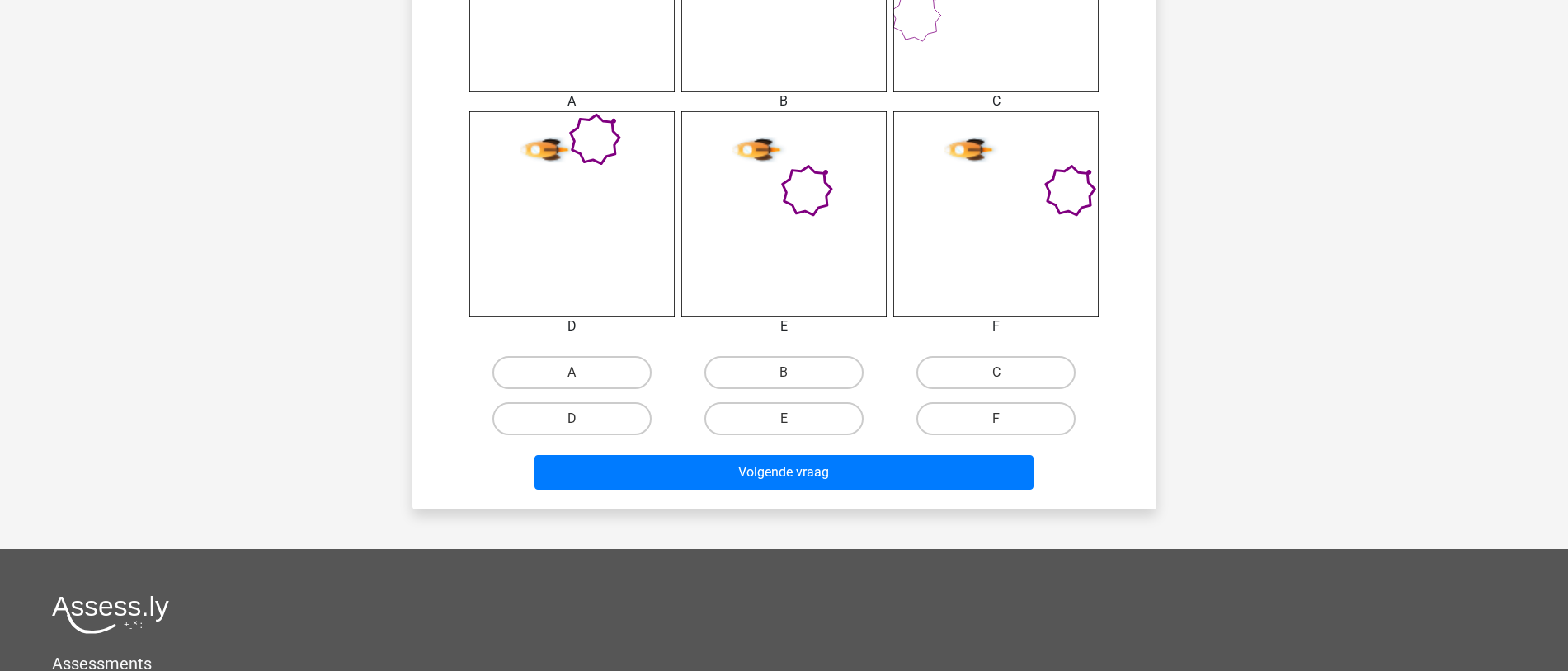 scroll, scrollTop: 793, scrollLeft: 0, axis: vertical 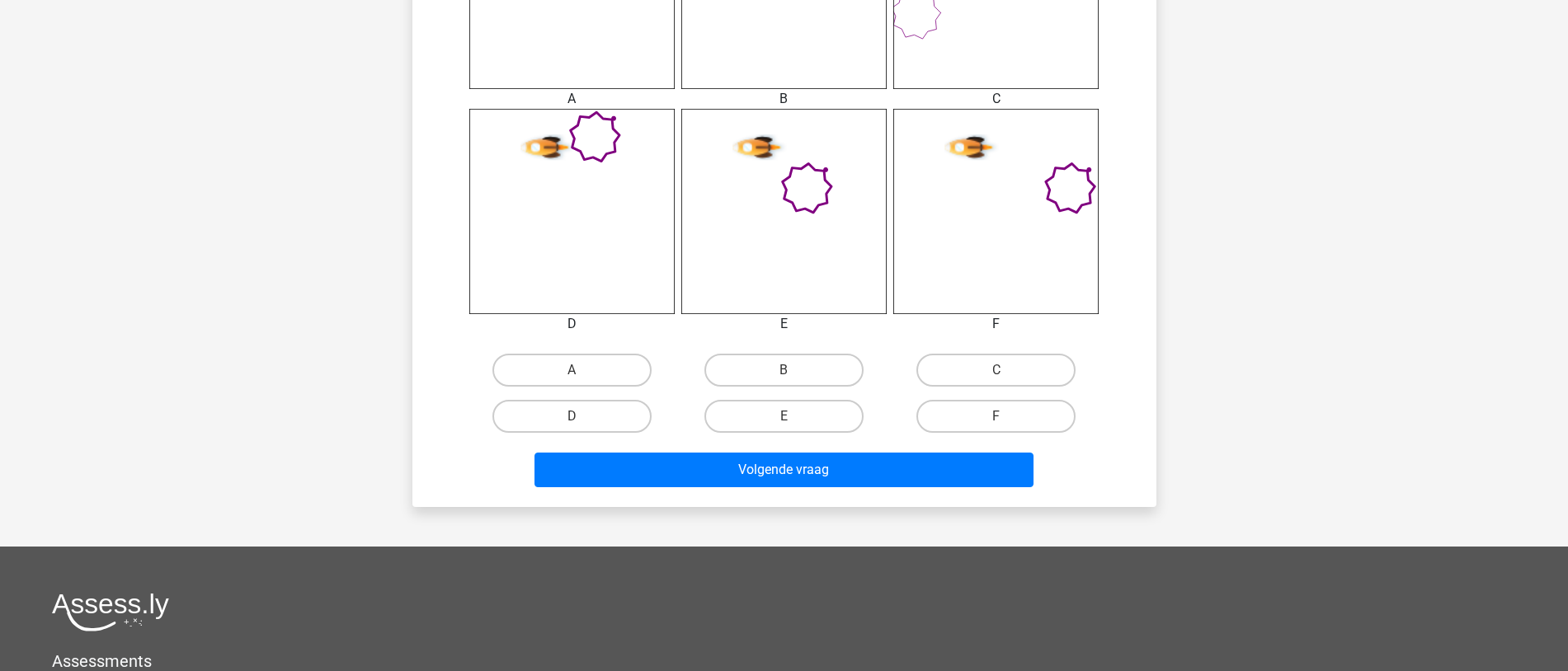 click 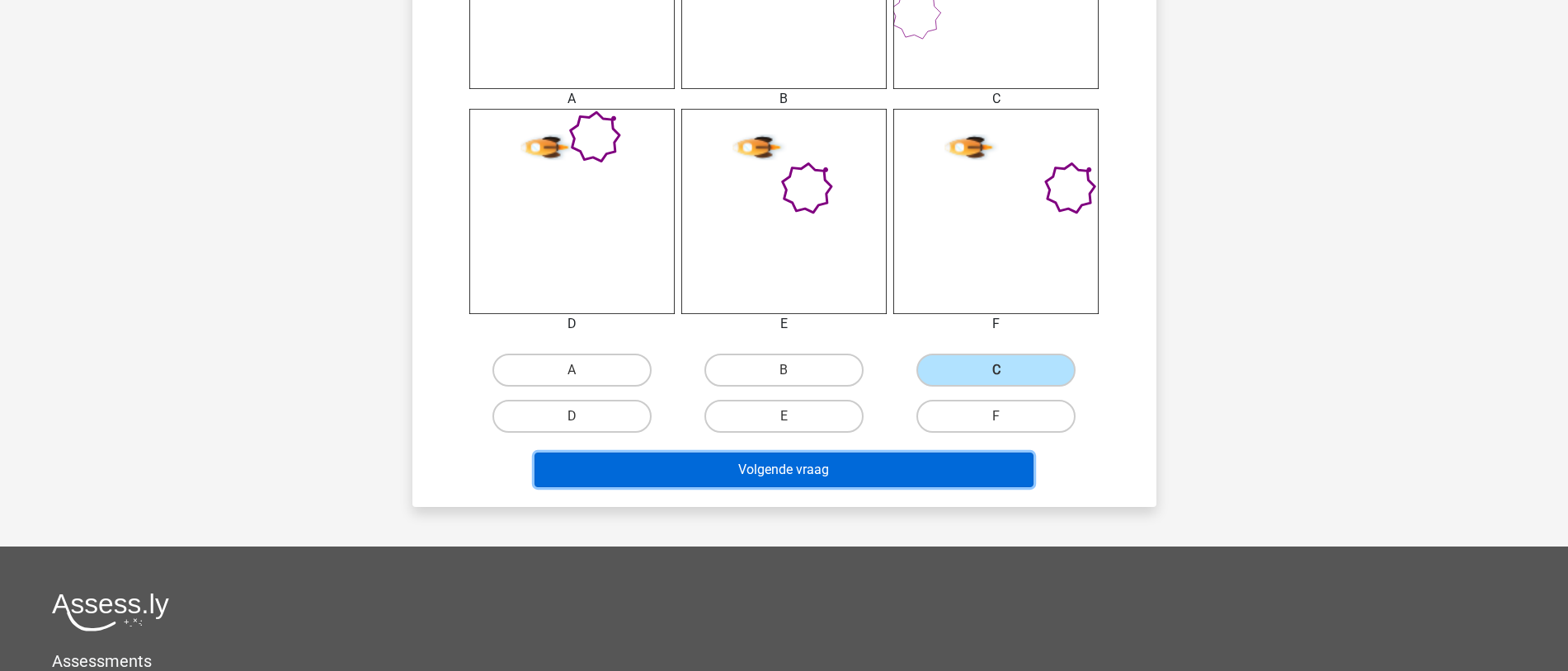 click on "Volgende vraag" at bounding box center (784, 470) 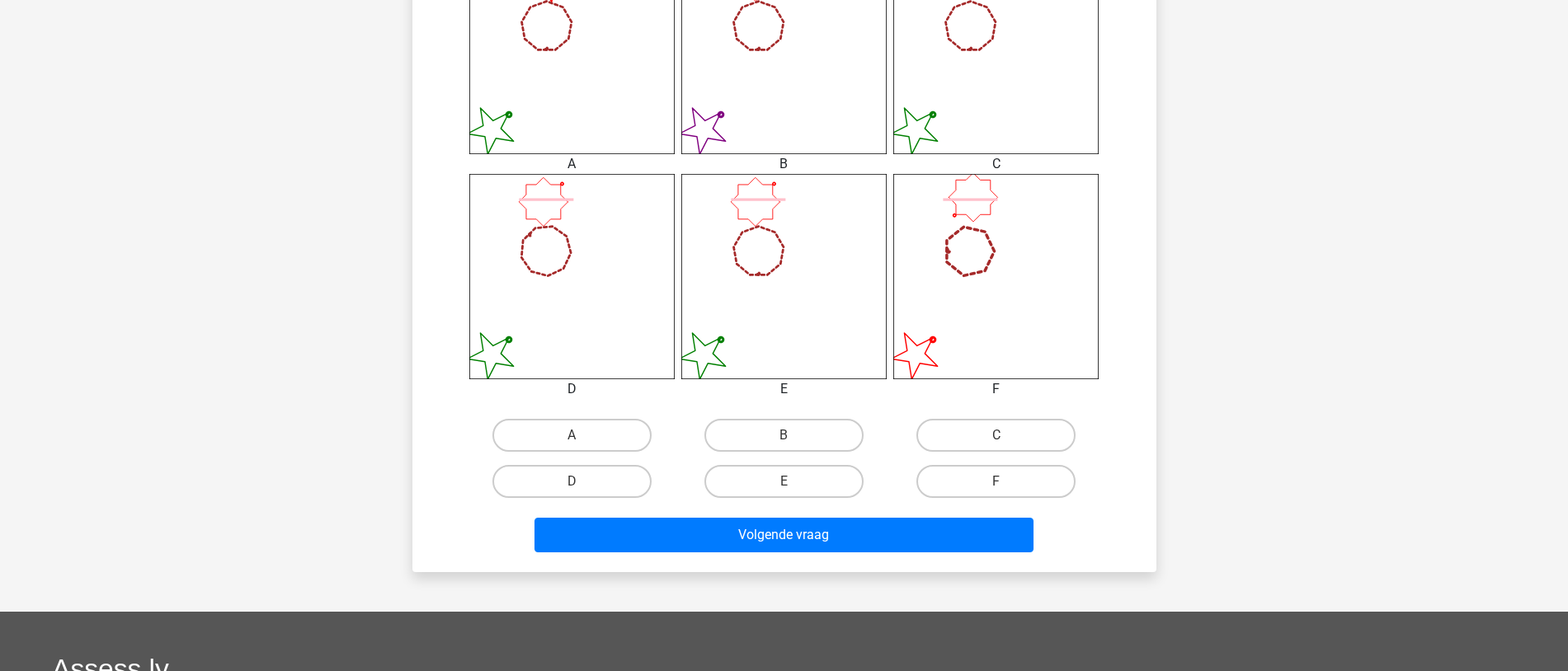 scroll, scrollTop: 802, scrollLeft: 0, axis: vertical 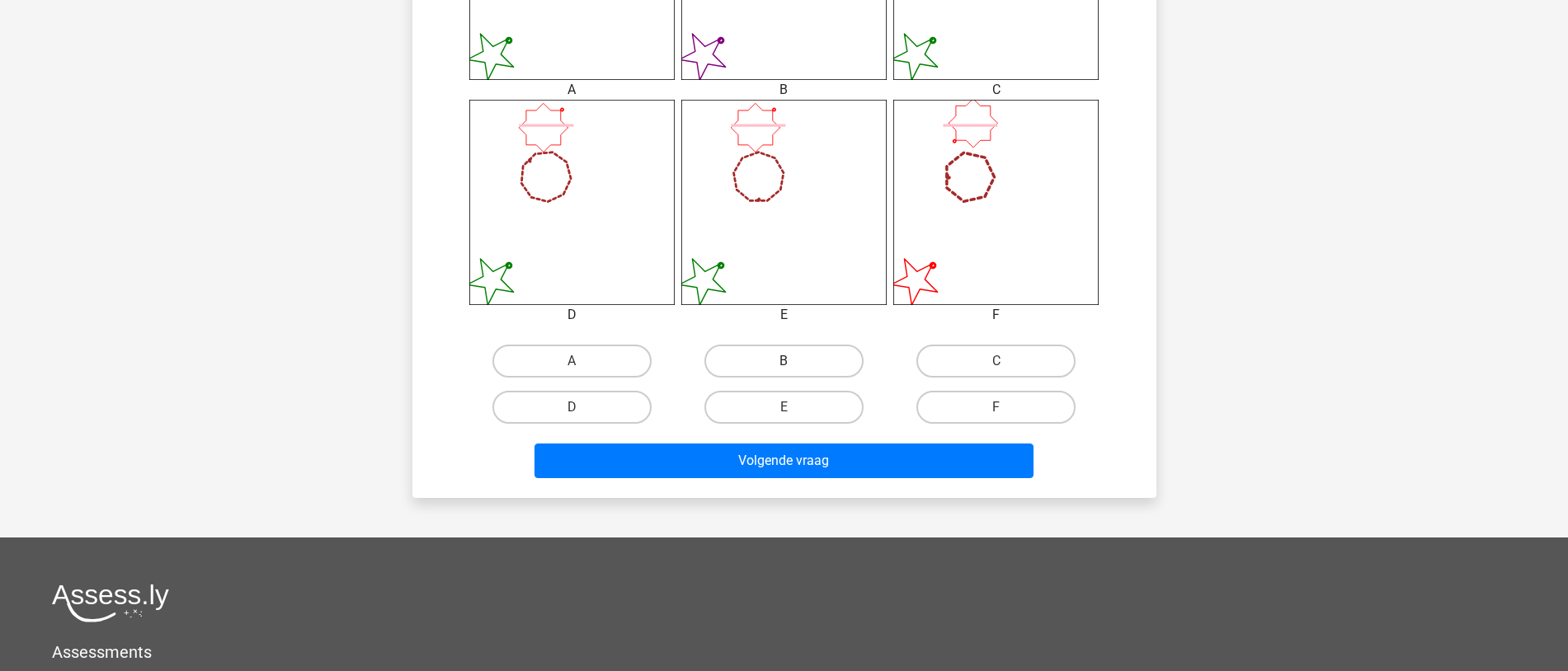 click on "B" at bounding box center [784, 361] 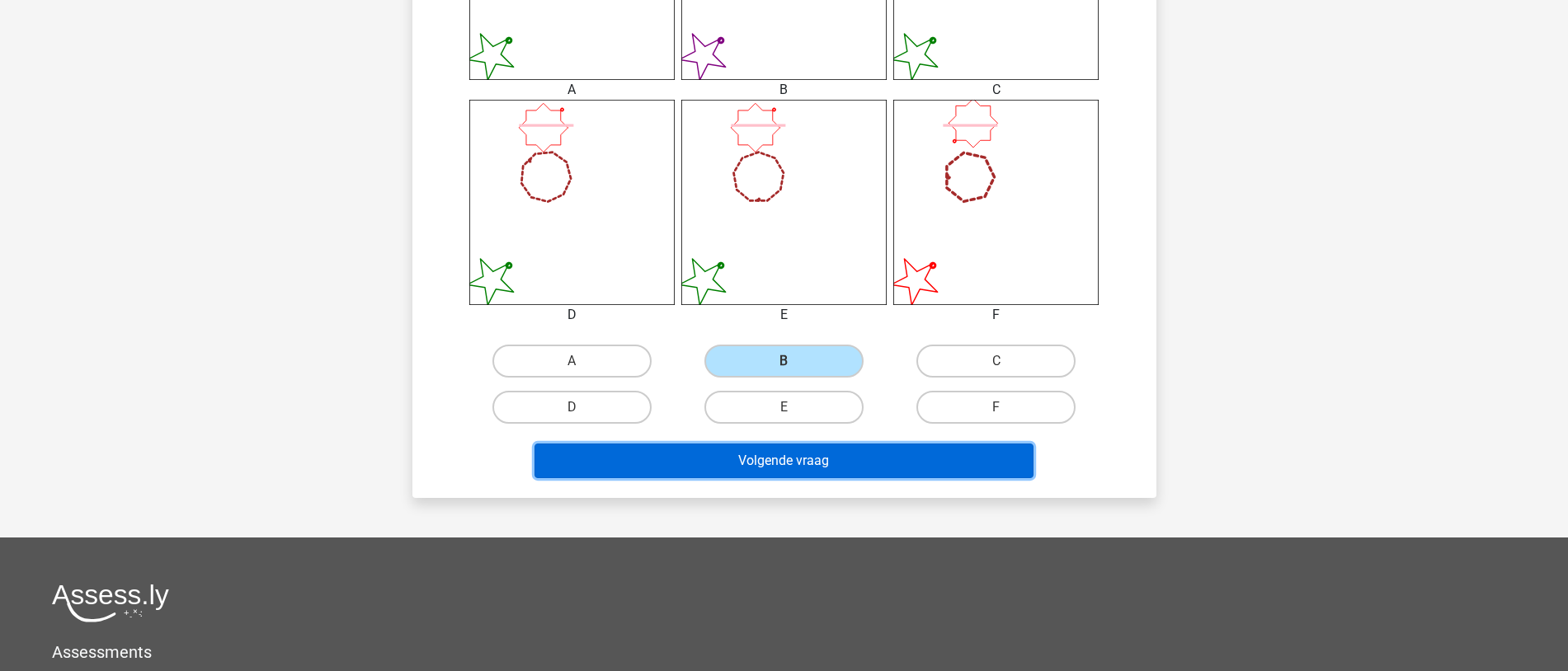 click on "Volgende vraag" at bounding box center [784, 461] 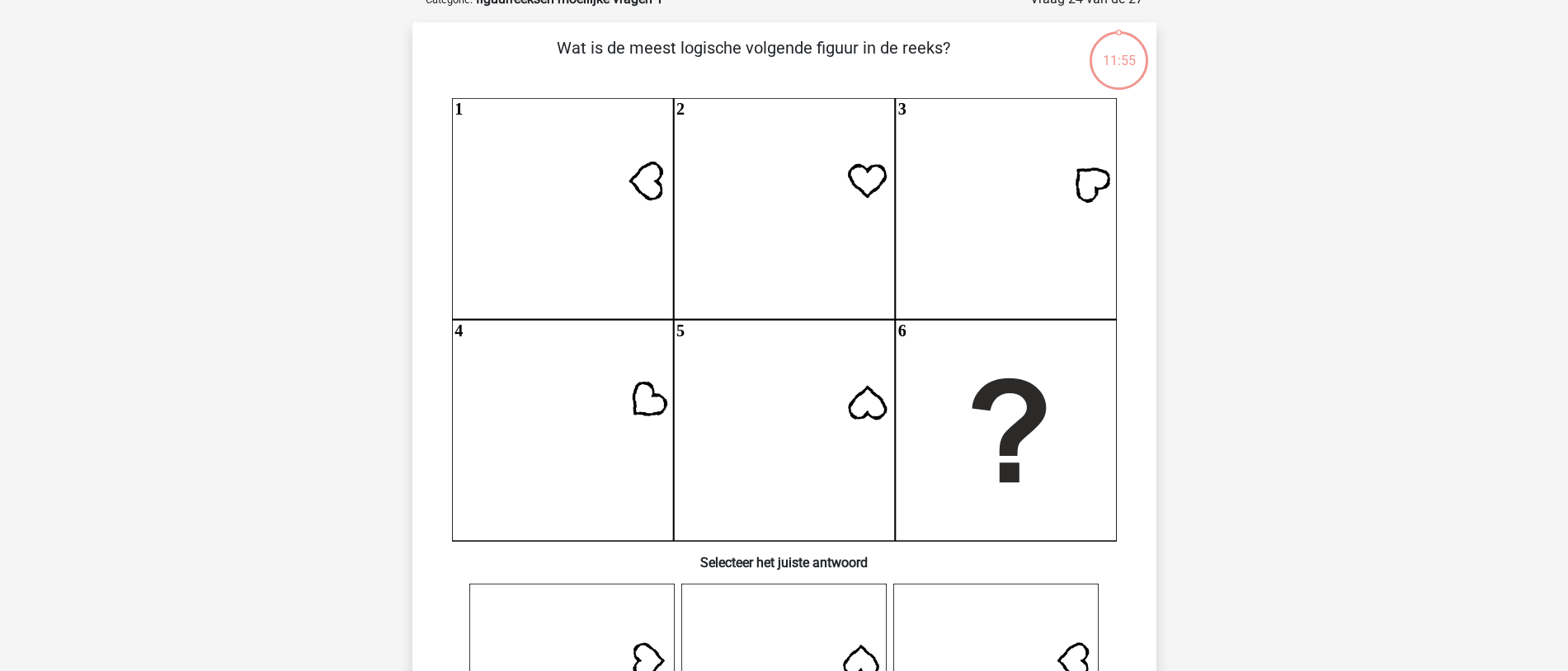 scroll, scrollTop: 82, scrollLeft: 0, axis: vertical 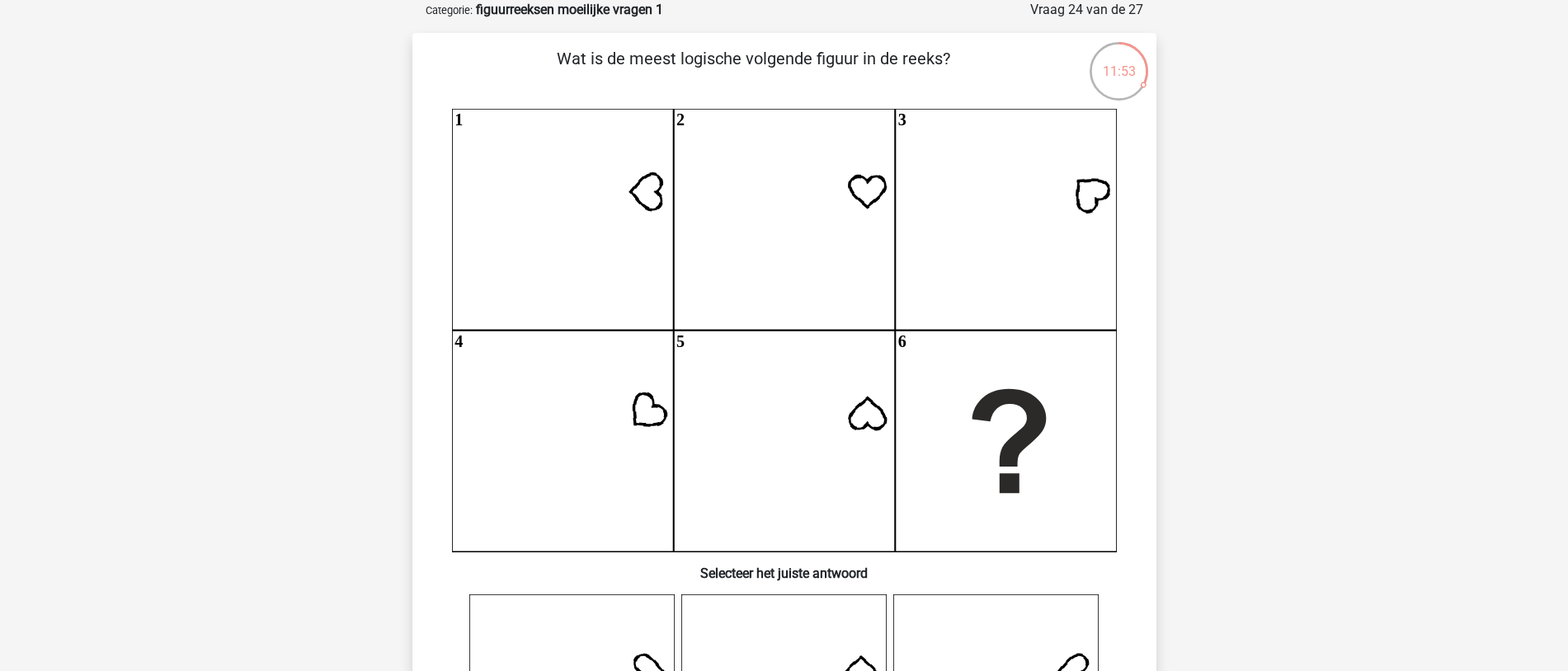 drag, startPoint x: 1564, startPoint y: 48, endPoint x: 1517, endPoint y: 221, distance: 179.27074 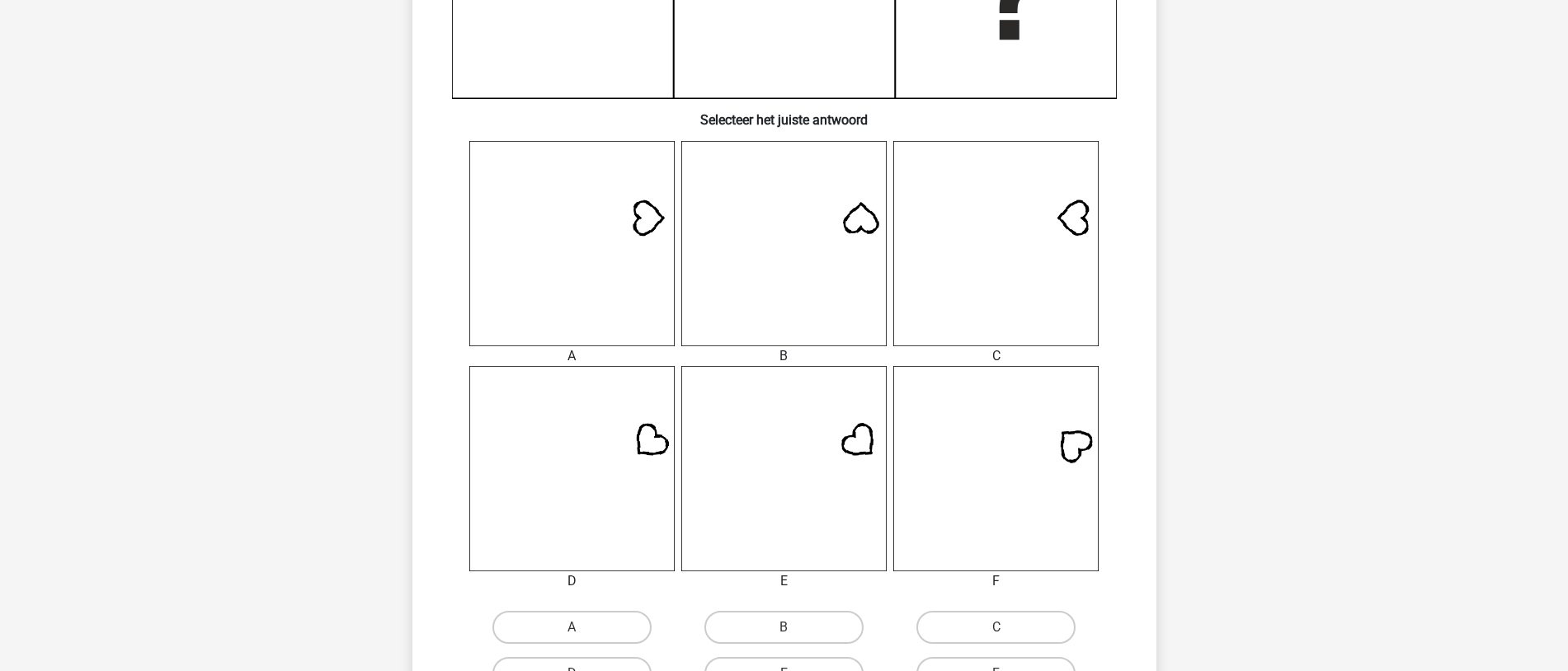 scroll, scrollTop: 82, scrollLeft: 0, axis: vertical 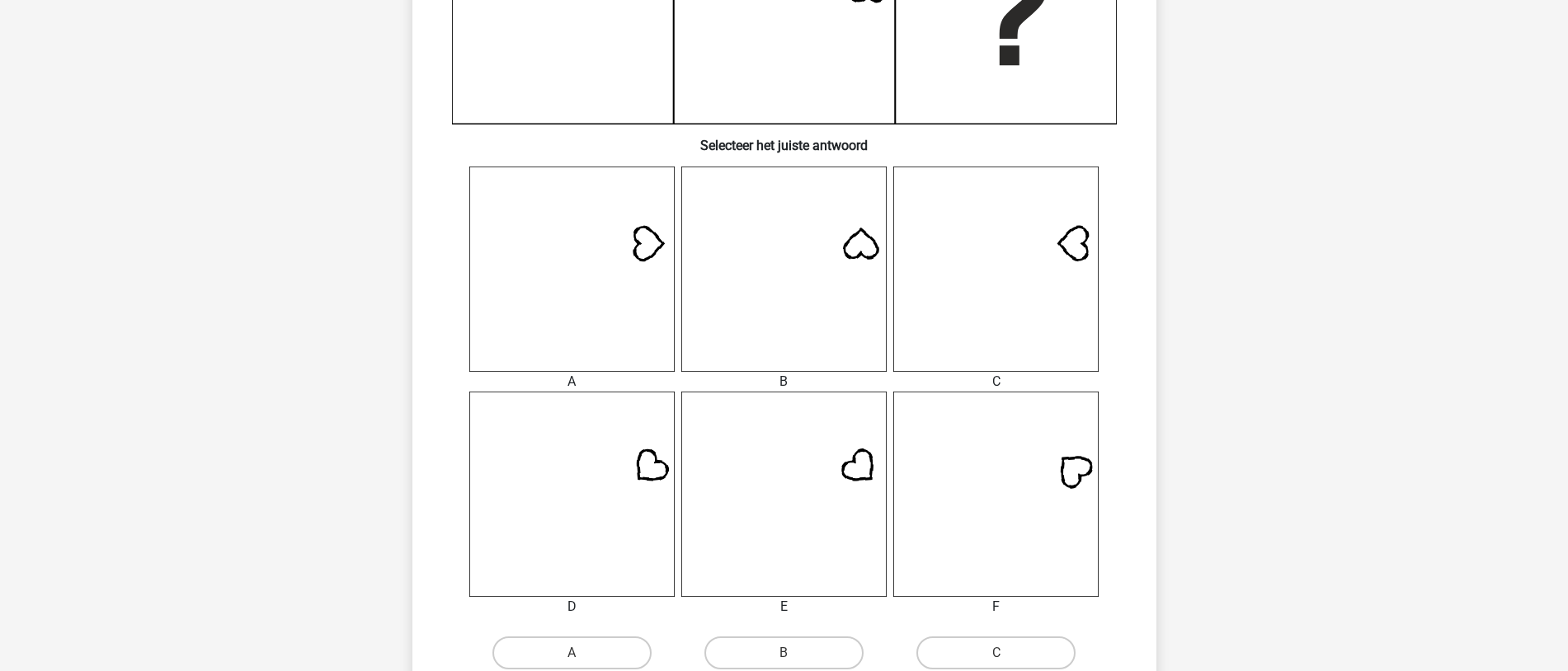 drag, startPoint x: 1538, startPoint y: 381, endPoint x: 1533, endPoint y: 444, distance: 63.1981 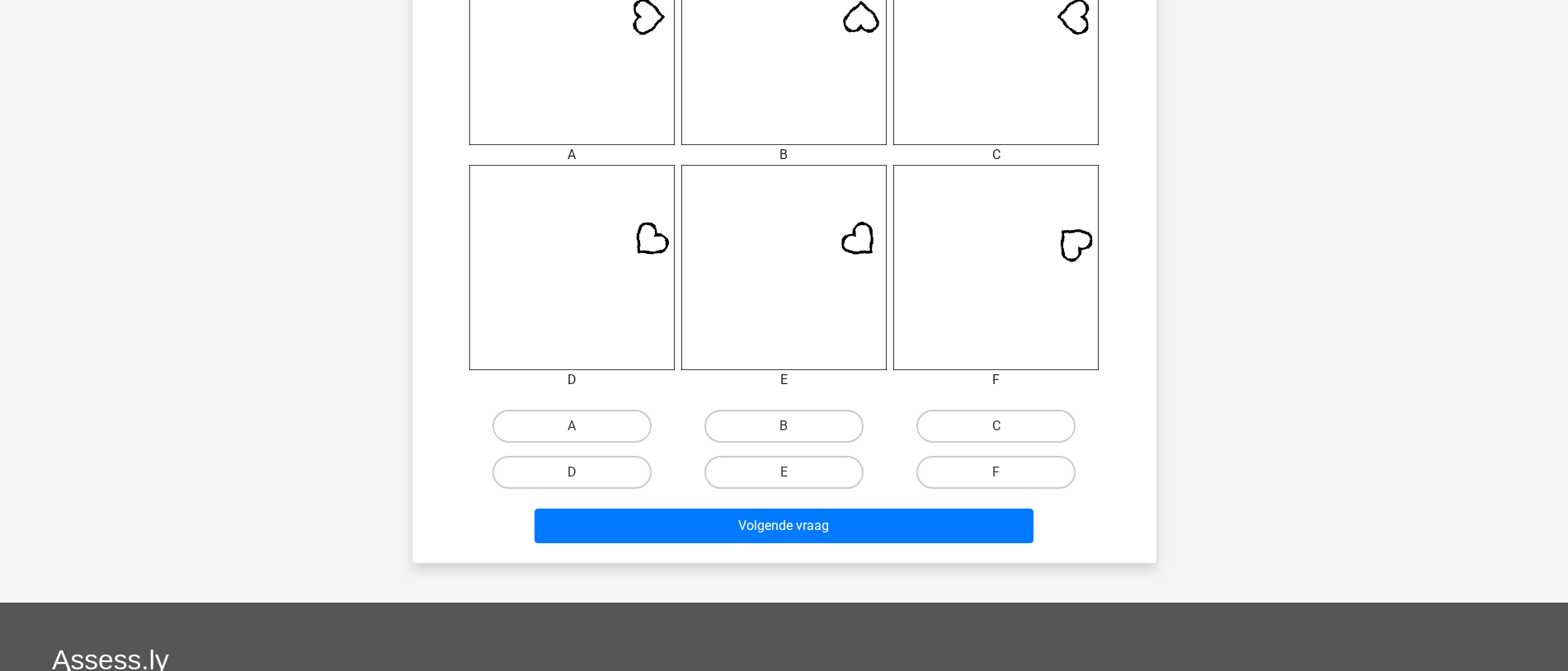 scroll, scrollTop: 774, scrollLeft: 0, axis: vertical 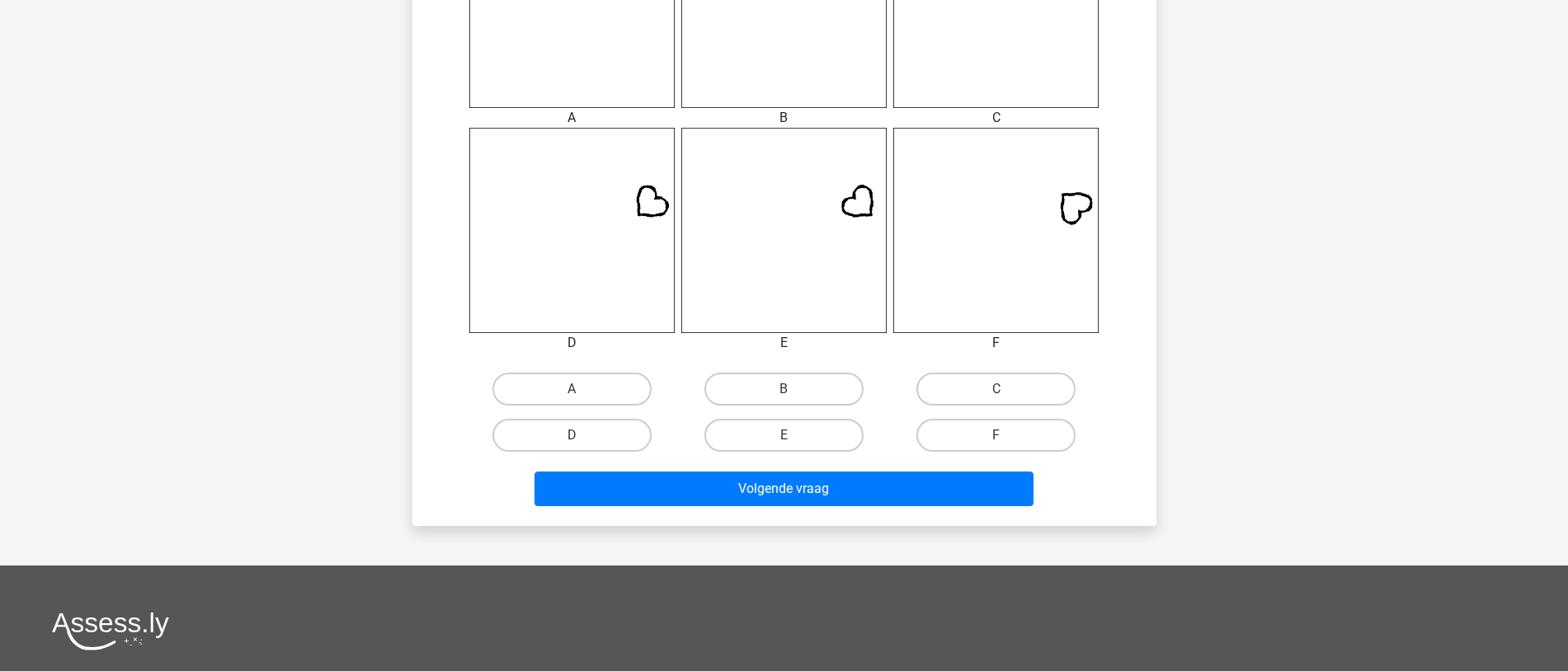 click on "D" at bounding box center (577, 440) 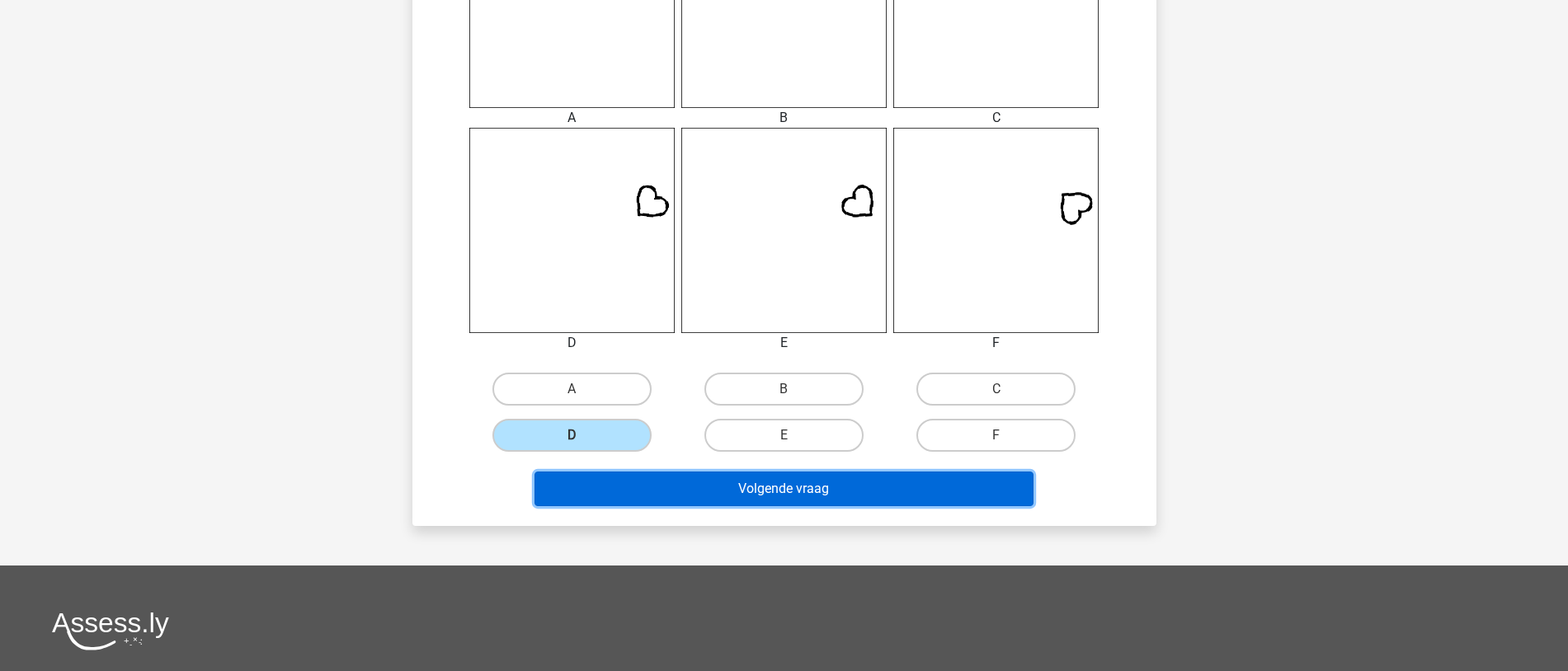 click on "Volgende vraag" at bounding box center [784, 489] 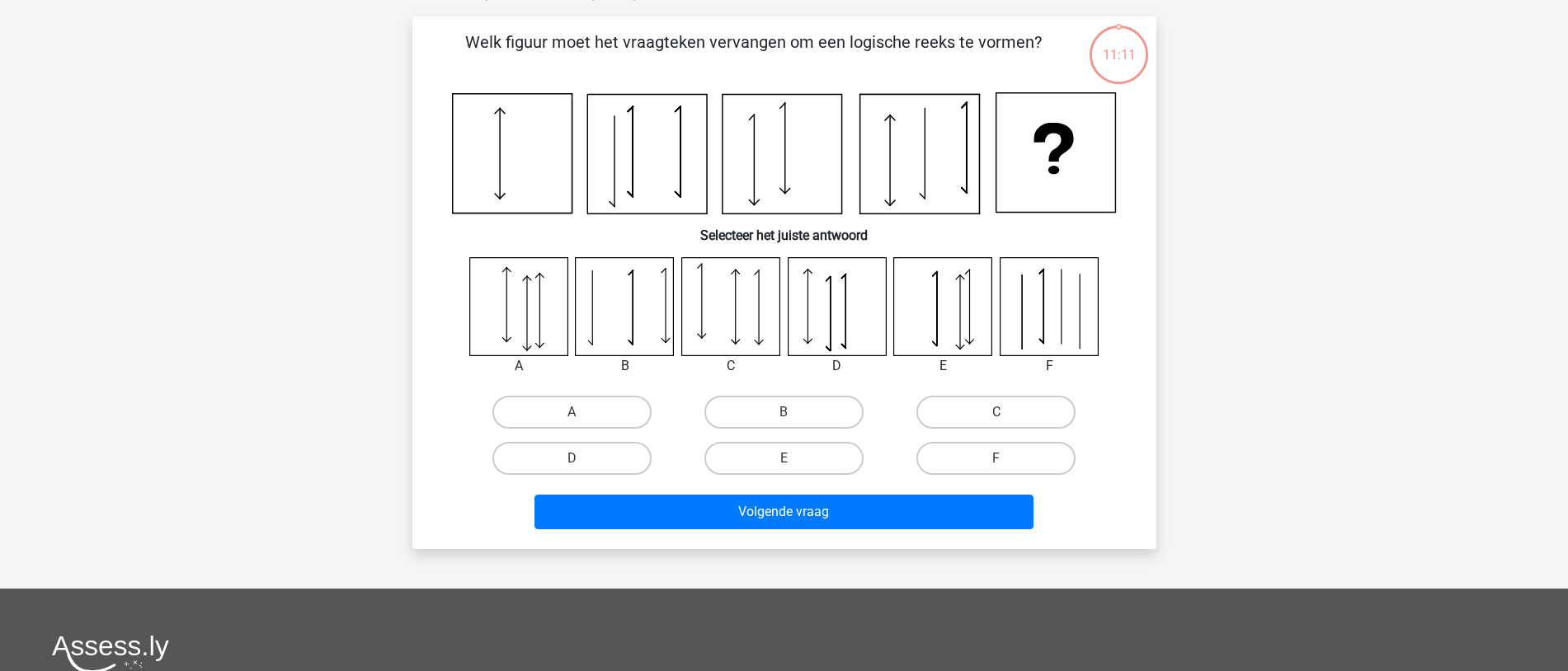 scroll, scrollTop: 82, scrollLeft: 0, axis: vertical 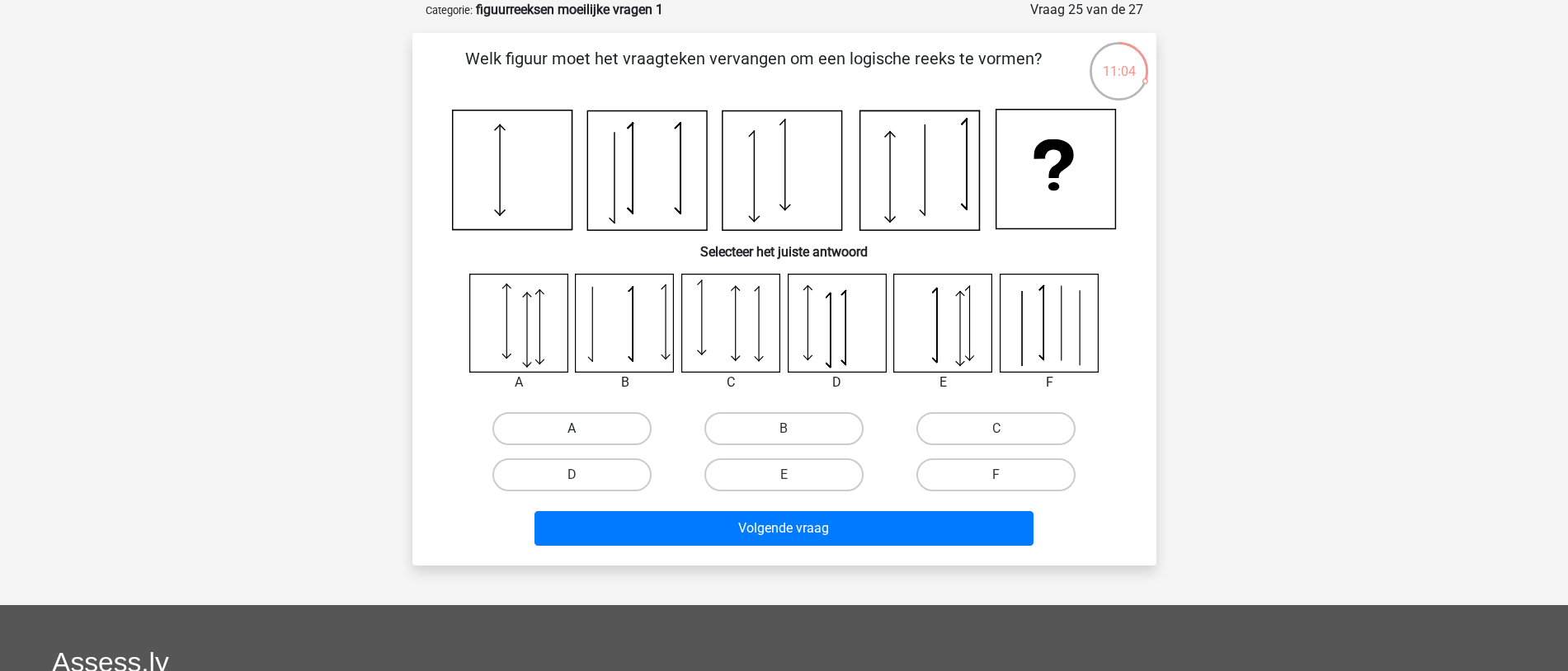 click on "A" at bounding box center (572, 429) 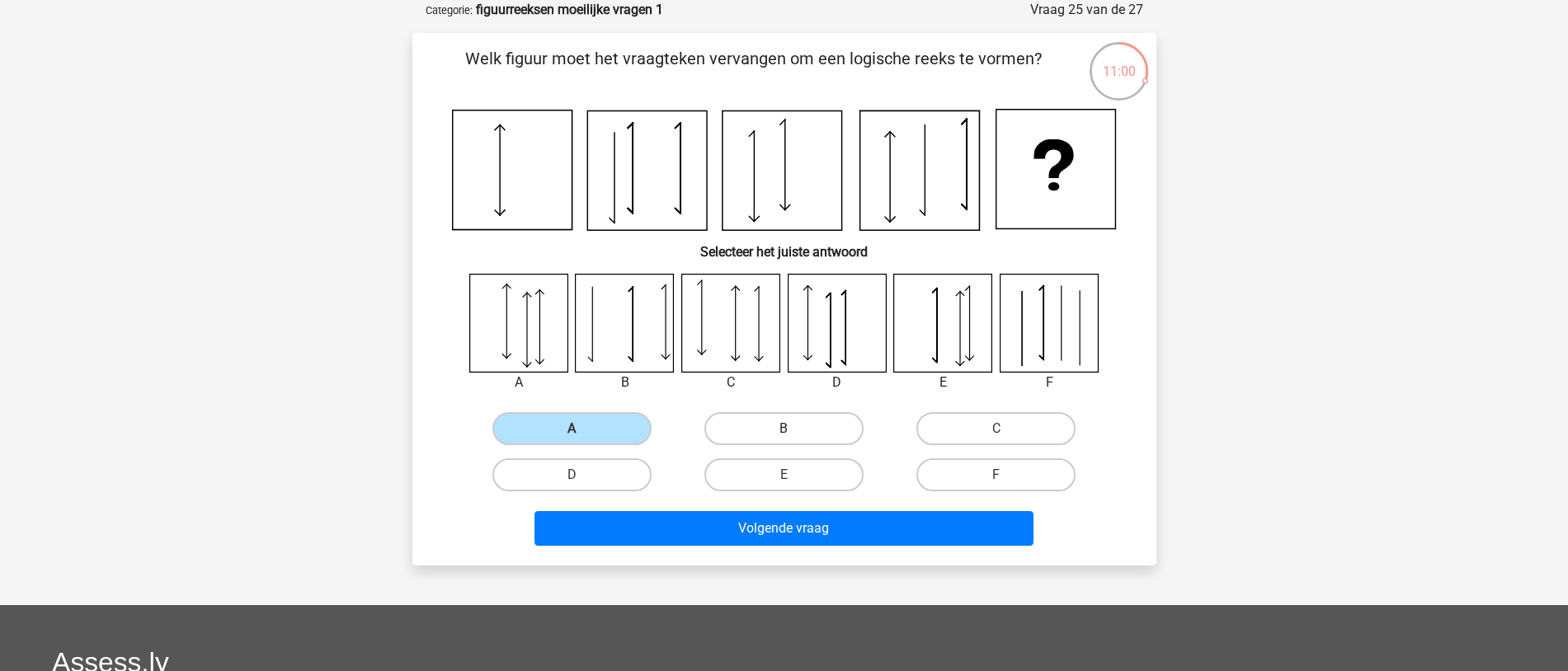 click on "B" at bounding box center [784, 429] 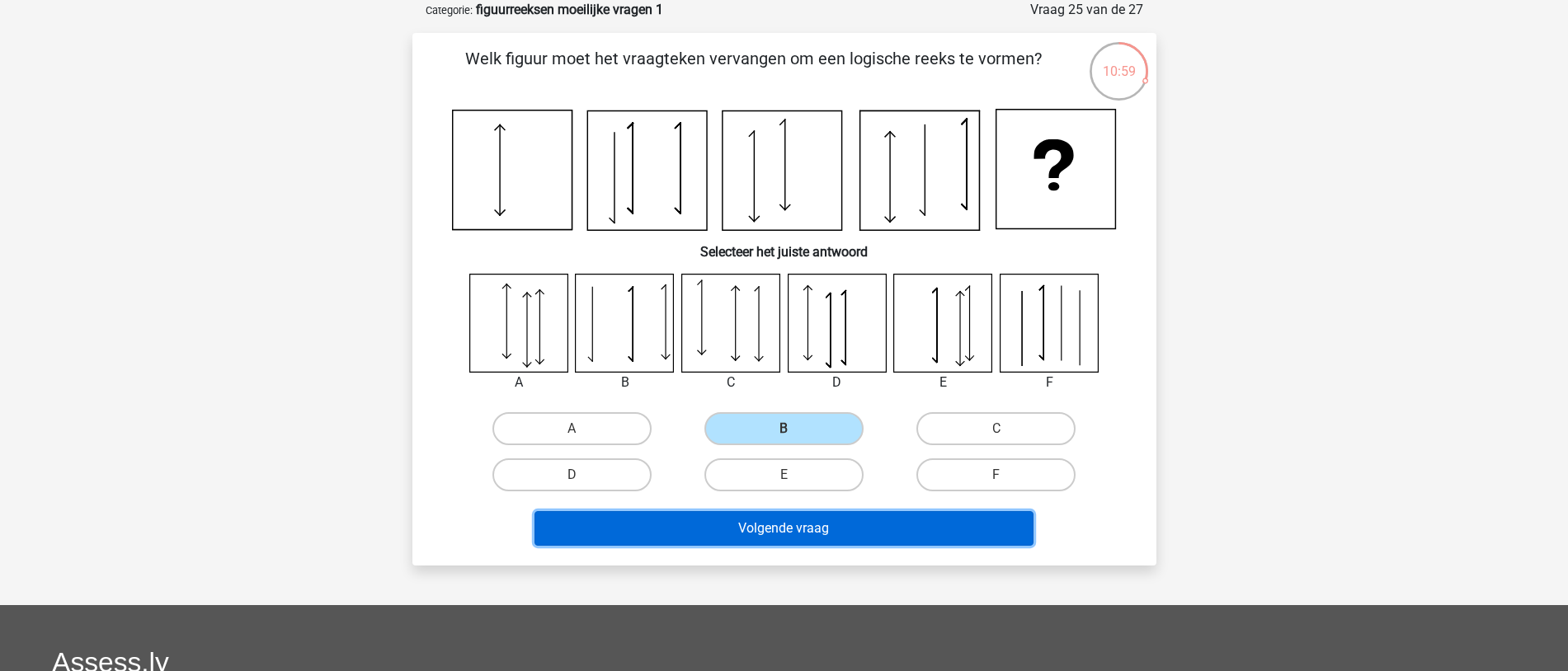 click on "Volgende vraag" at bounding box center [784, 528] 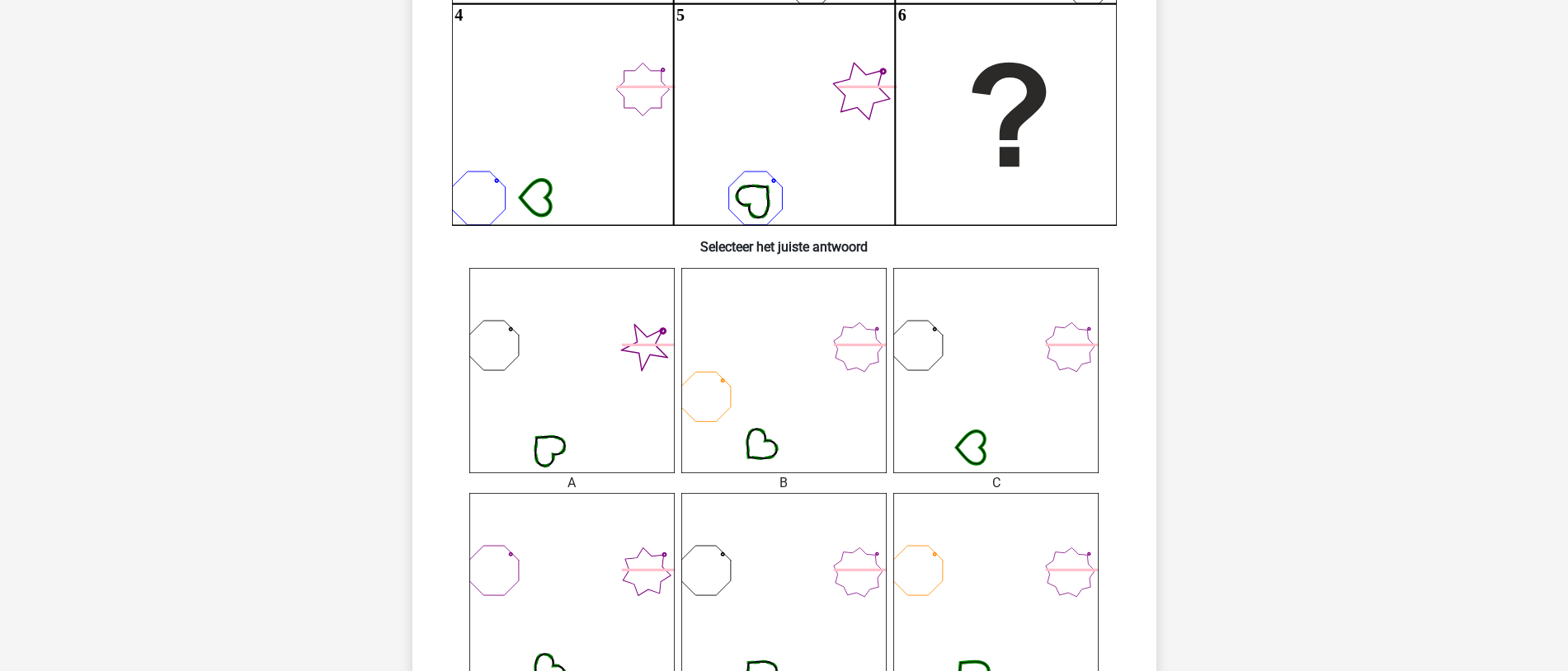 scroll, scrollTop: 455, scrollLeft: 0, axis: vertical 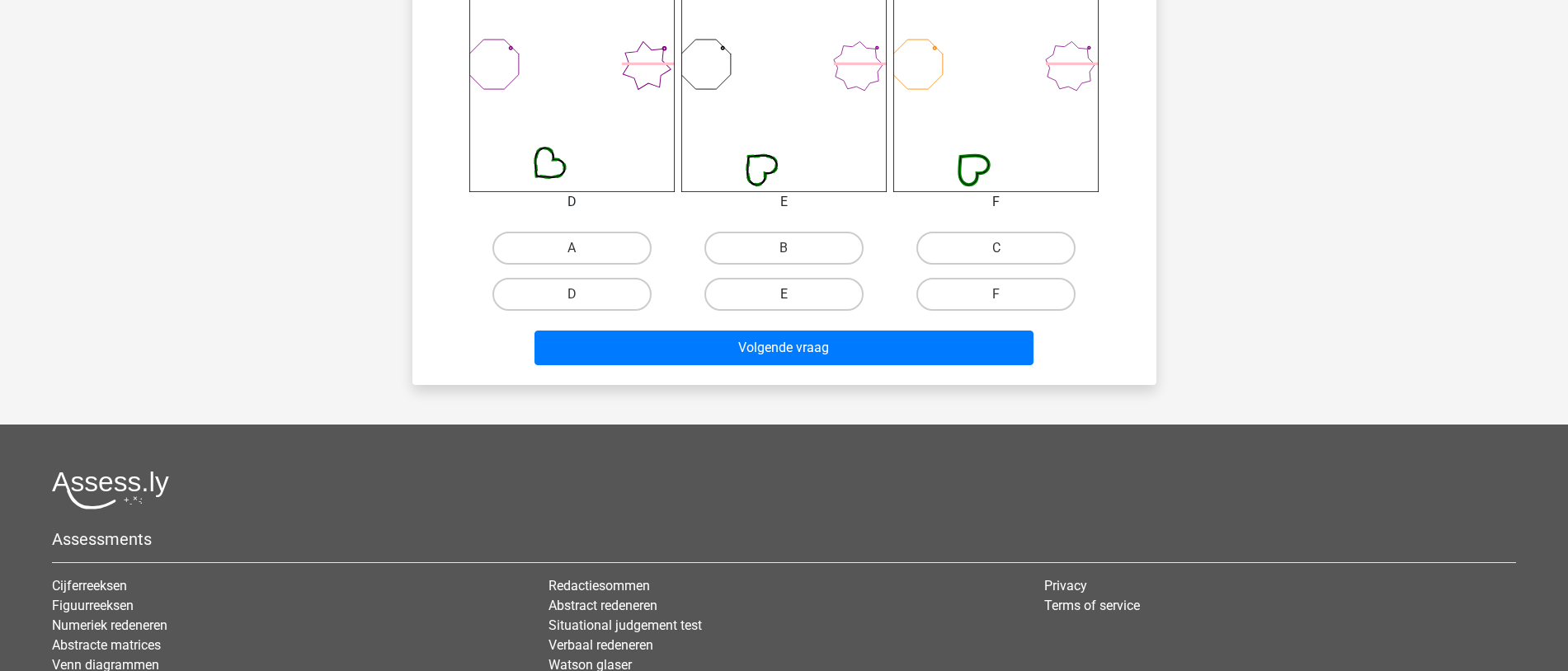 click on "E" at bounding box center [784, 294] 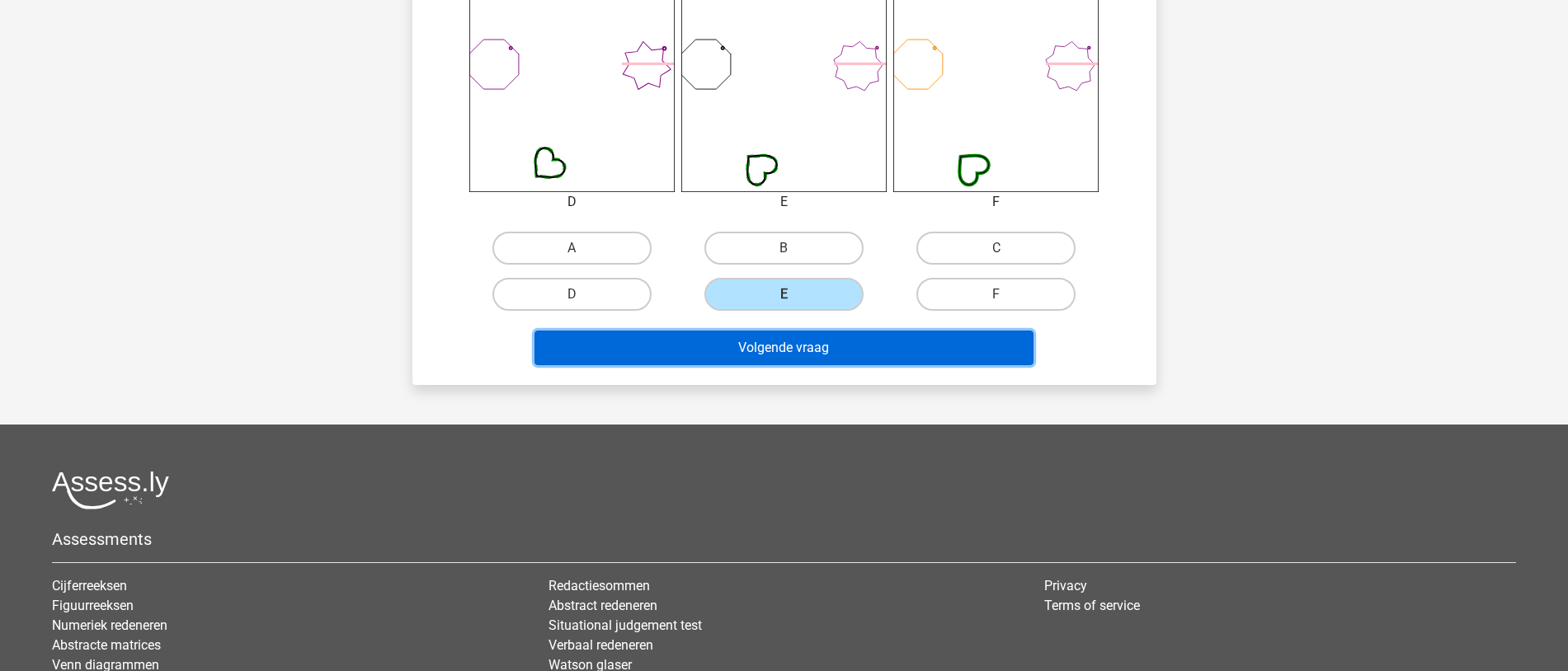 click on "Volgende vraag" at bounding box center (784, 348) 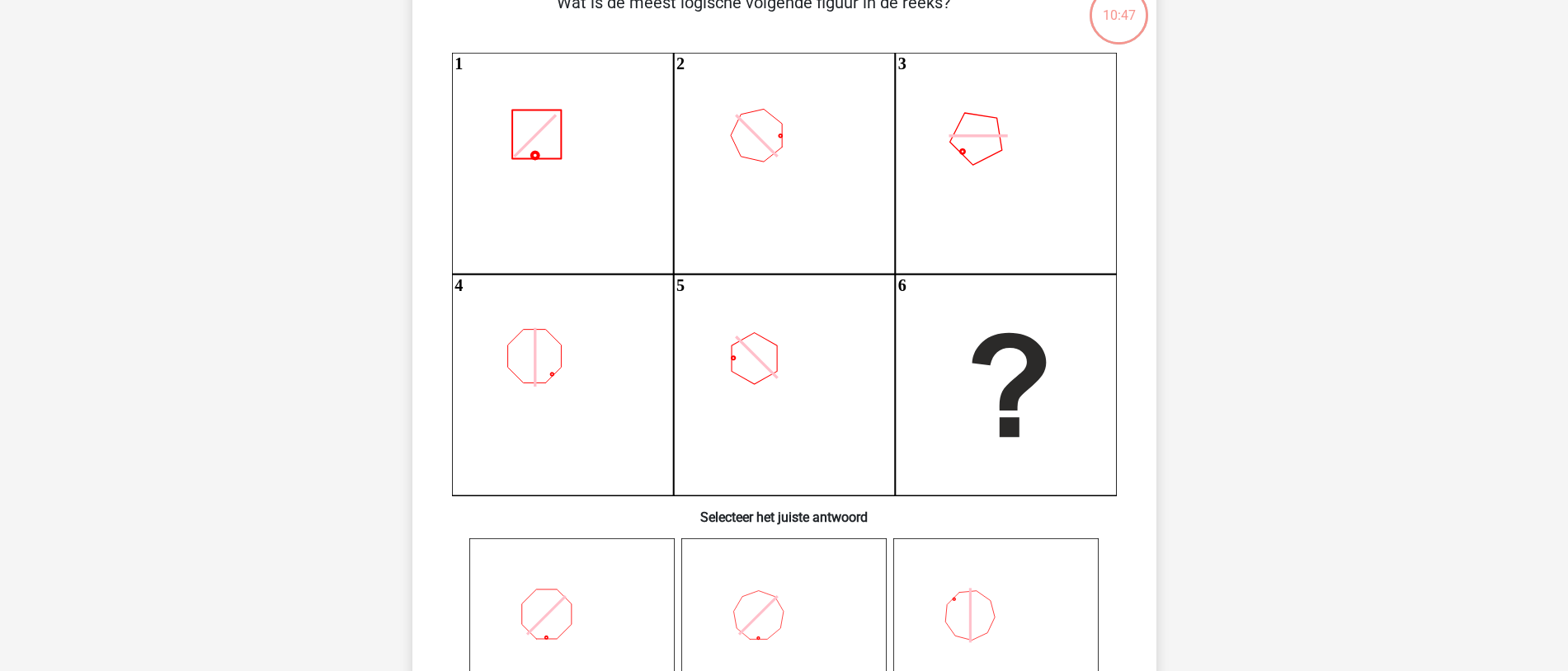 scroll, scrollTop: 82, scrollLeft: 0, axis: vertical 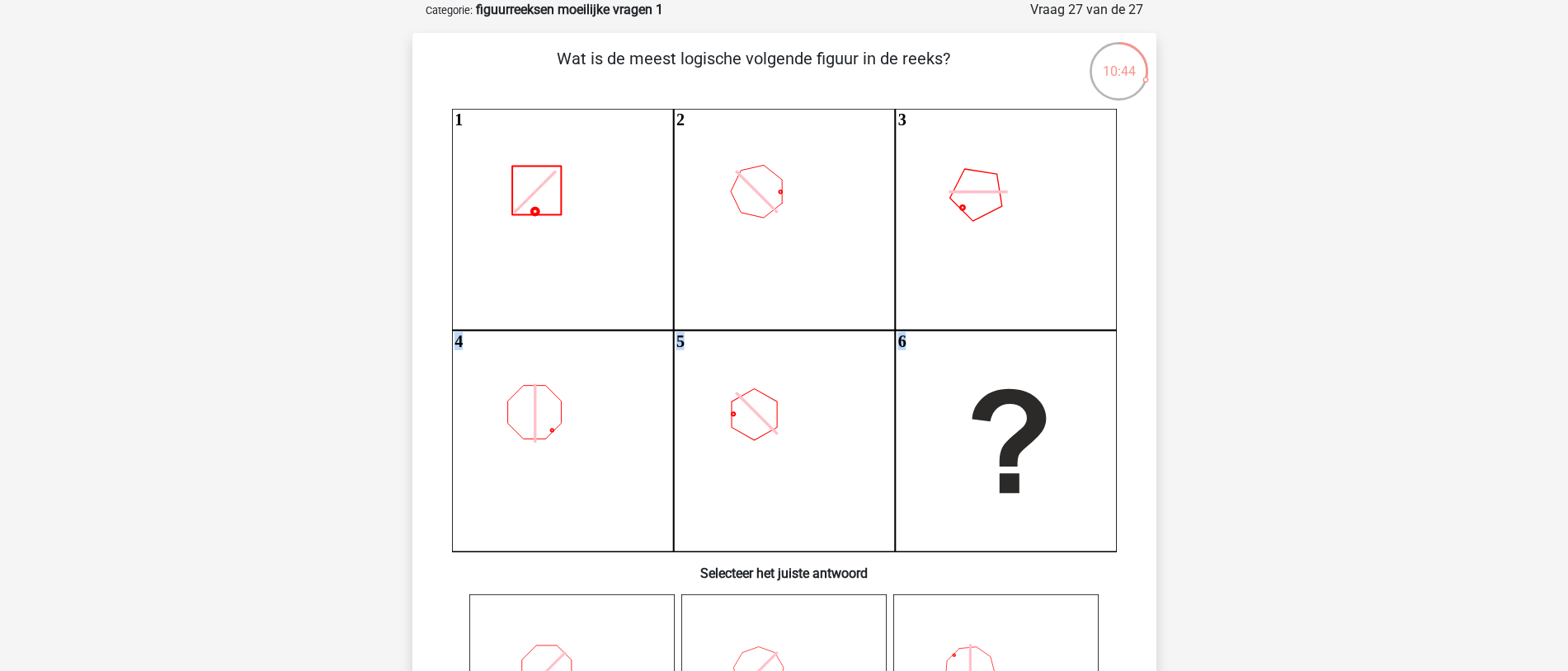 drag, startPoint x: 1567, startPoint y: 140, endPoint x: 1484, endPoint y: 302, distance: 182.02472 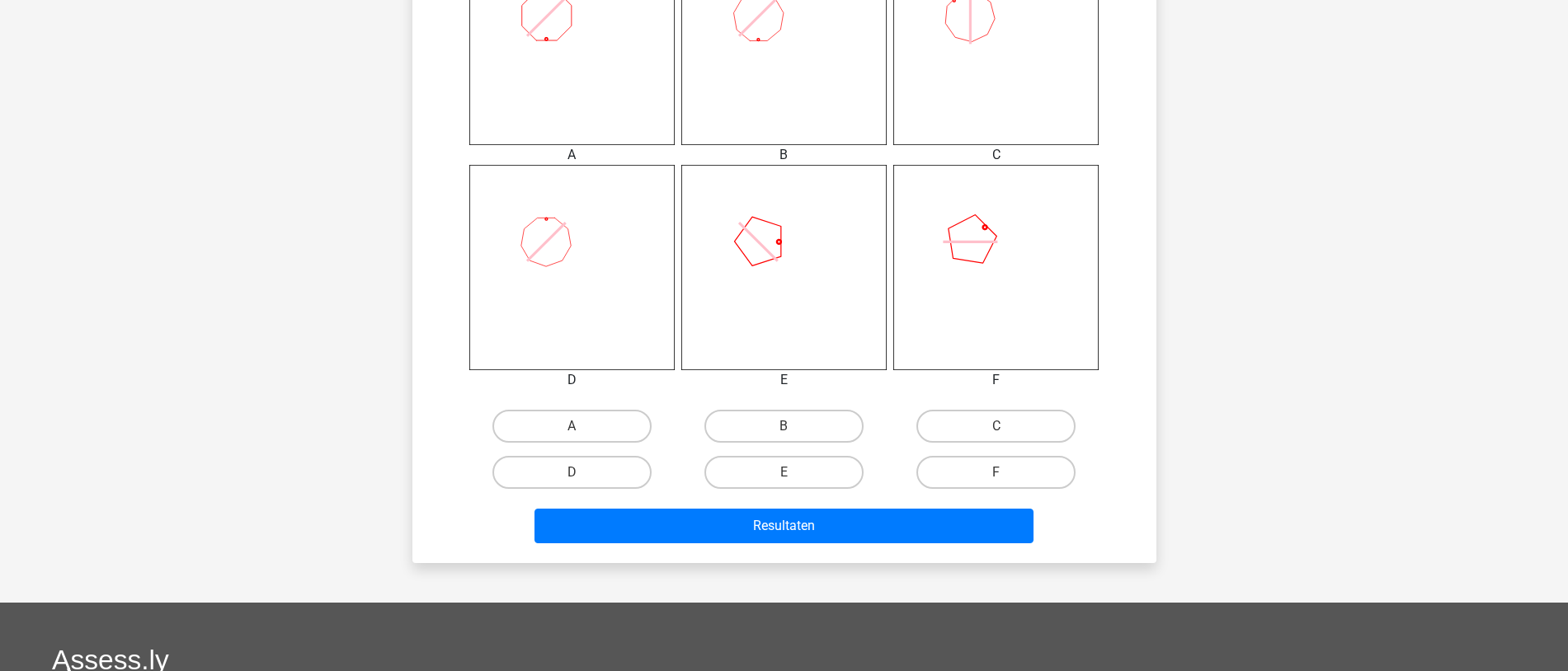 scroll, scrollTop: 730, scrollLeft: 0, axis: vertical 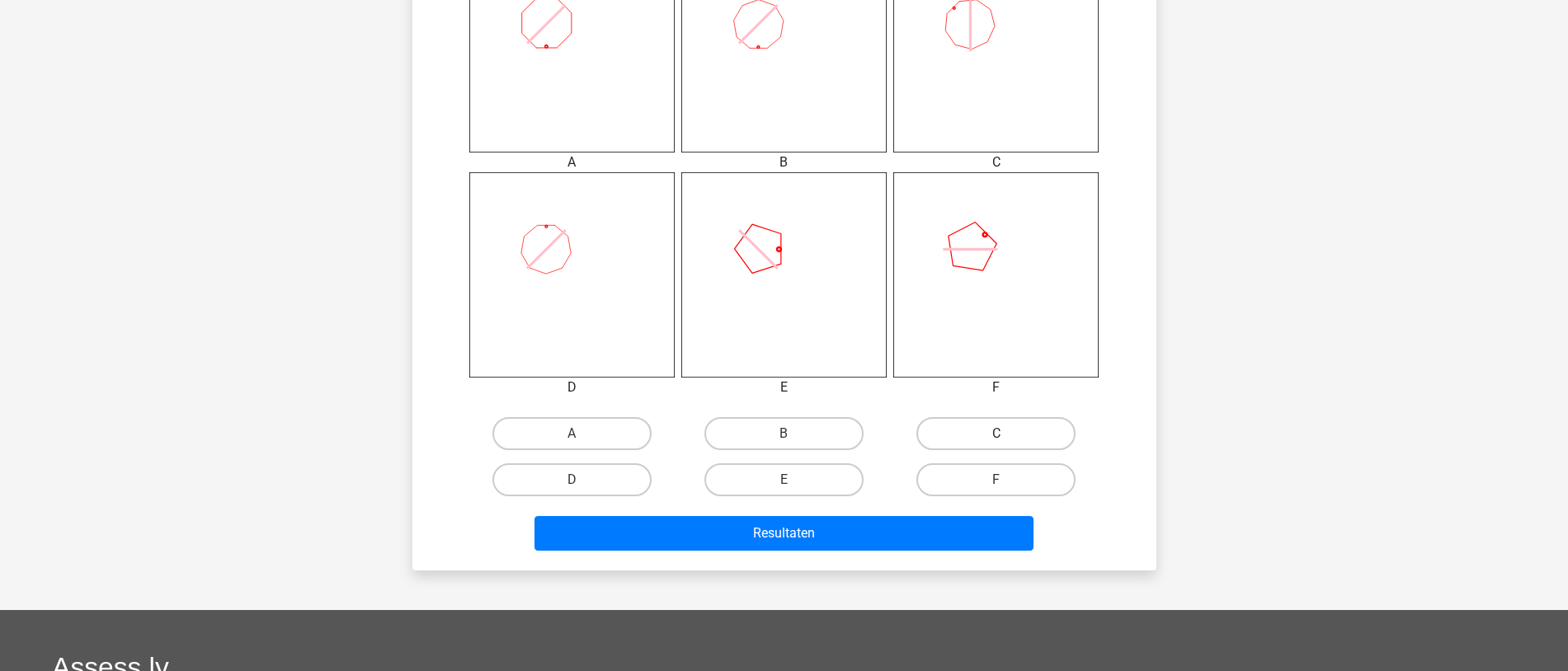click on "C" at bounding box center [996, 434] 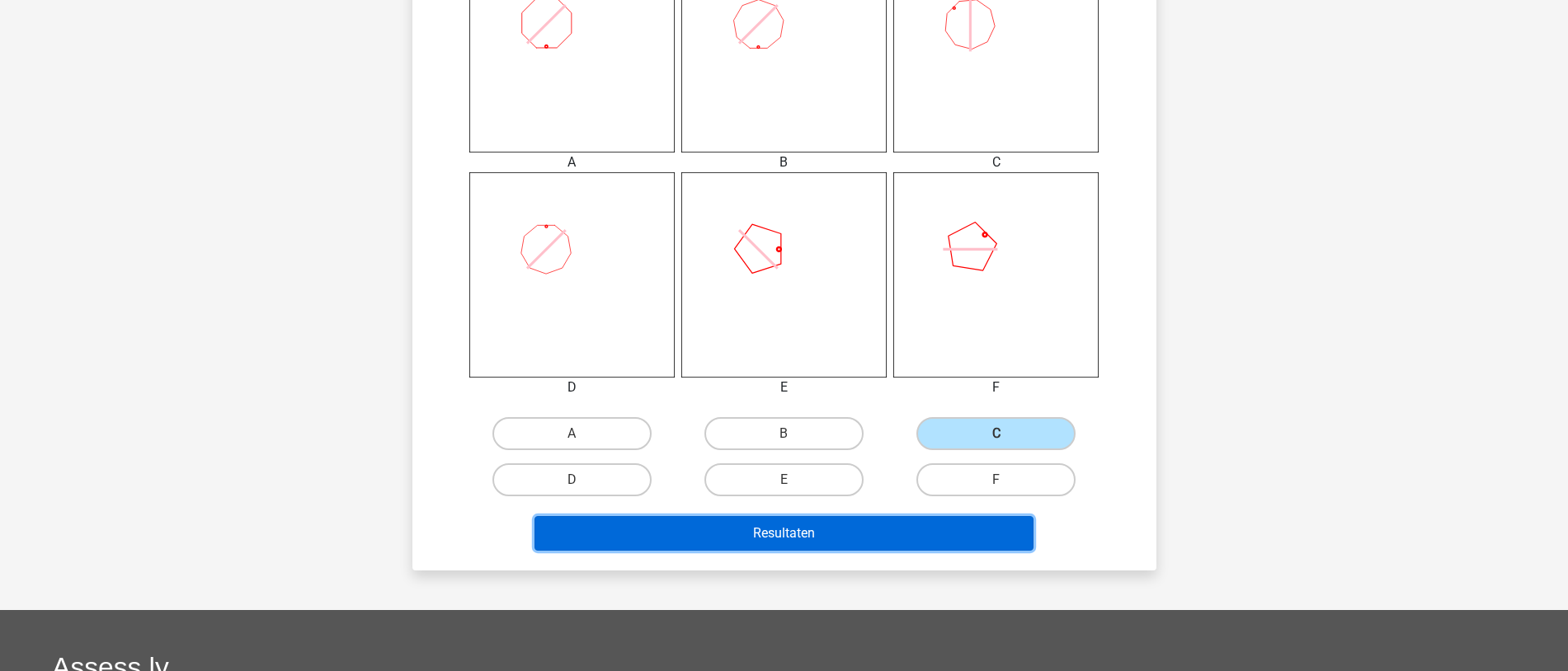 click on "Resultaten" at bounding box center [784, 533] 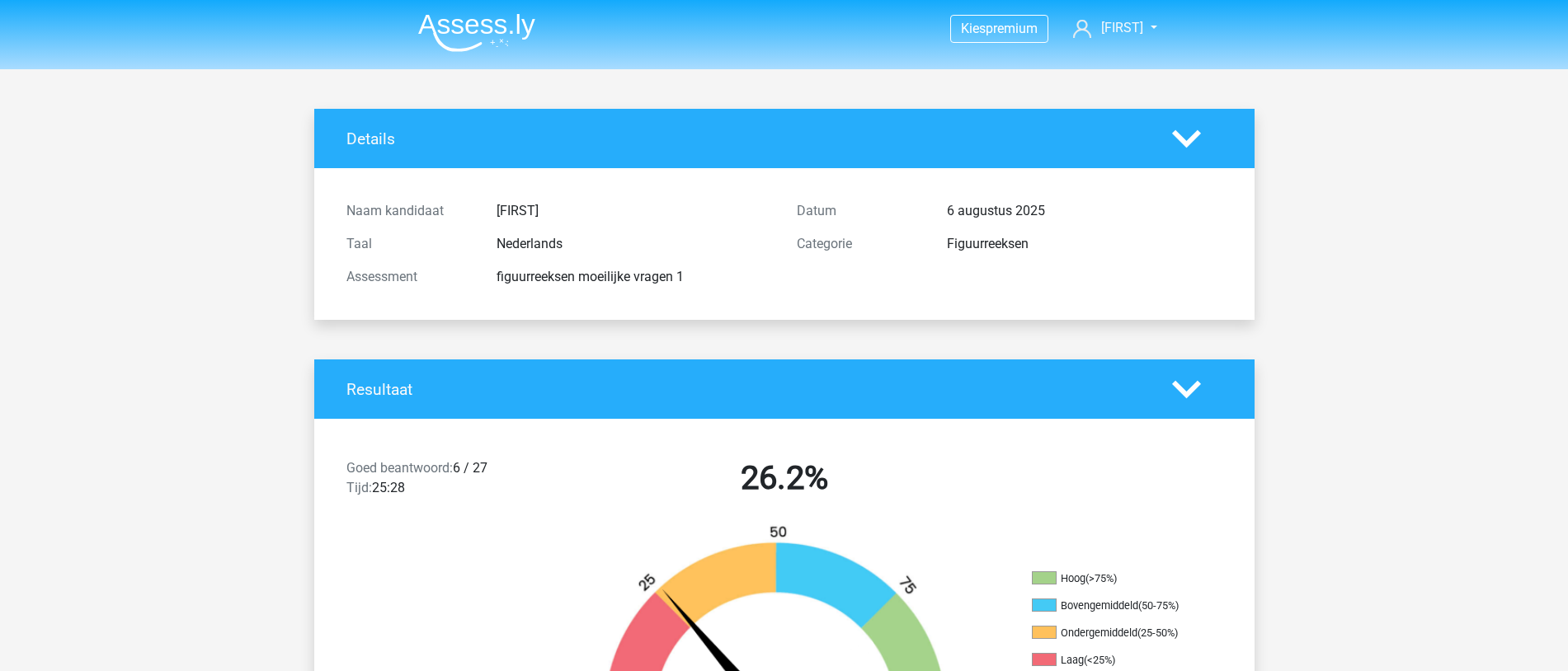 scroll, scrollTop: 0, scrollLeft: 0, axis: both 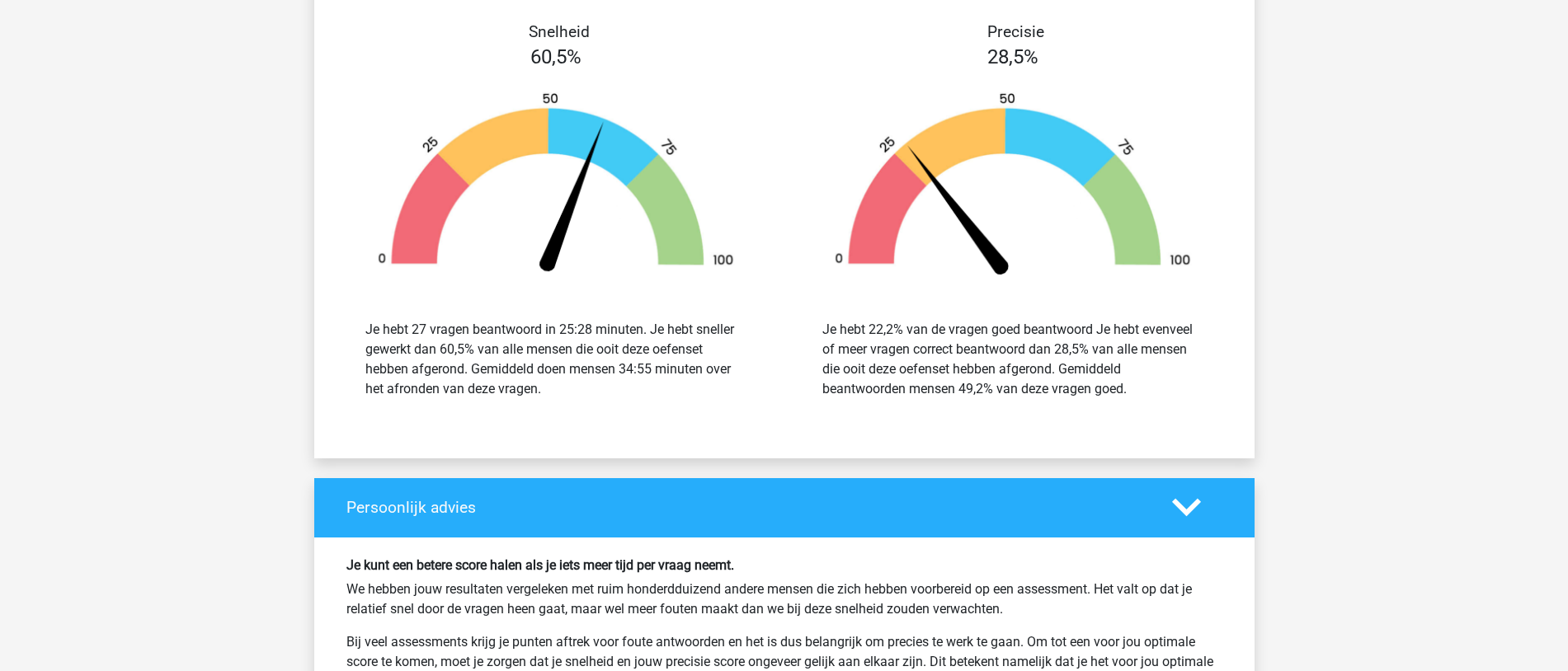 click 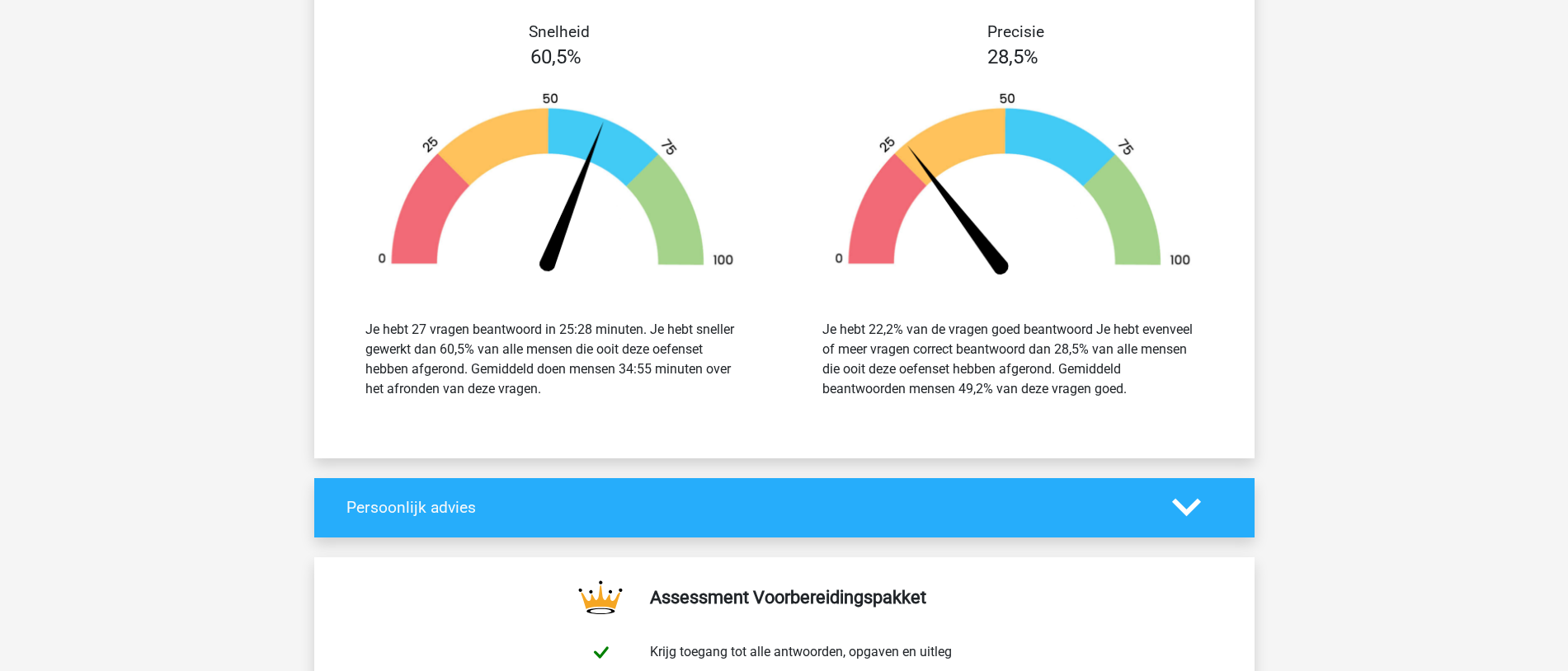 click 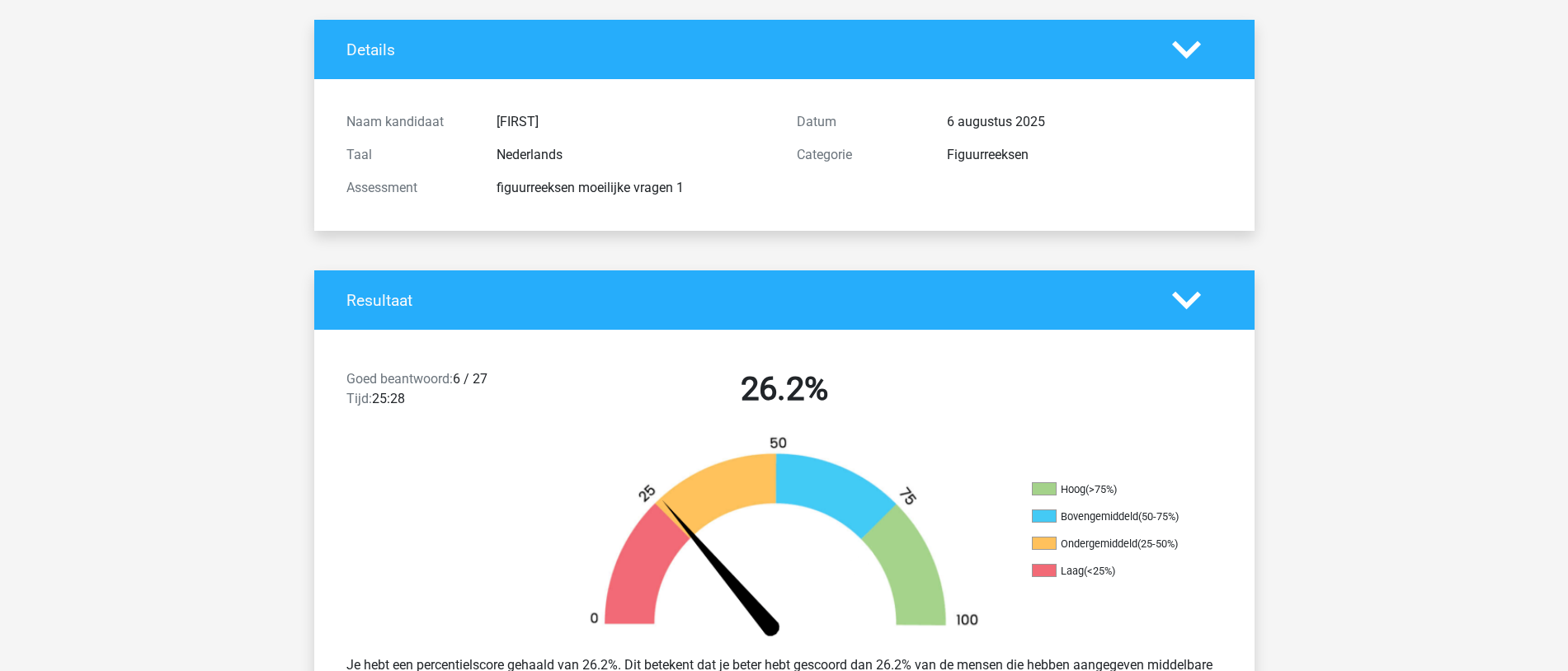 scroll, scrollTop: 0, scrollLeft: 0, axis: both 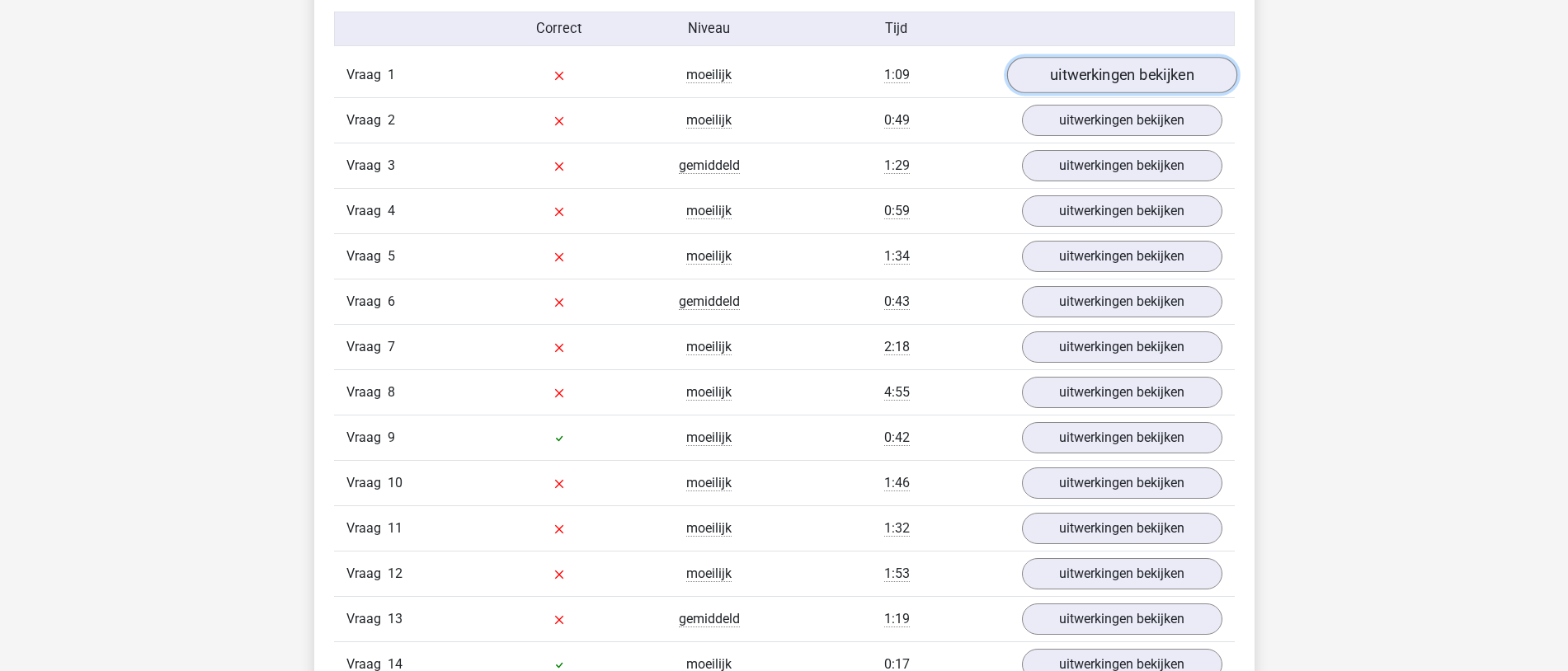 click on "uitwerkingen bekijken" at bounding box center (1121, 76) 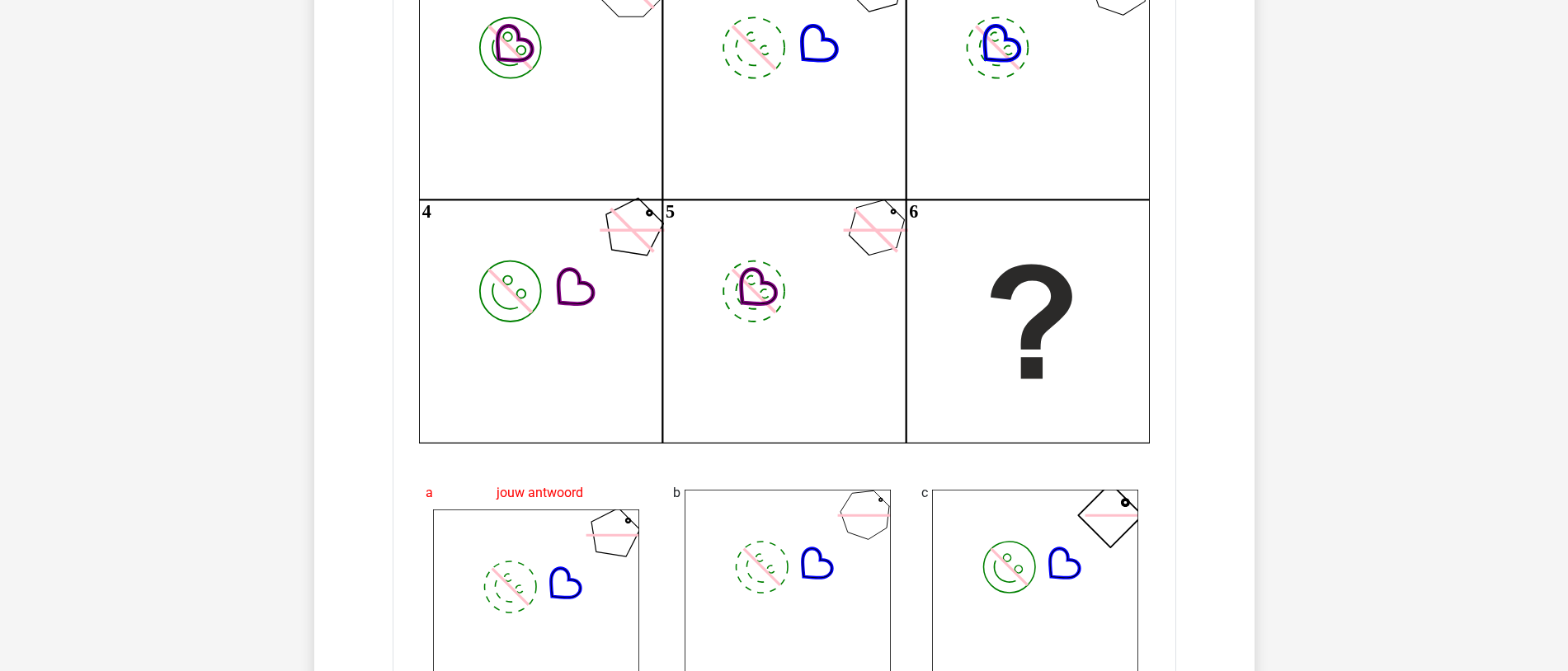 scroll, scrollTop: 1574, scrollLeft: 0, axis: vertical 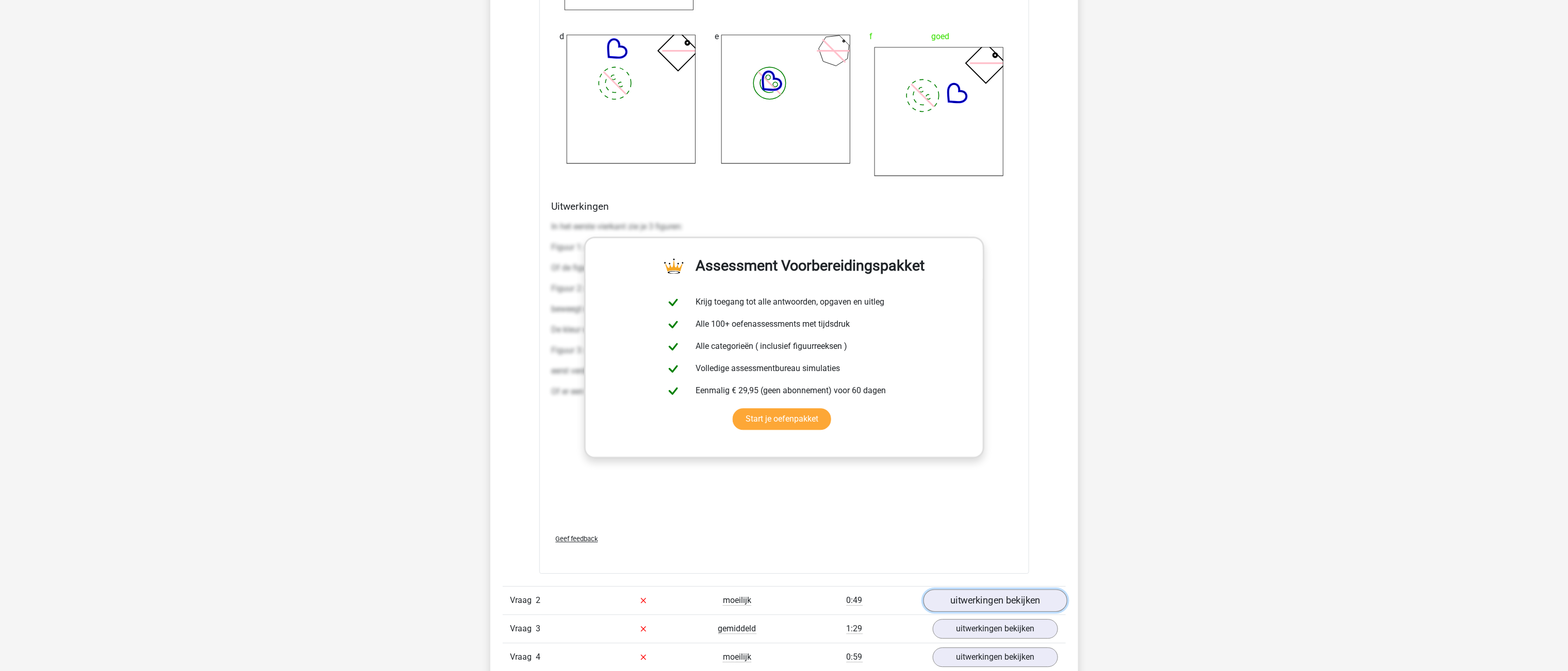 click on "uitwerkingen bekijken" at bounding box center [995, 600] 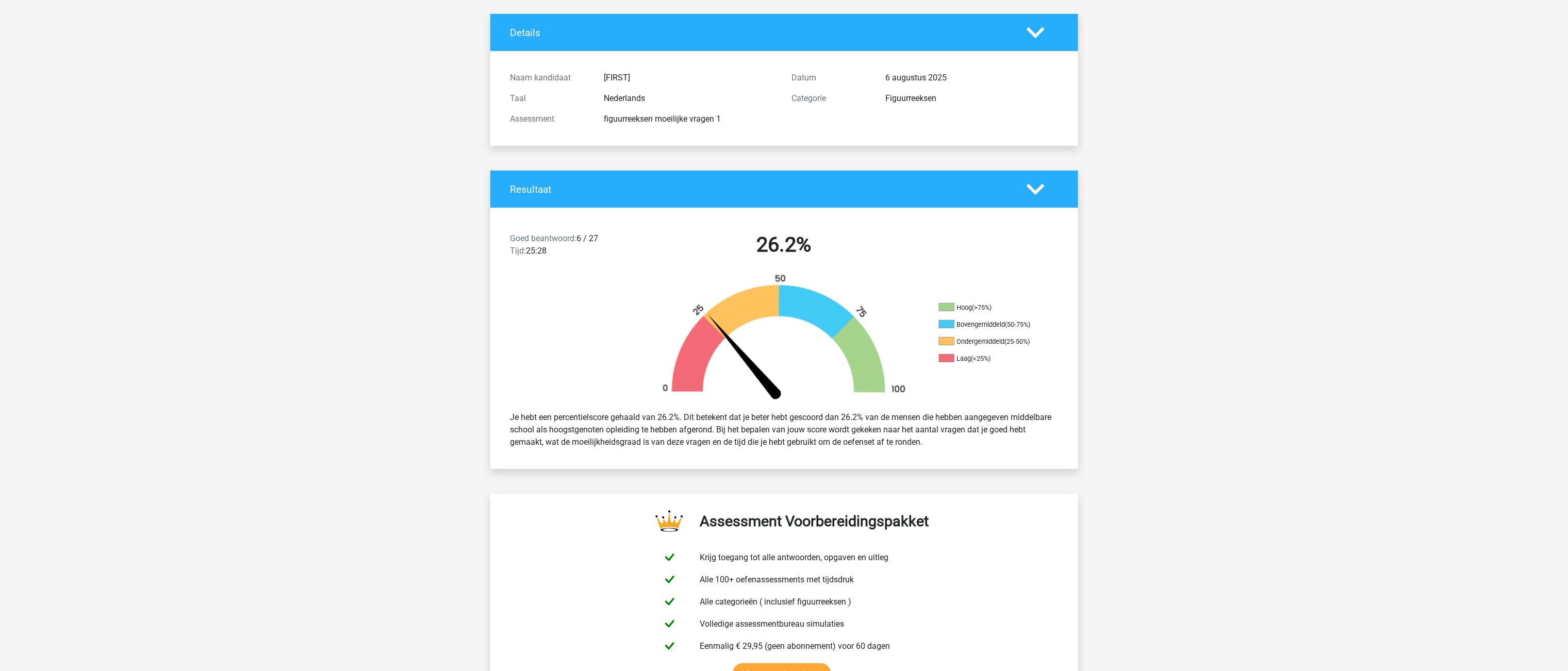 scroll, scrollTop: 0, scrollLeft: 0, axis: both 